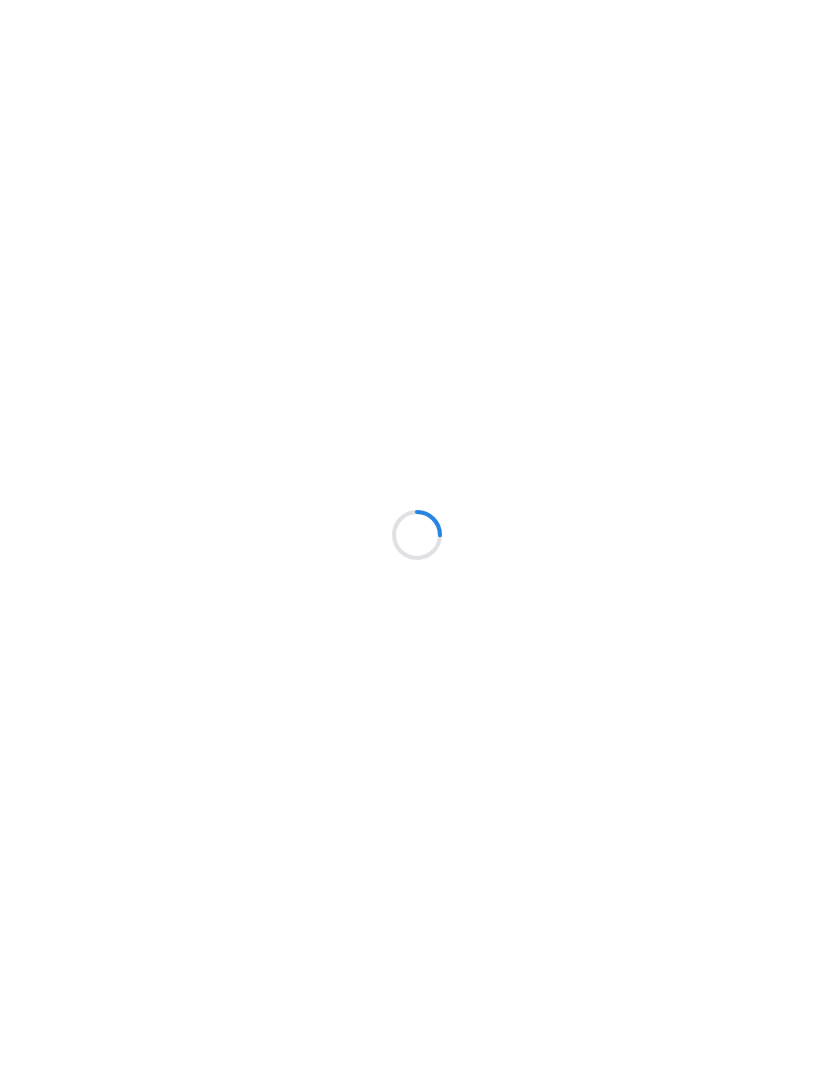 scroll, scrollTop: 0, scrollLeft: 0, axis: both 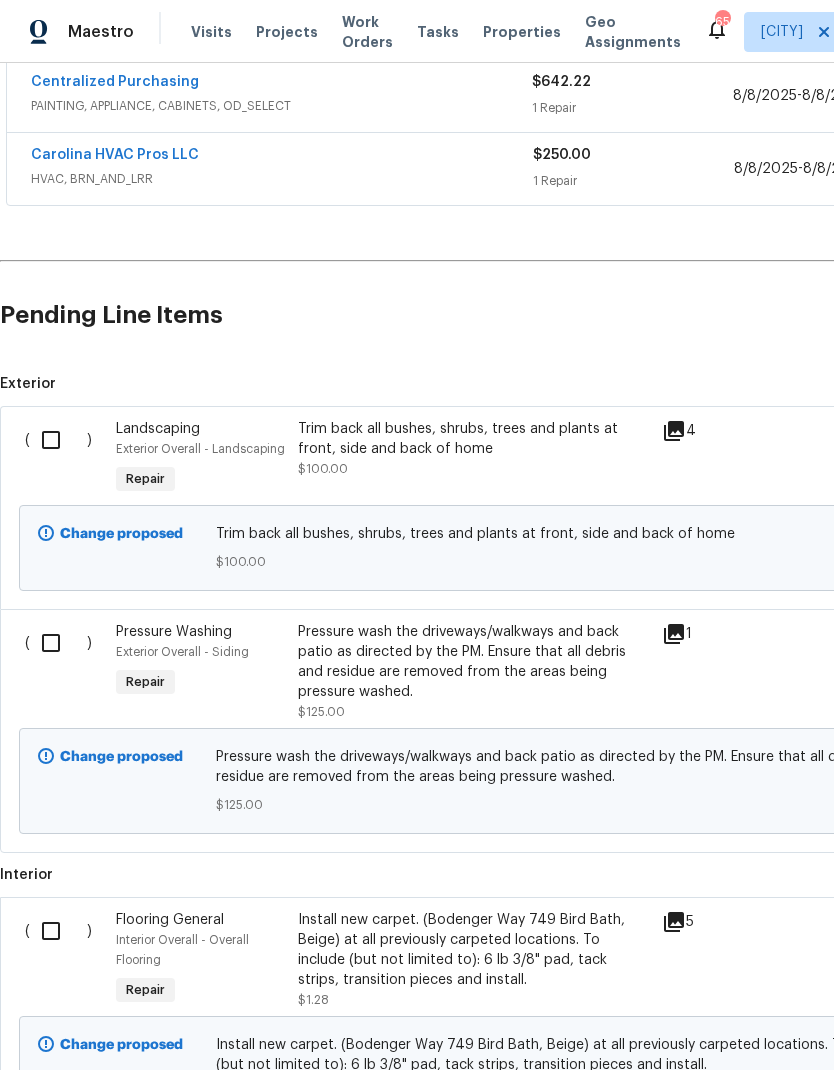 click at bounding box center [58, 440] 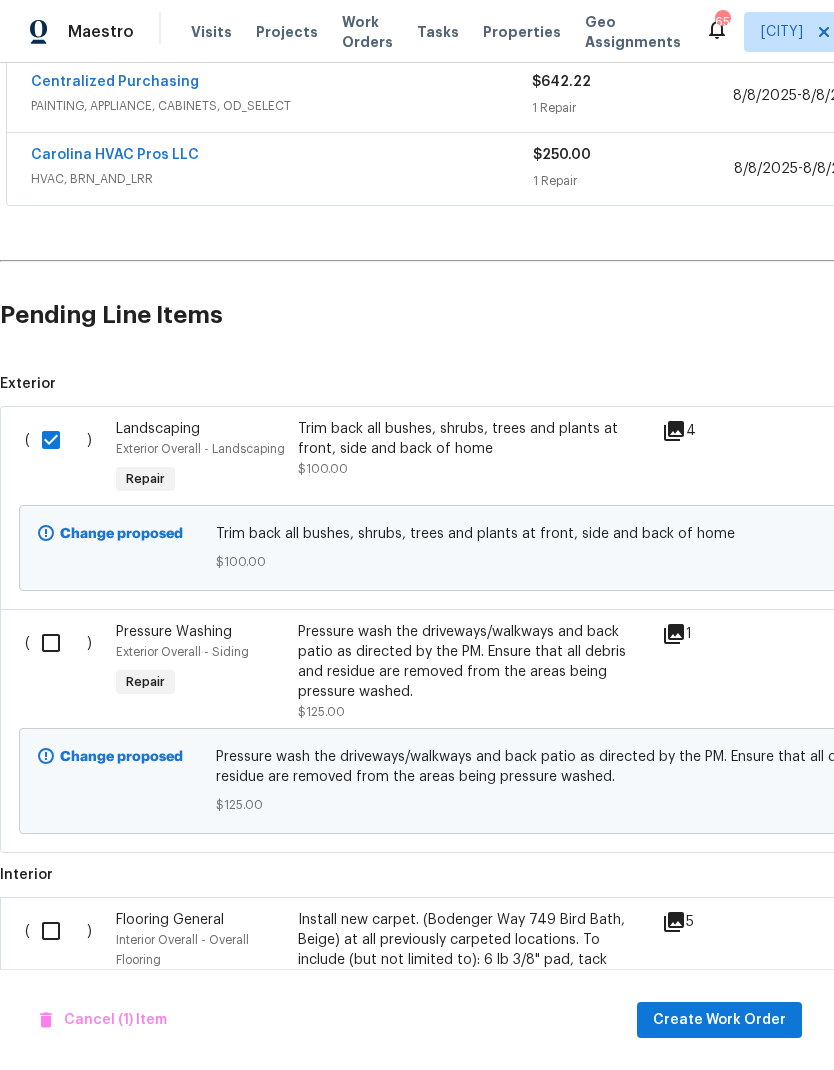 click at bounding box center [58, 643] 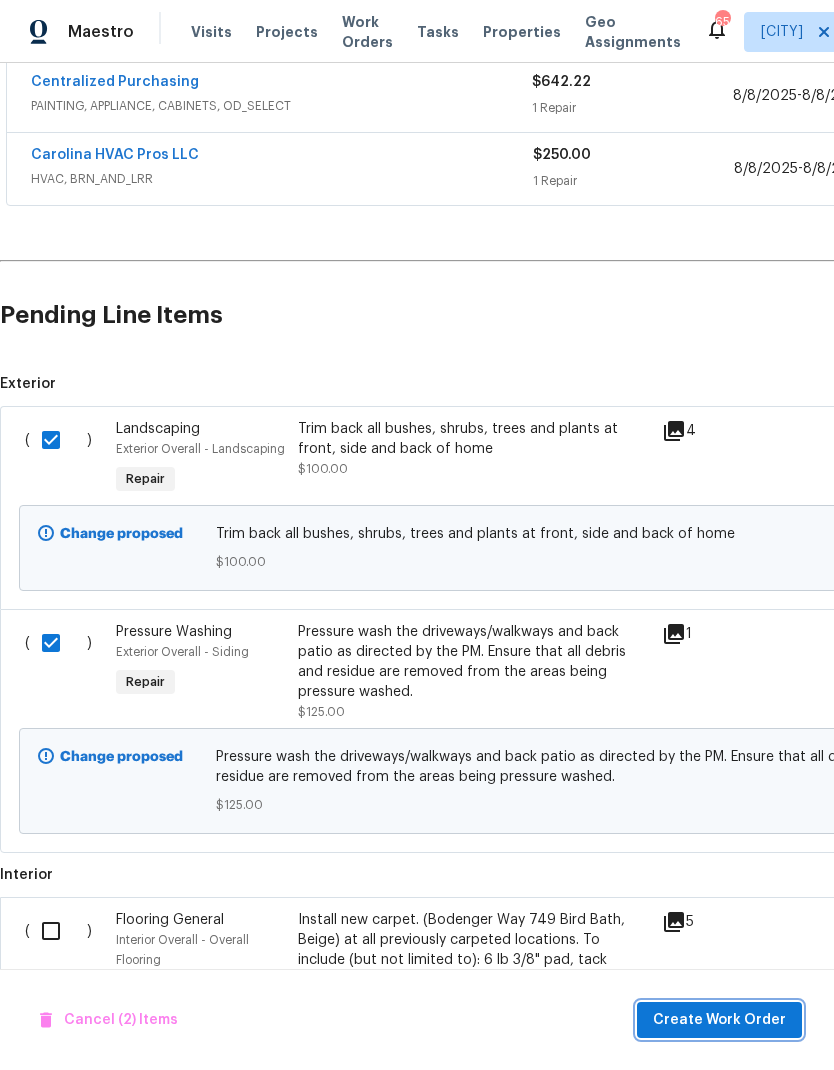 click on "Create Work Order" at bounding box center (719, 1020) 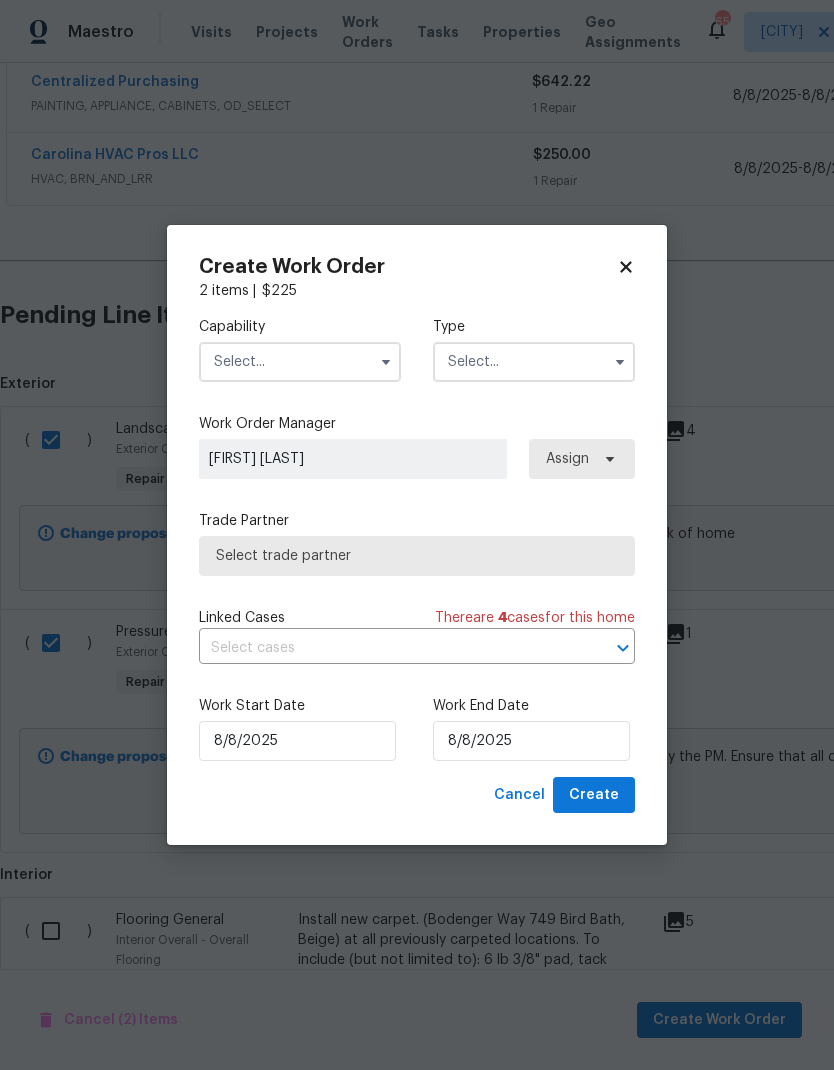 click at bounding box center [300, 362] 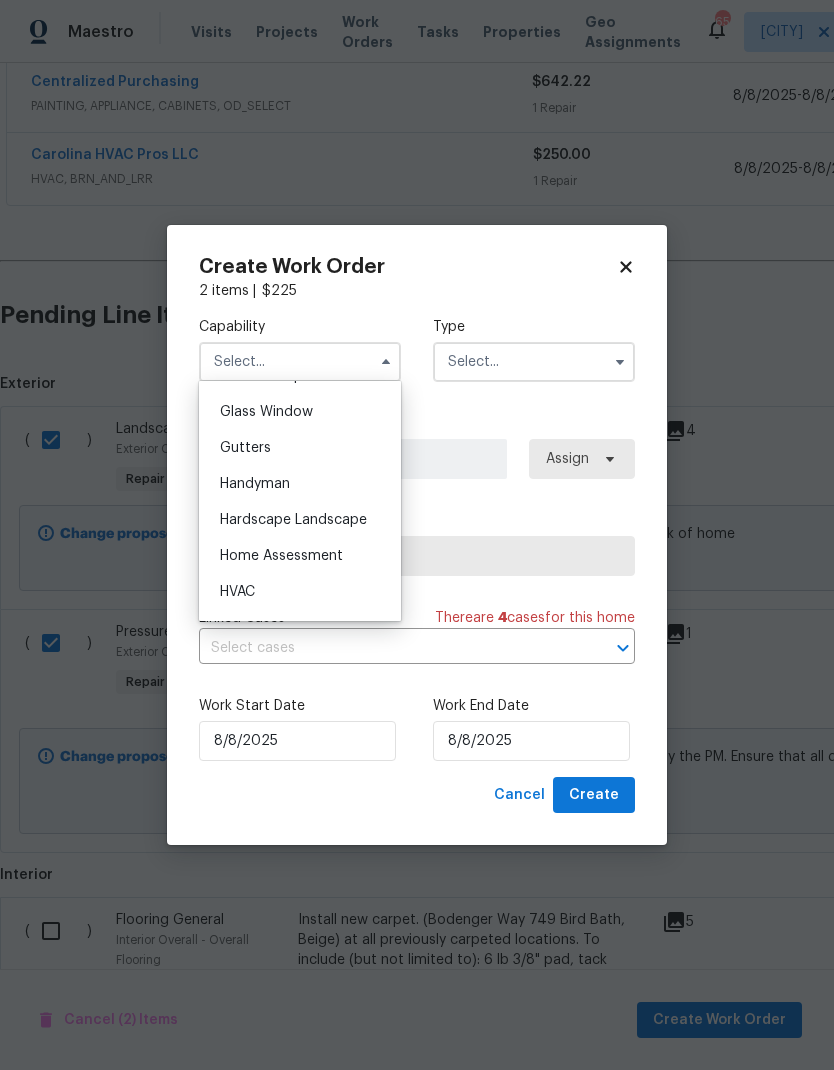 scroll, scrollTop: 1017, scrollLeft: 0, axis: vertical 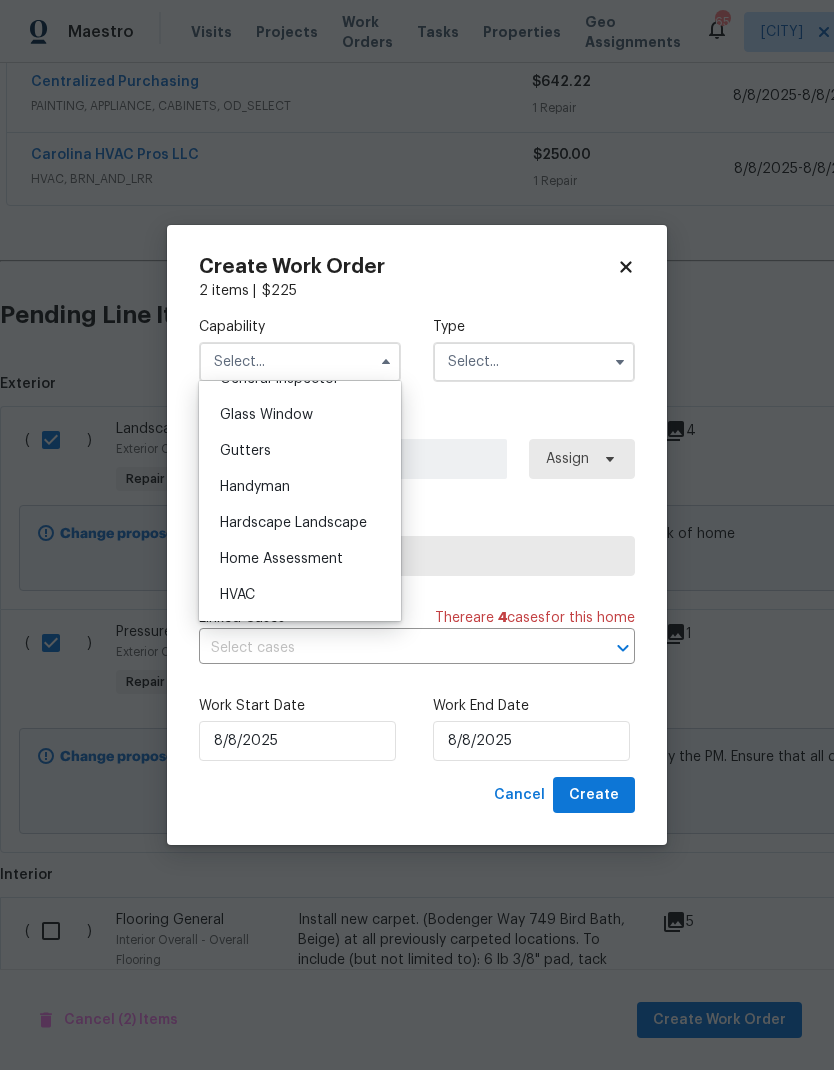 click on "Hardscape Landscape" at bounding box center (293, 523) 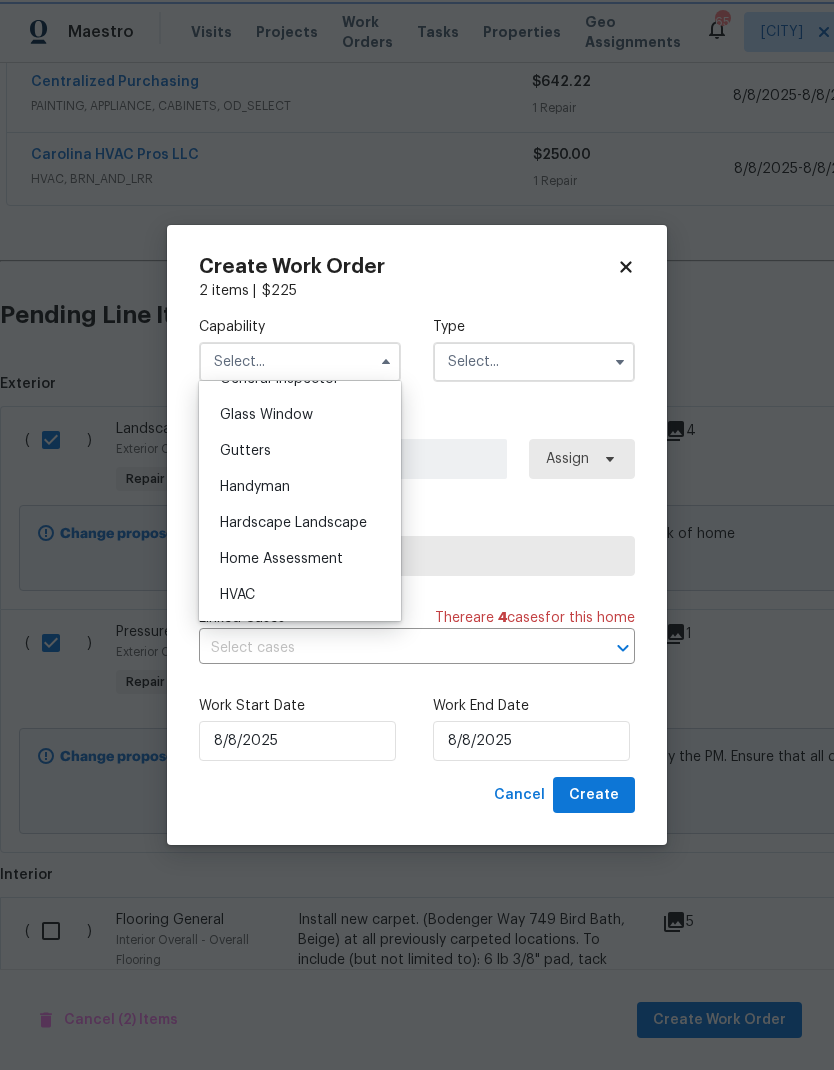 type on "Hardscape Landscape" 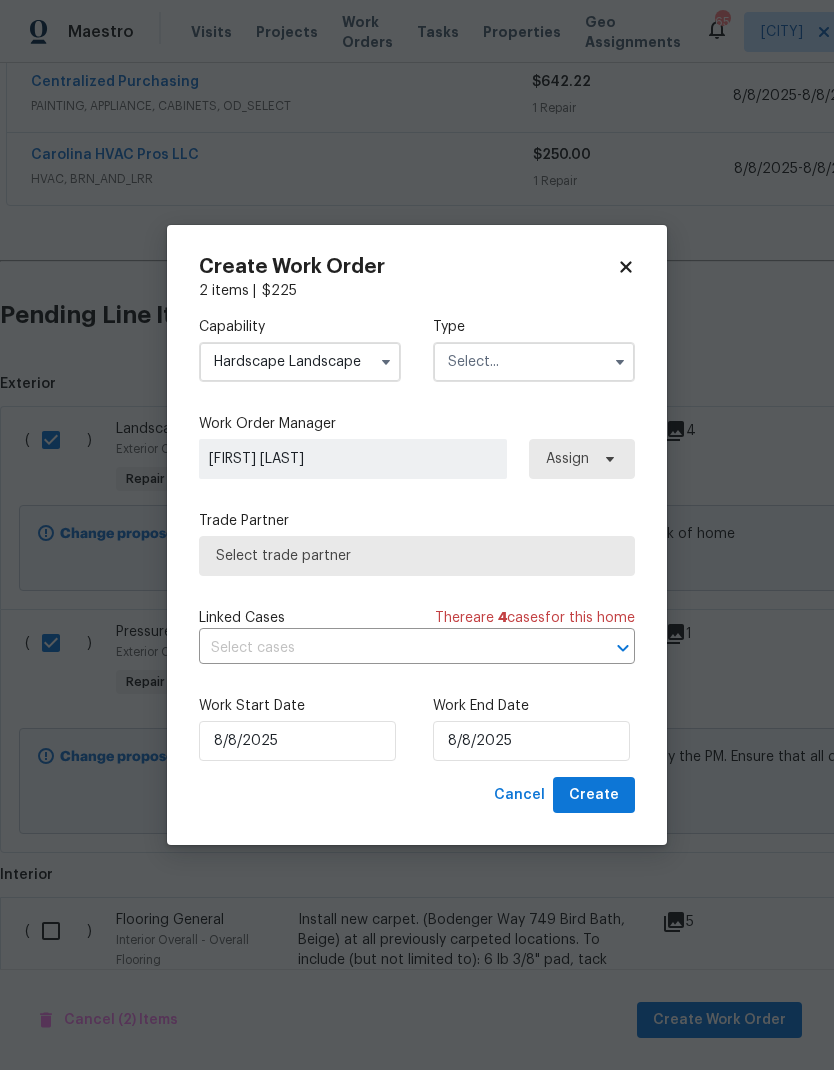 click at bounding box center [534, 362] 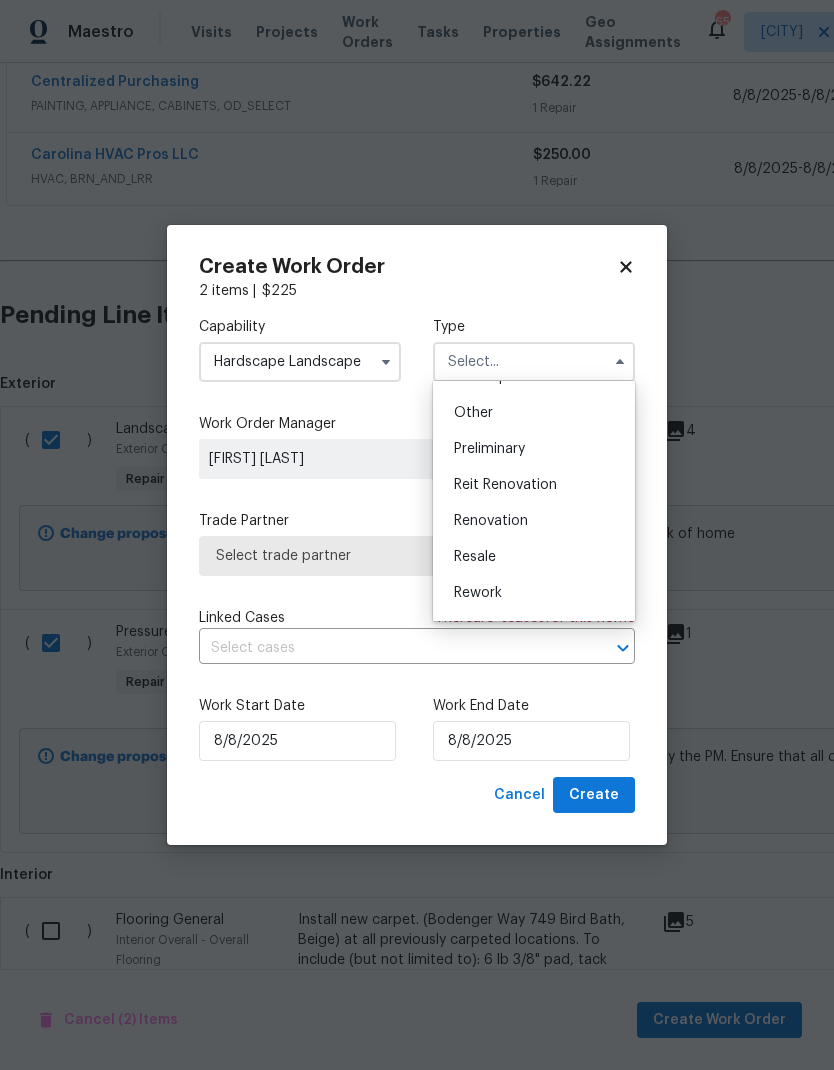 scroll, scrollTop: 392, scrollLeft: 0, axis: vertical 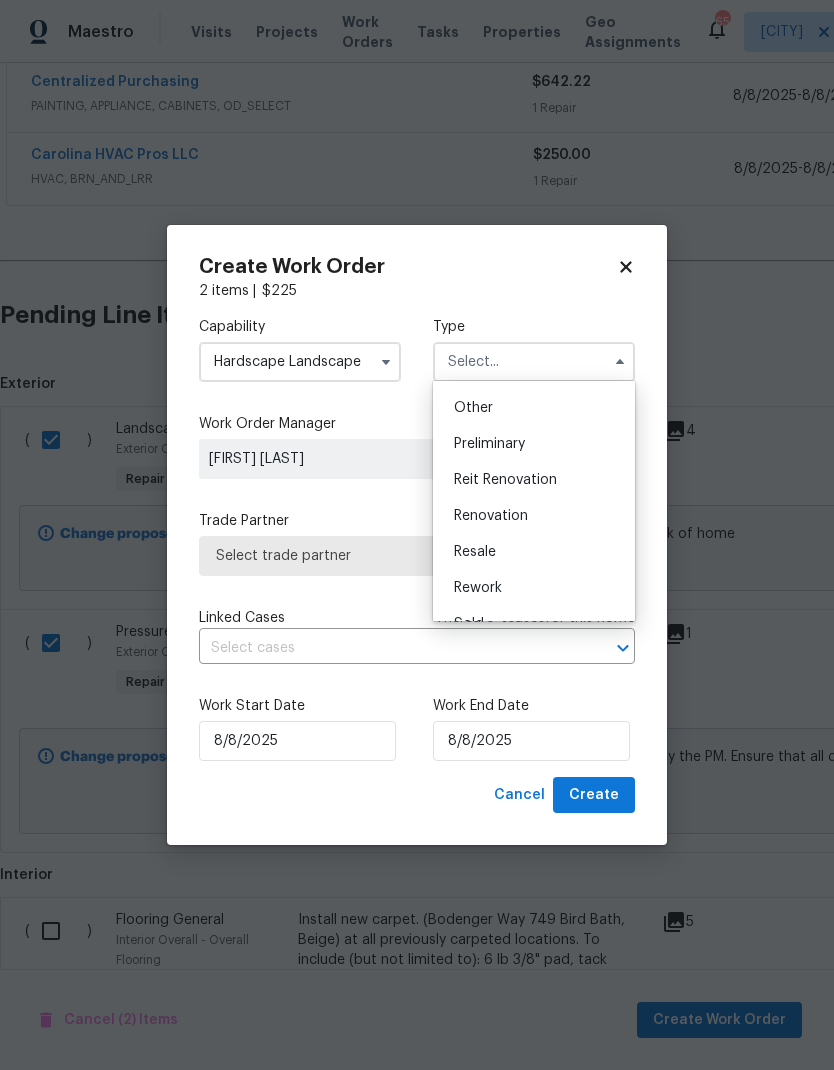 click on "Renovation" at bounding box center (534, 516) 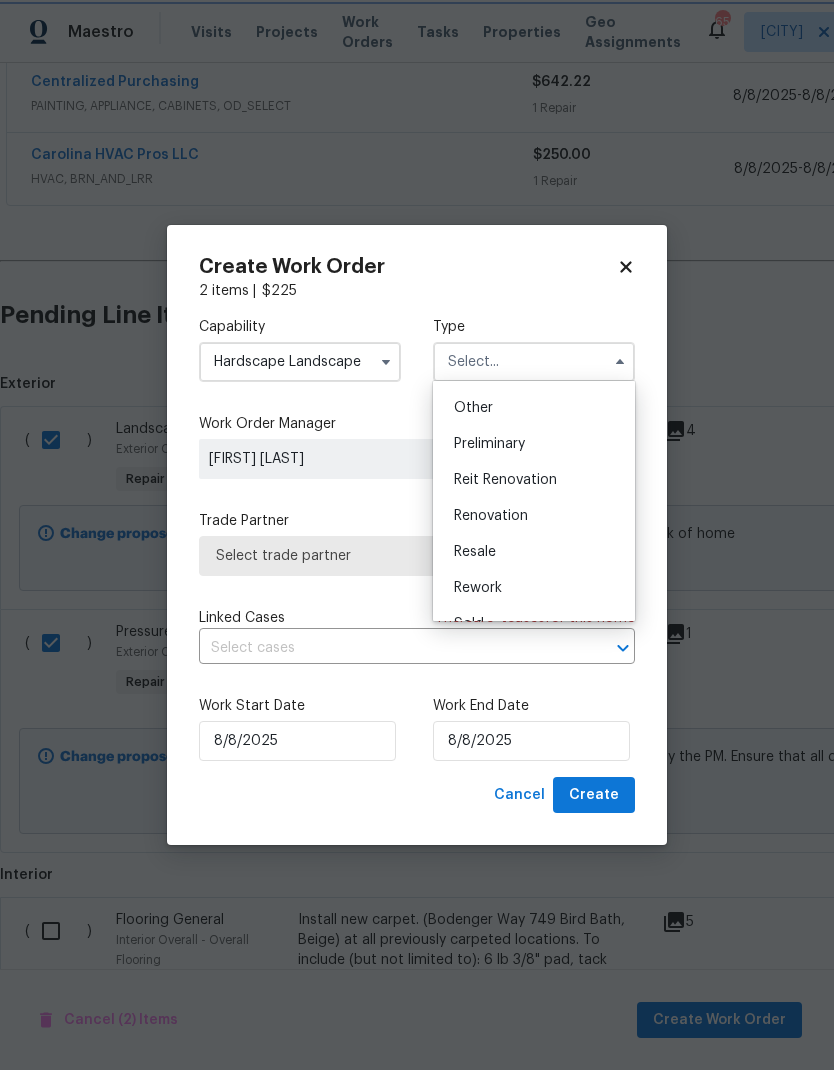 type on "Renovation" 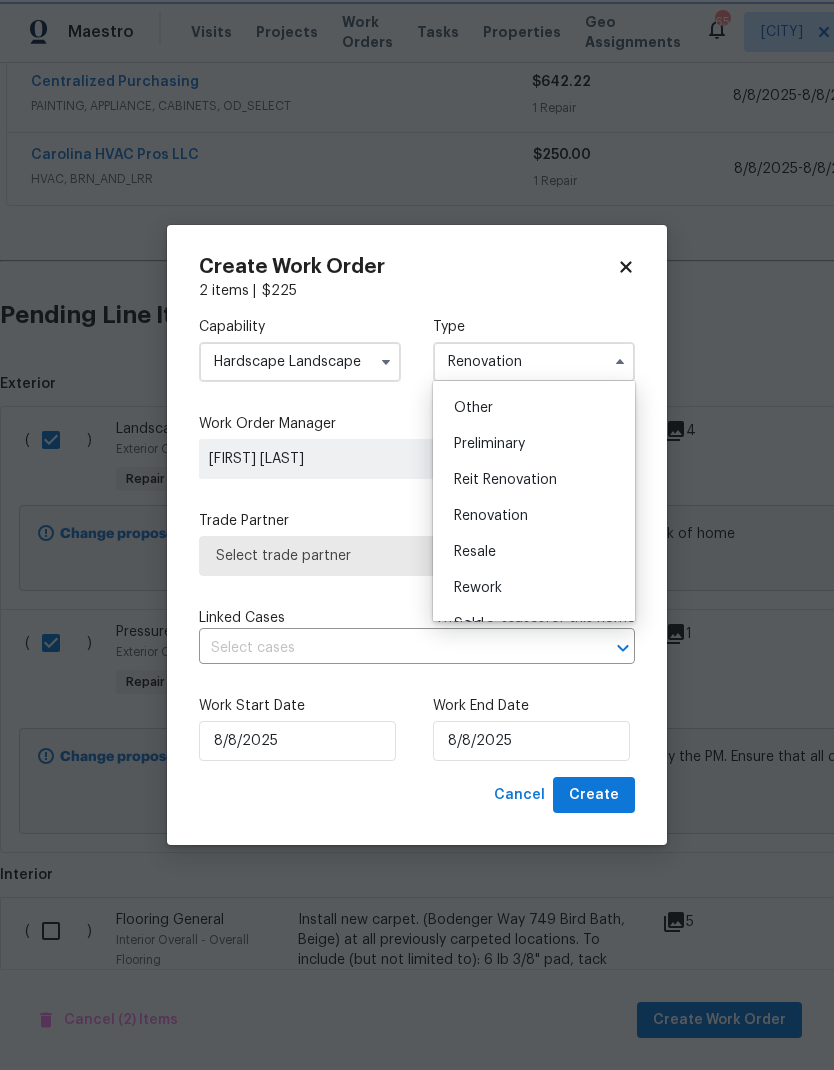 scroll, scrollTop: 0, scrollLeft: 0, axis: both 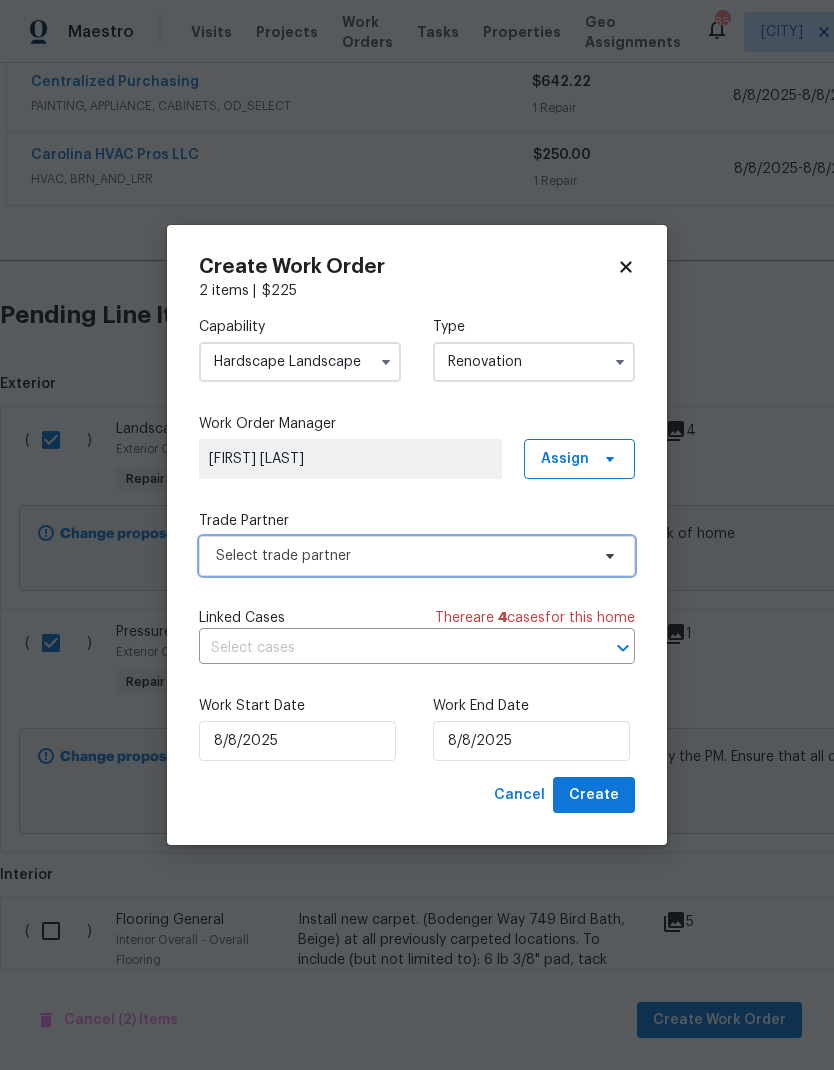 click on "Select trade partner" at bounding box center [402, 556] 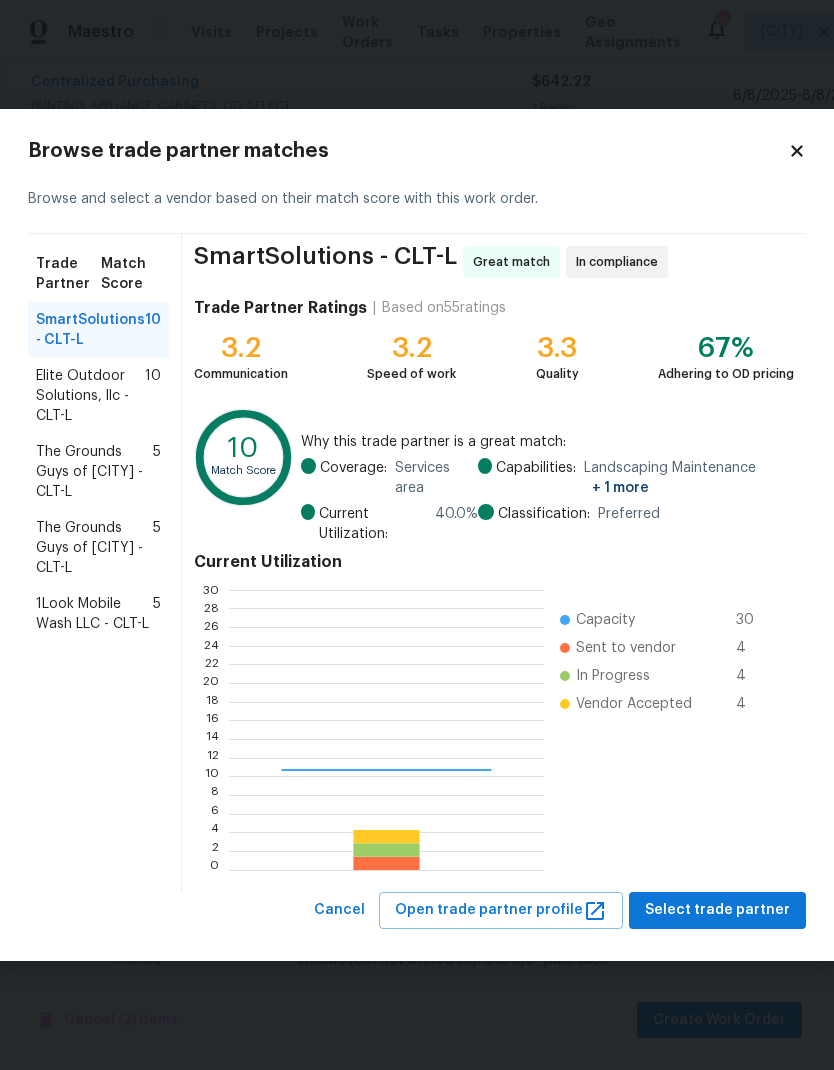 scroll, scrollTop: 2, scrollLeft: 2, axis: both 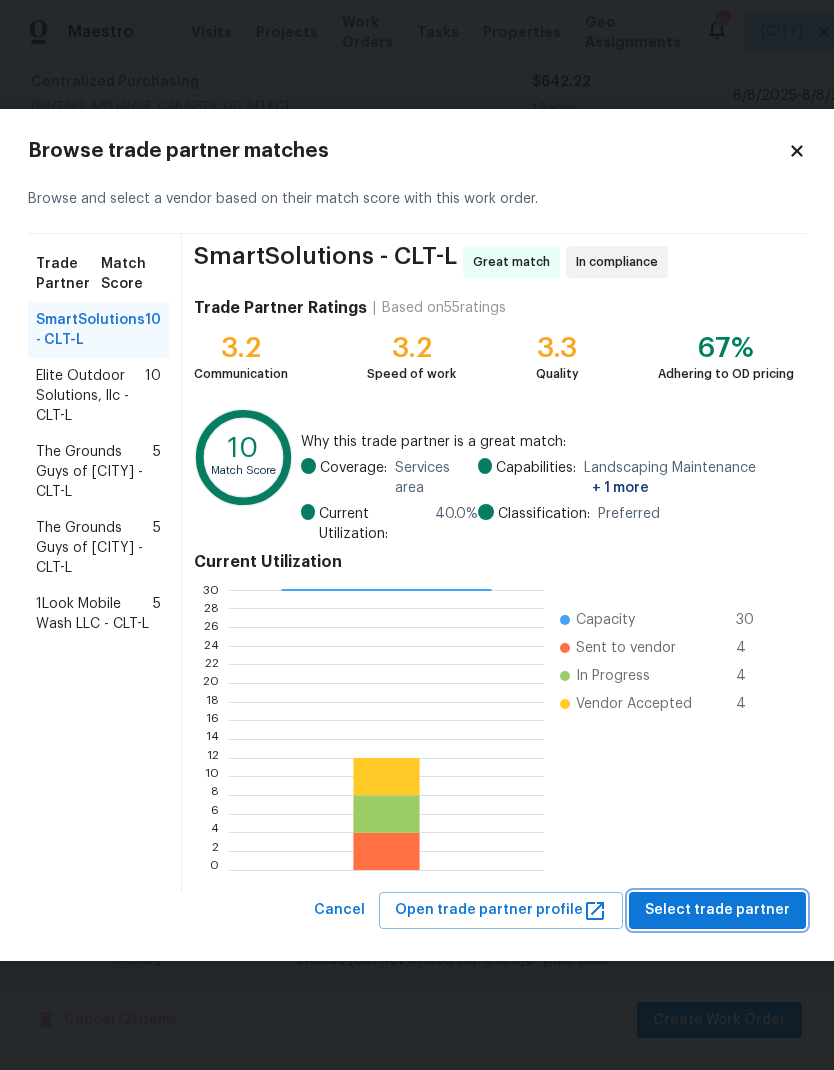 click on "Select trade partner" at bounding box center (717, 910) 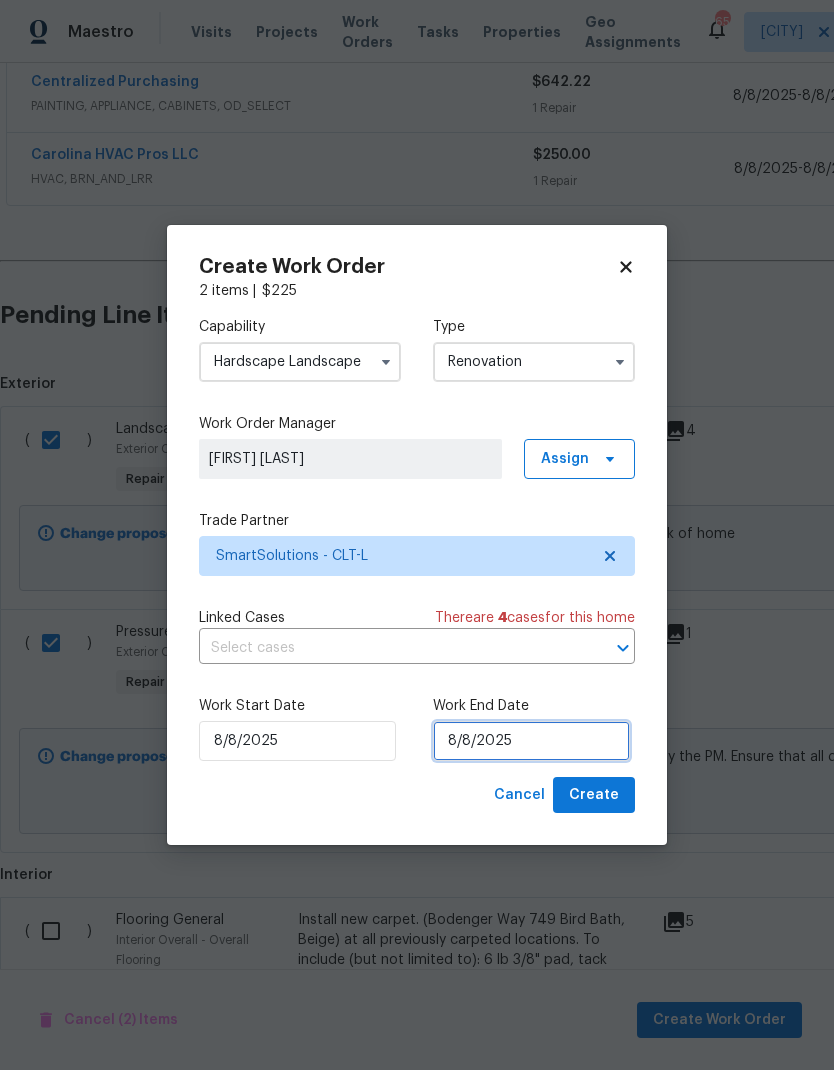 click on "8/8/2025" at bounding box center (531, 741) 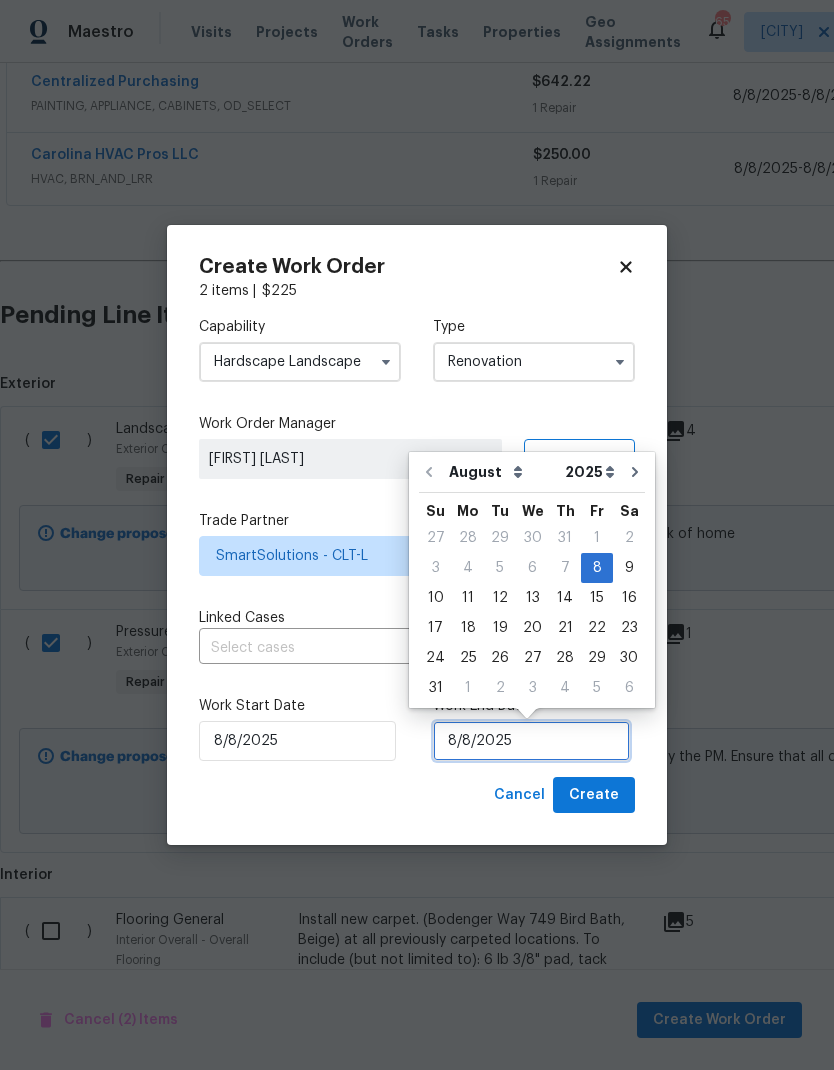 scroll, scrollTop: 15, scrollLeft: 0, axis: vertical 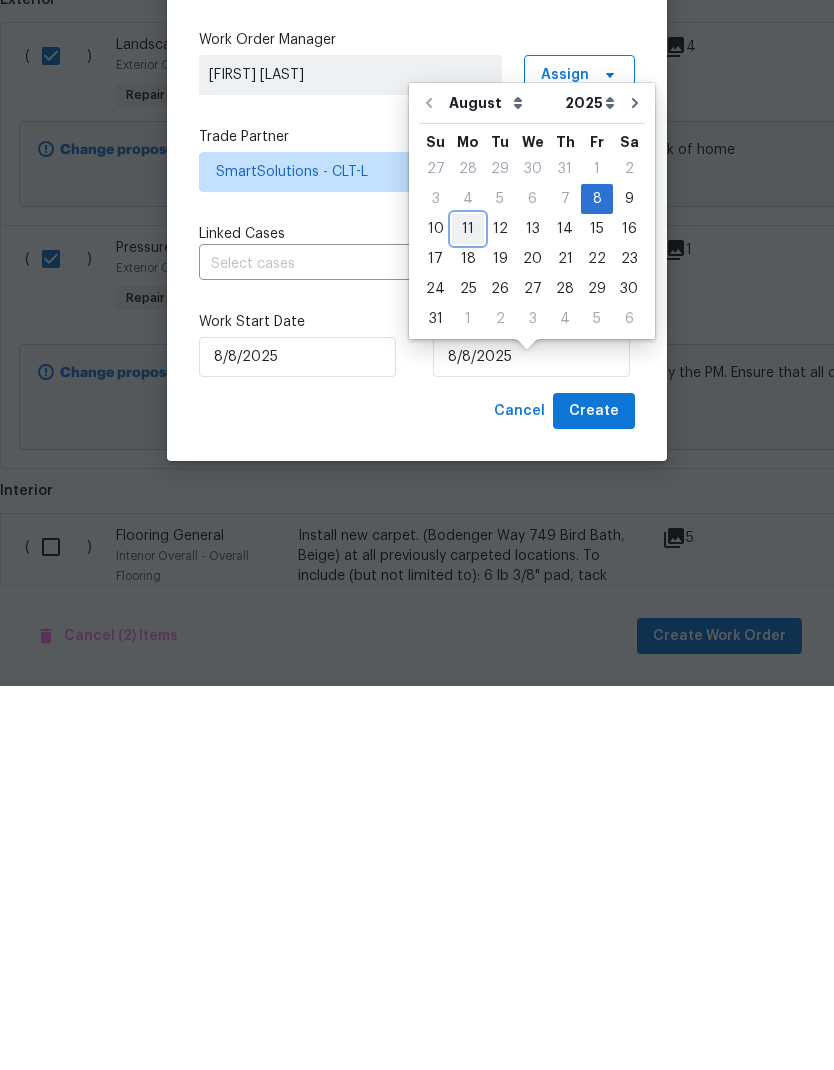 click on "11" at bounding box center [468, 613] 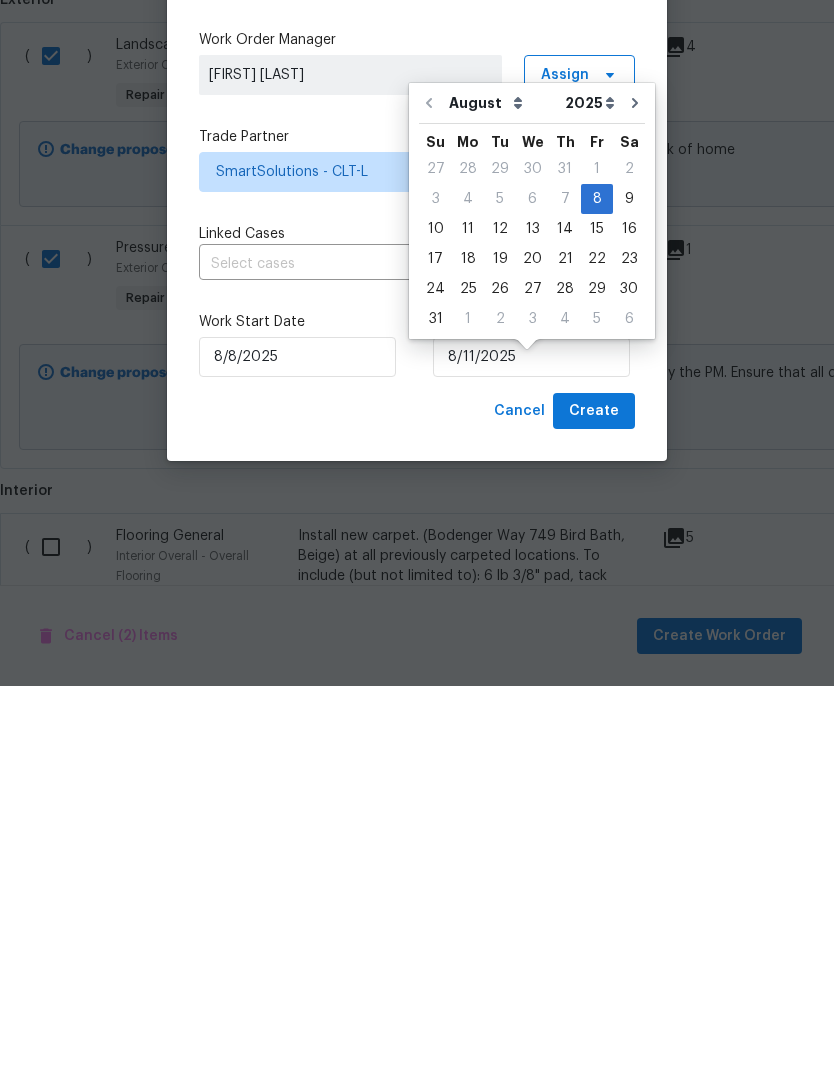 scroll, scrollTop: 80, scrollLeft: 0, axis: vertical 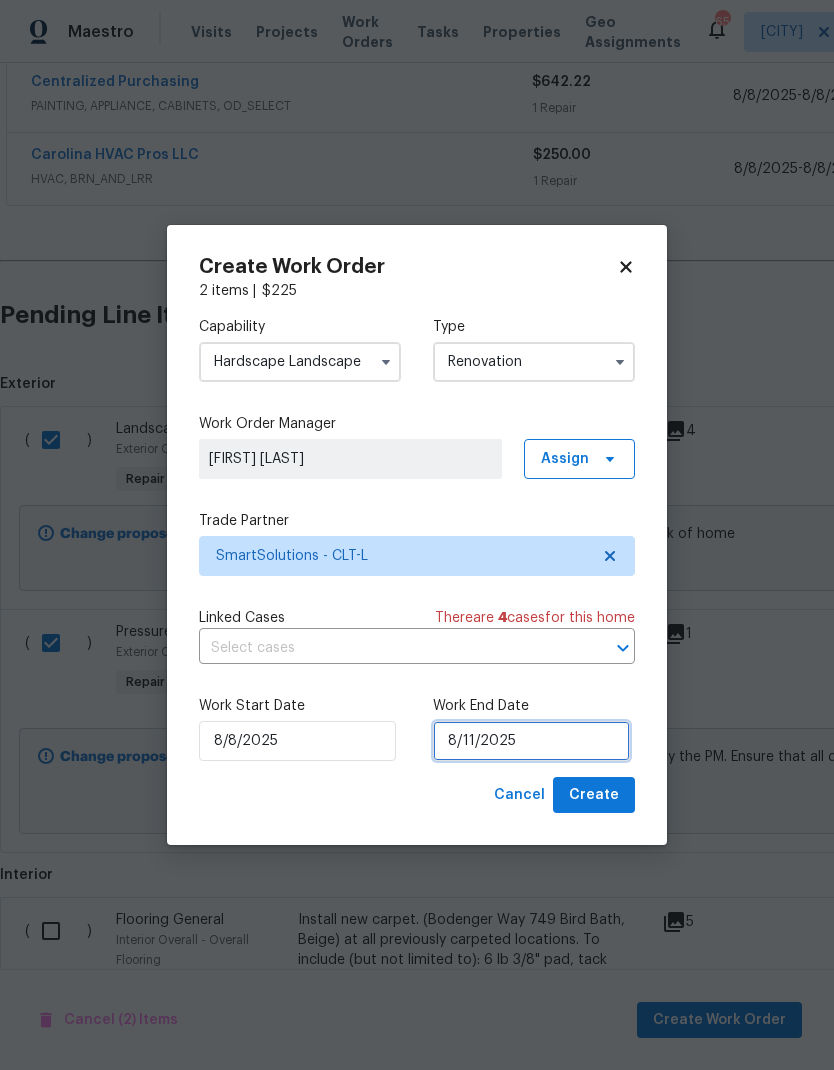 click on "8/11/2025" at bounding box center [531, 741] 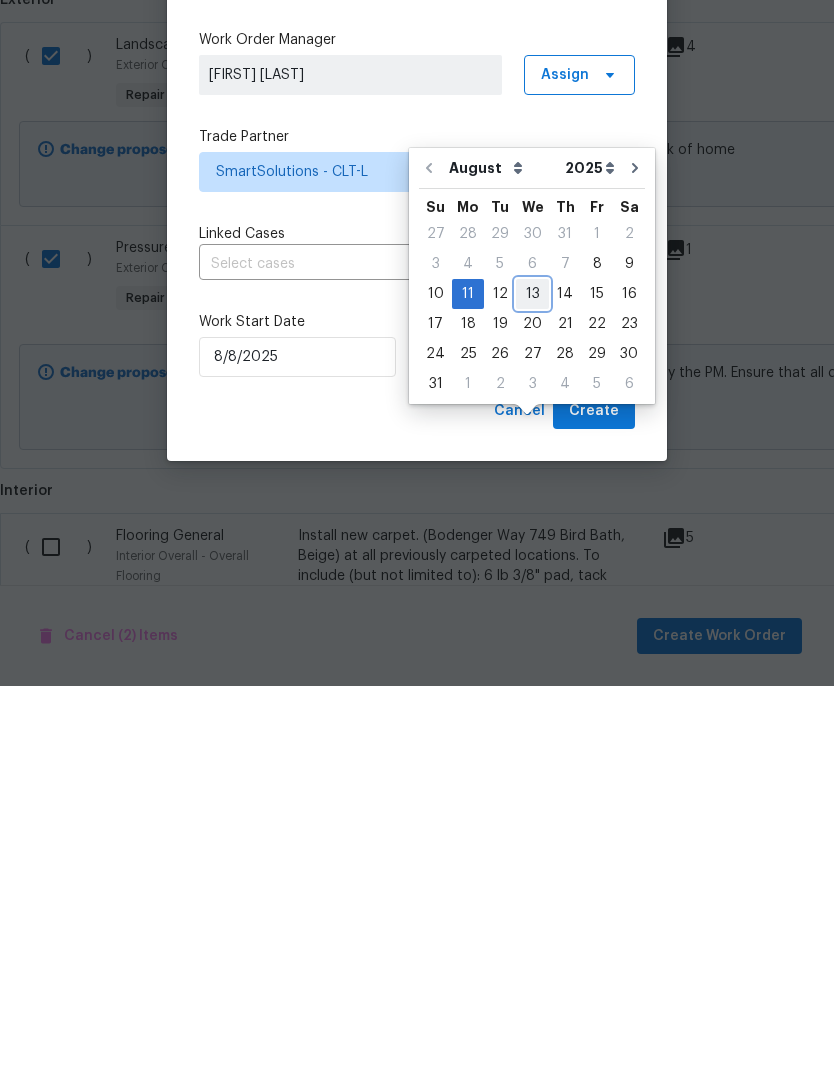 click on "13" at bounding box center [532, 678] 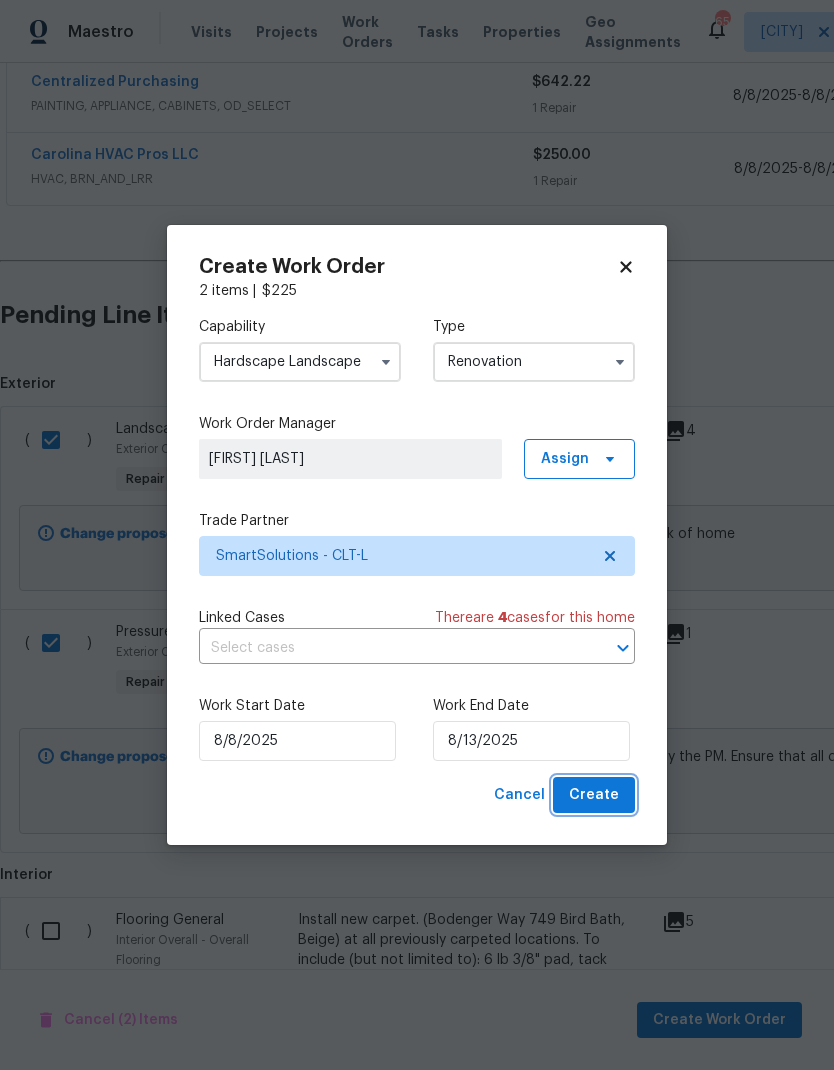 click on "Create" at bounding box center [594, 795] 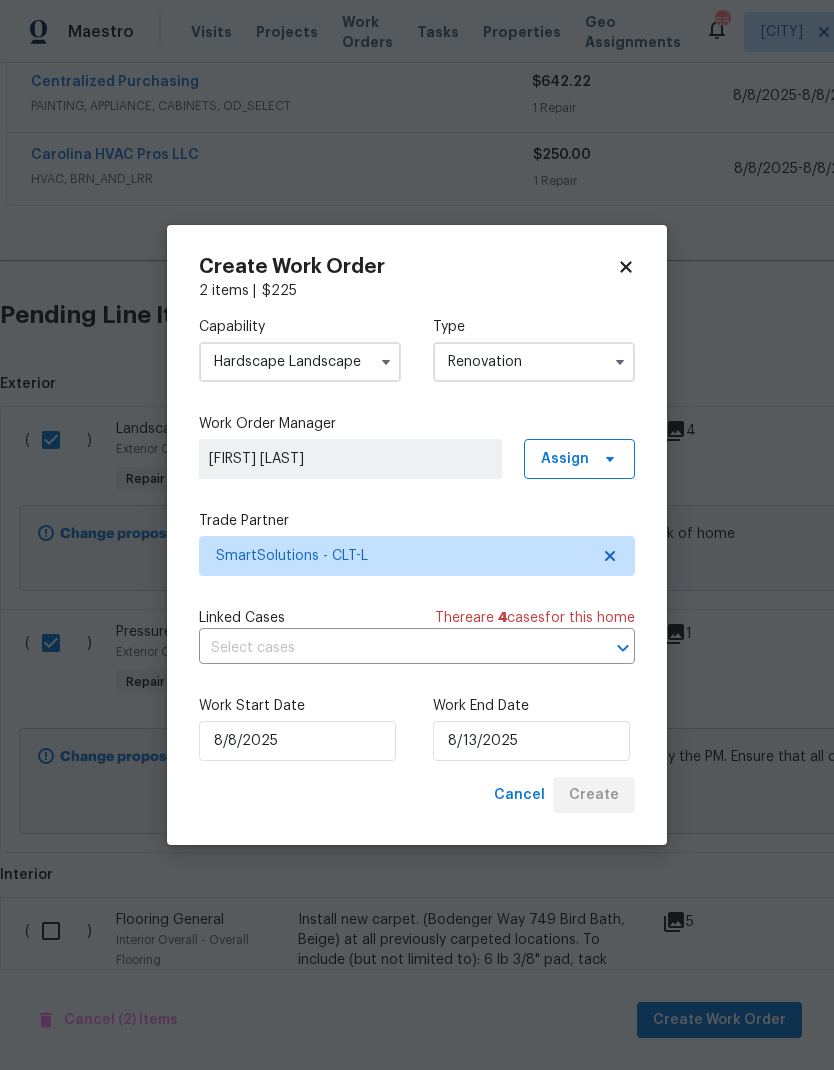 scroll, scrollTop: 243, scrollLeft: 0, axis: vertical 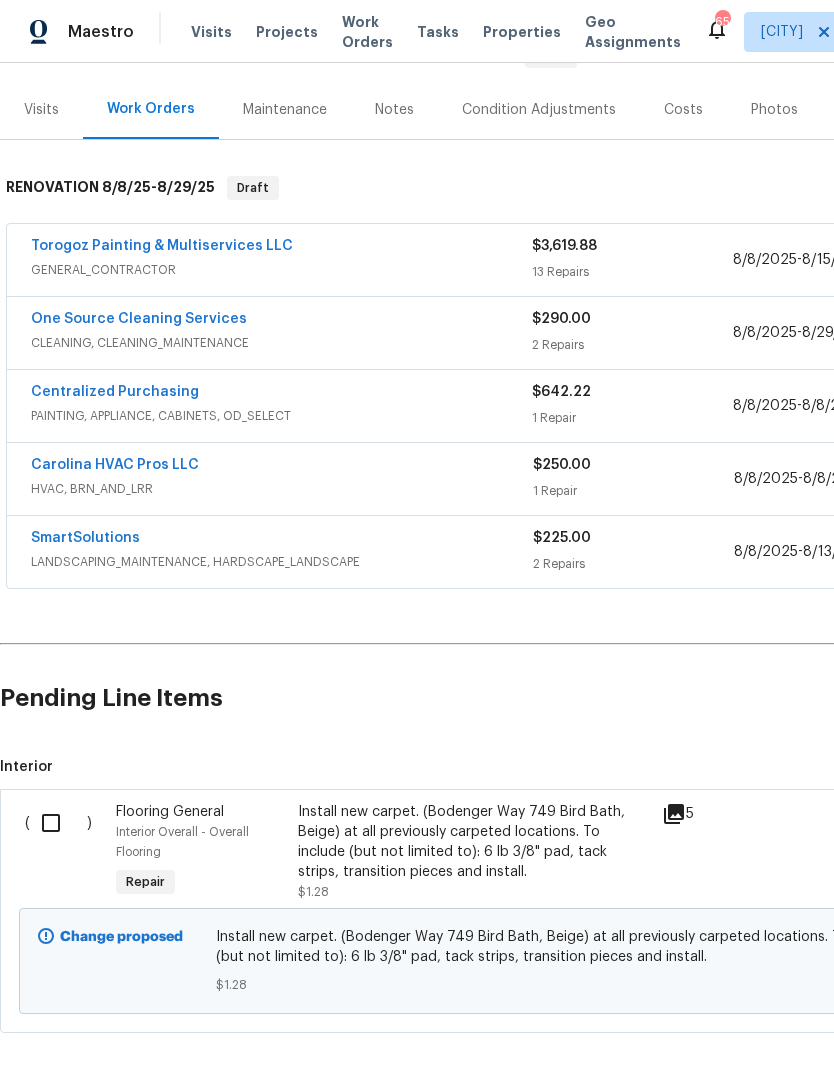 click at bounding box center (58, 823) 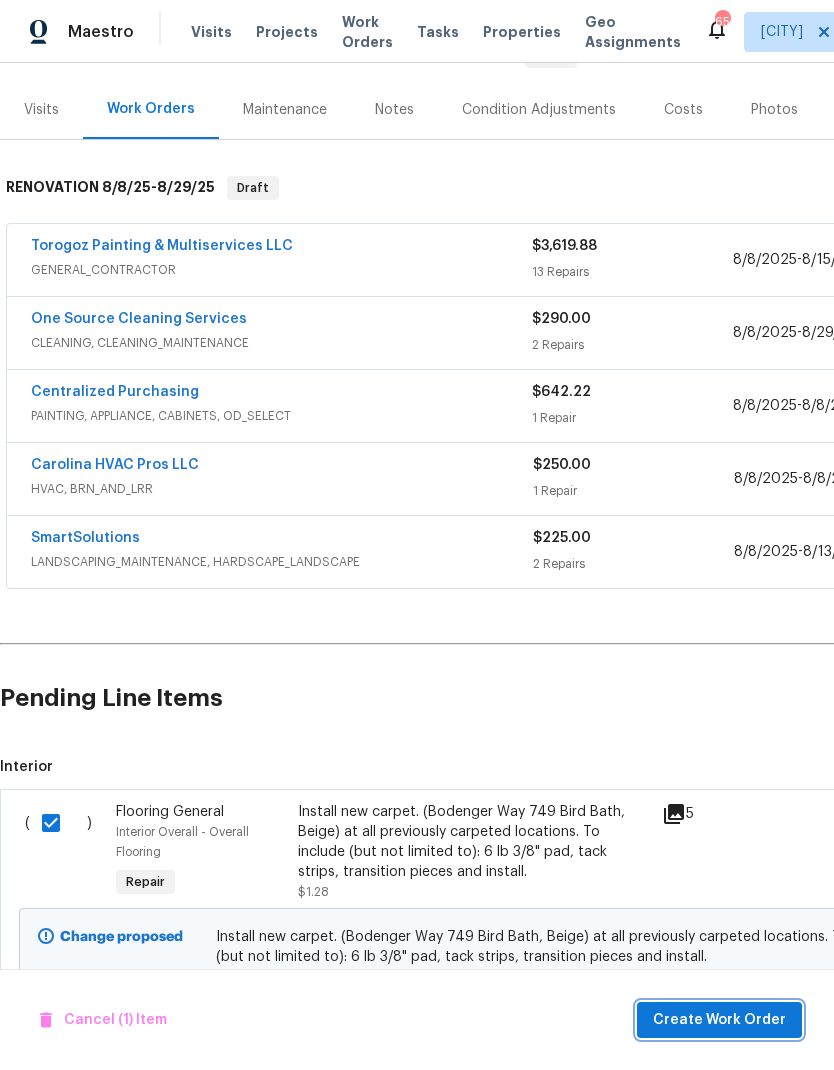 click on "Create Work Order" at bounding box center (719, 1020) 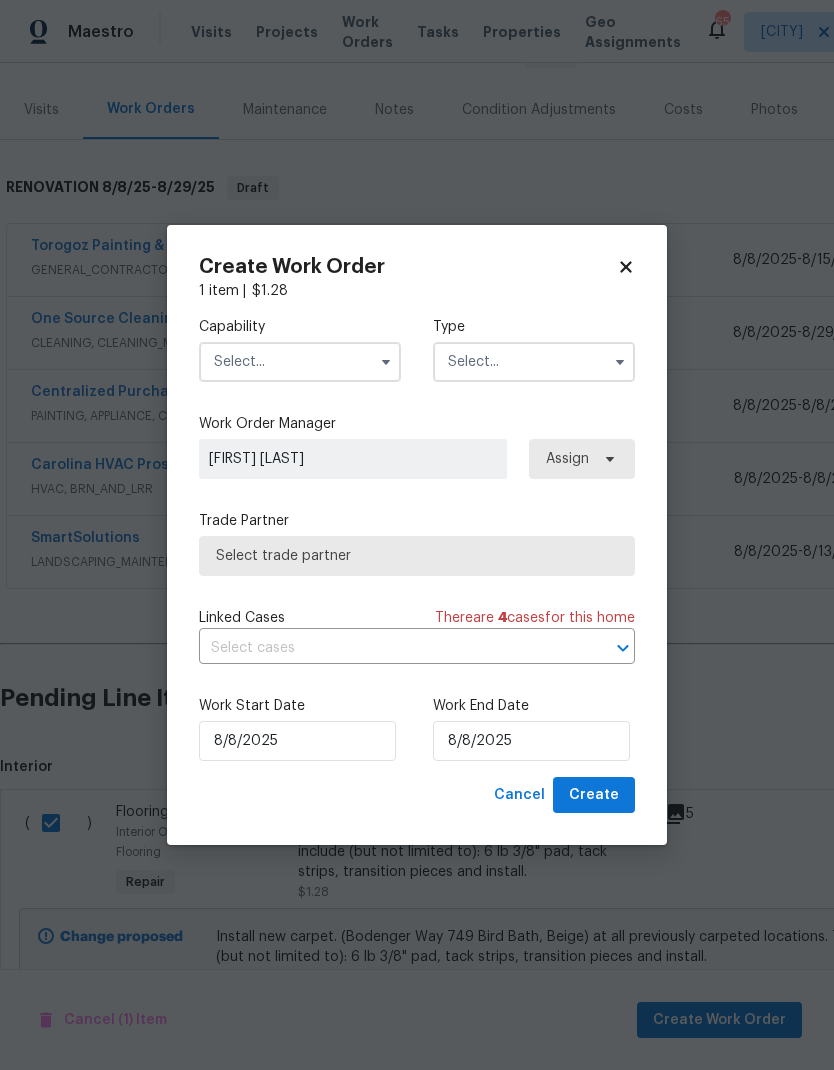 click at bounding box center (300, 362) 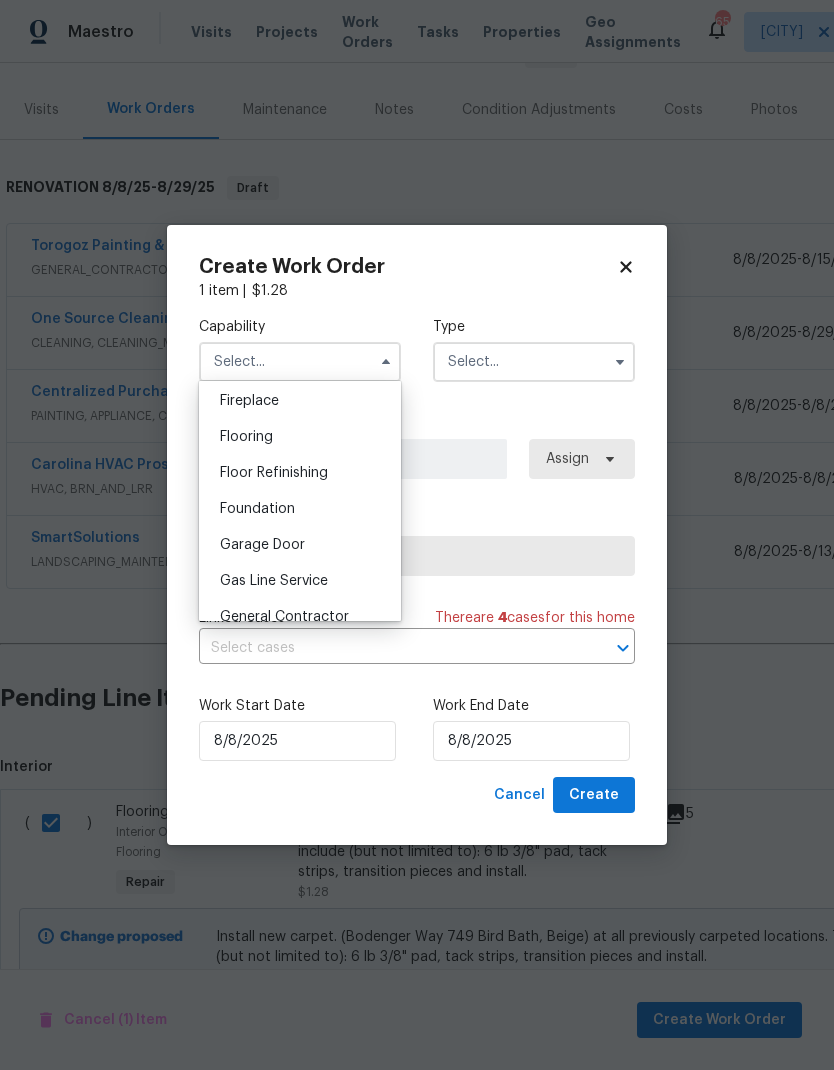 scroll, scrollTop: 701, scrollLeft: 0, axis: vertical 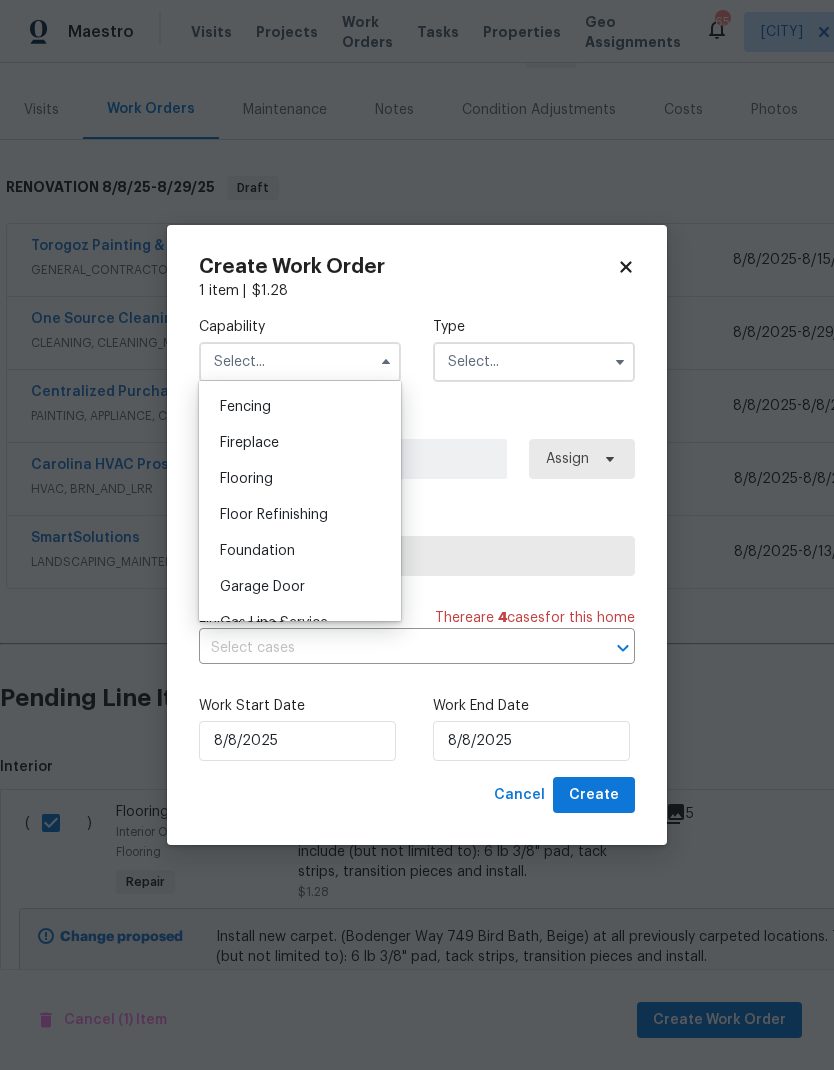 click on "Flooring" at bounding box center (300, 479) 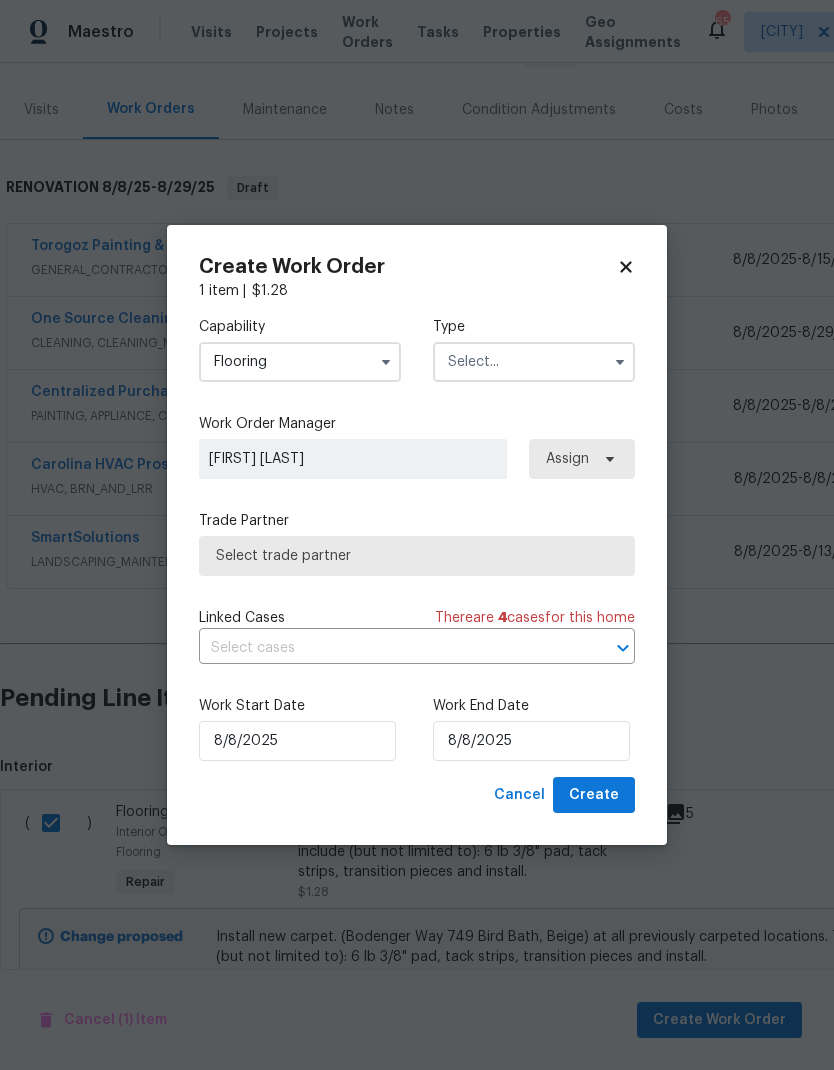 click at bounding box center (534, 362) 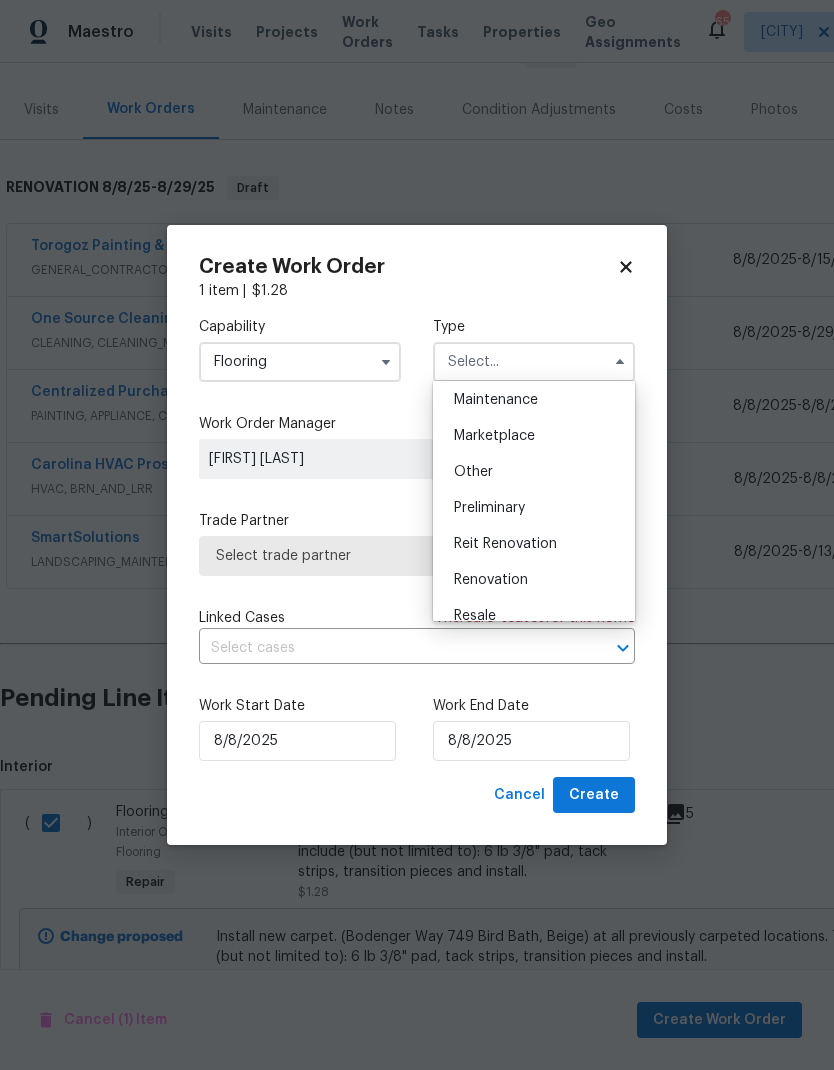 scroll, scrollTop: 386, scrollLeft: 0, axis: vertical 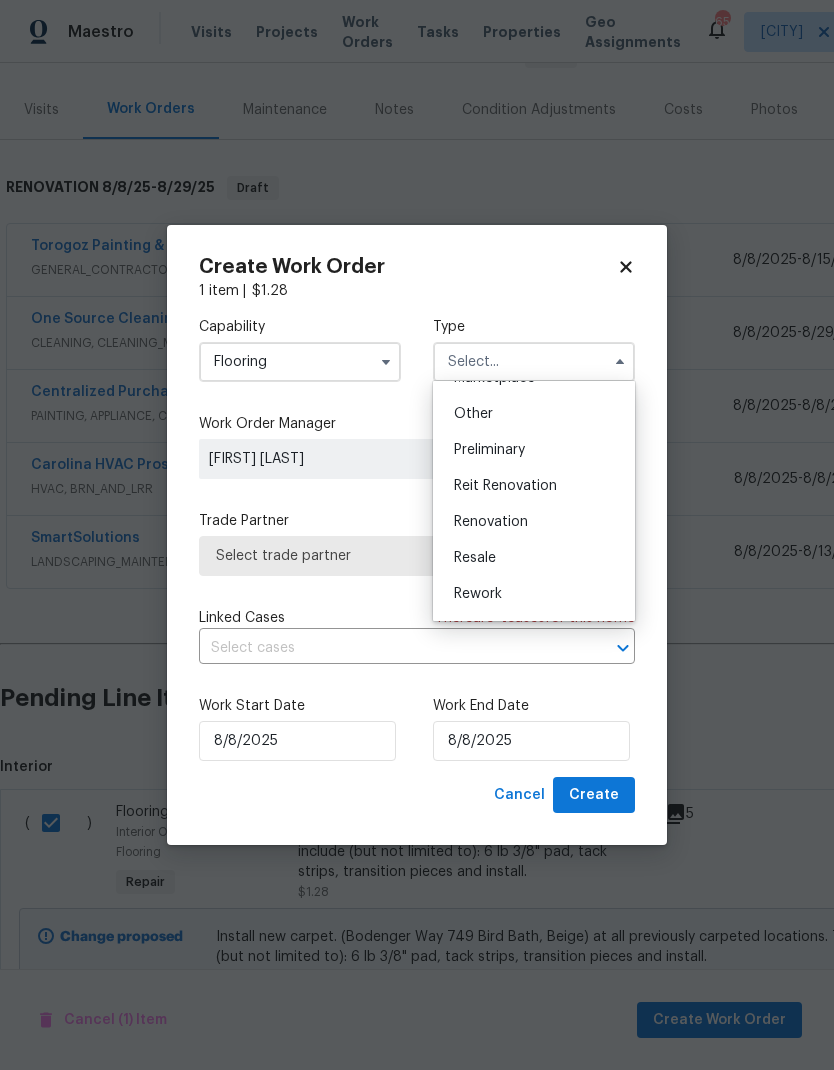 click on "Renovation" at bounding box center (534, 522) 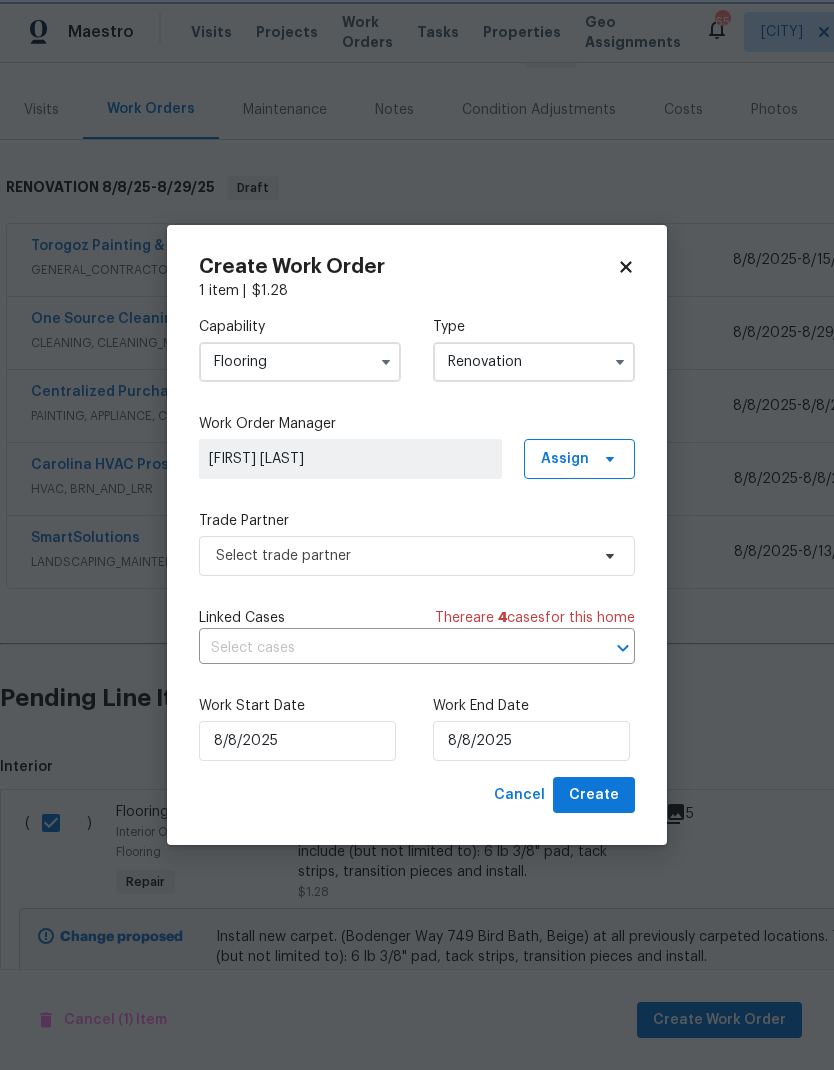scroll, scrollTop: 0, scrollLeft: 0, axis: both 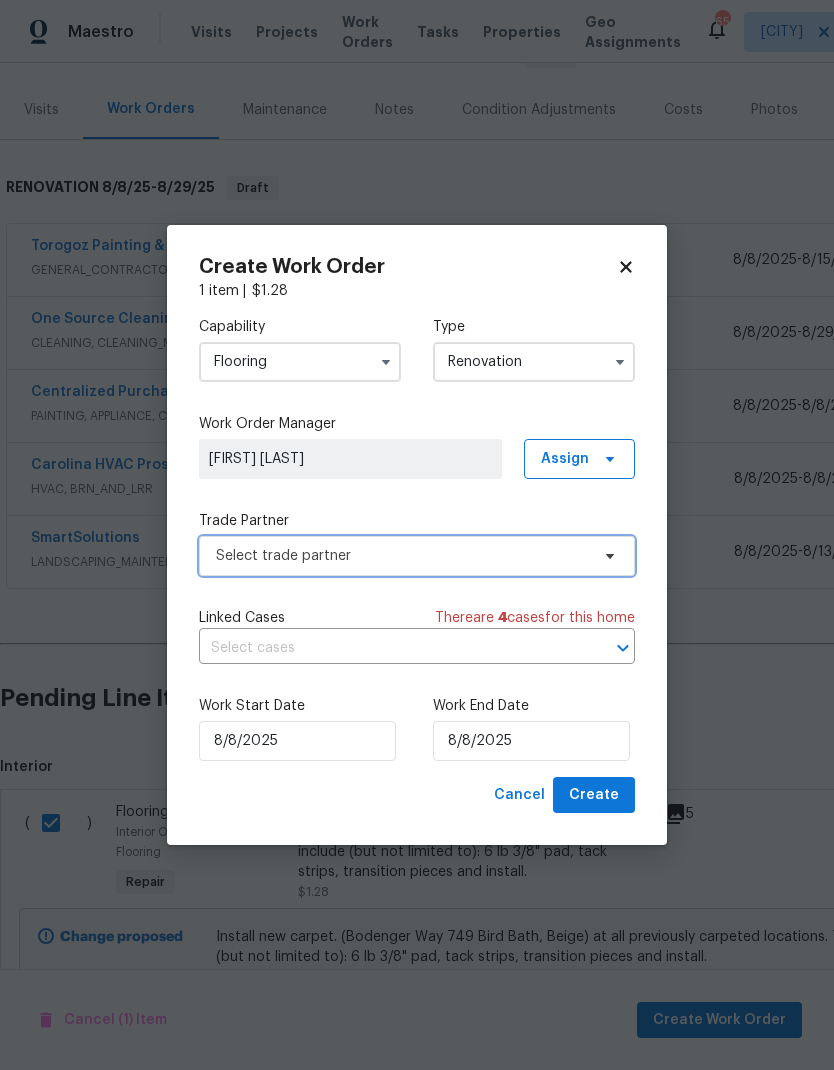 click on "Select trade partner" at bounding box center [402, 556] 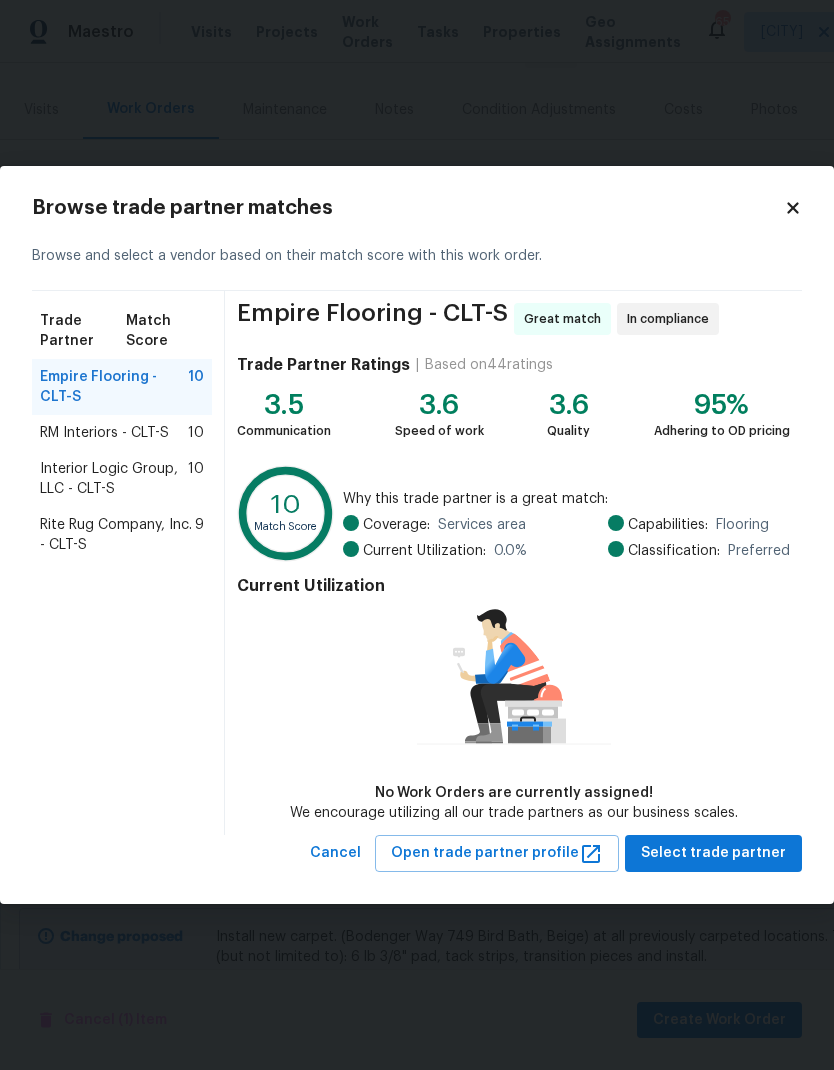 click on "Rite Rug Company, Inc. - CLT-S" at bounding box center (117, 535) 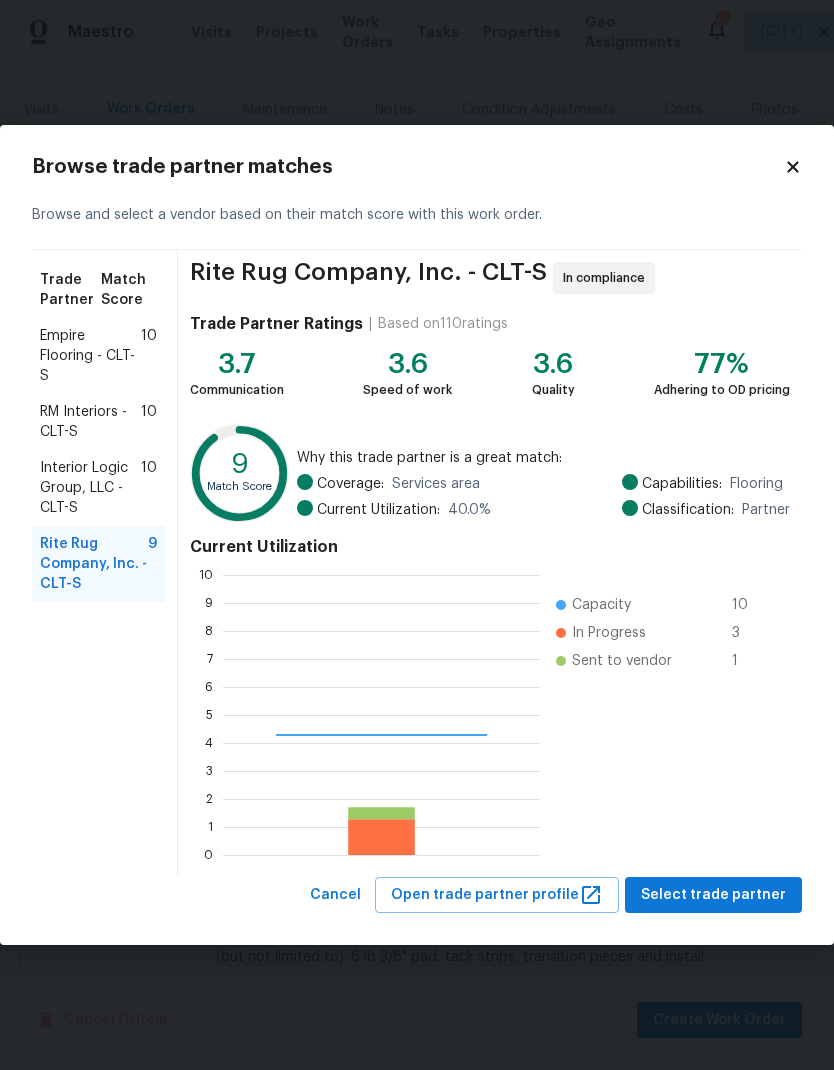 scroll, scrollTop: 2, scrollLeft: 2, axis: both 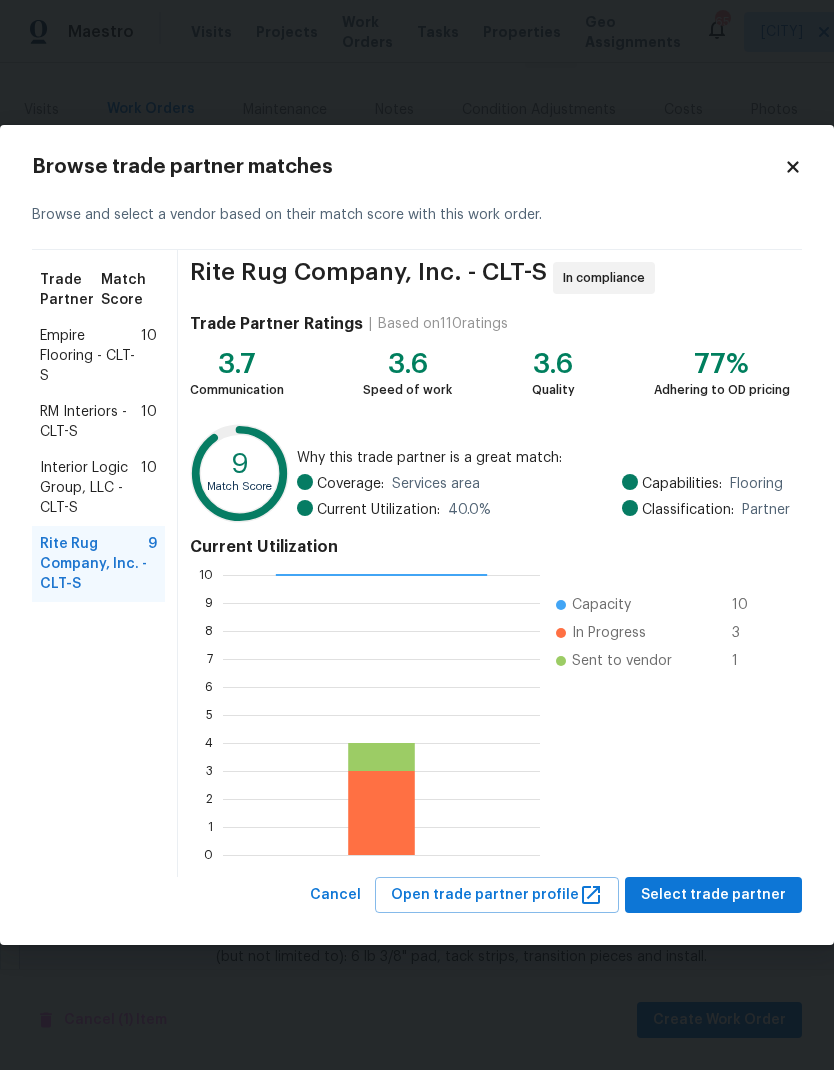 click on "RM Interiors - CLT-S" at bounding box center [90, 422] 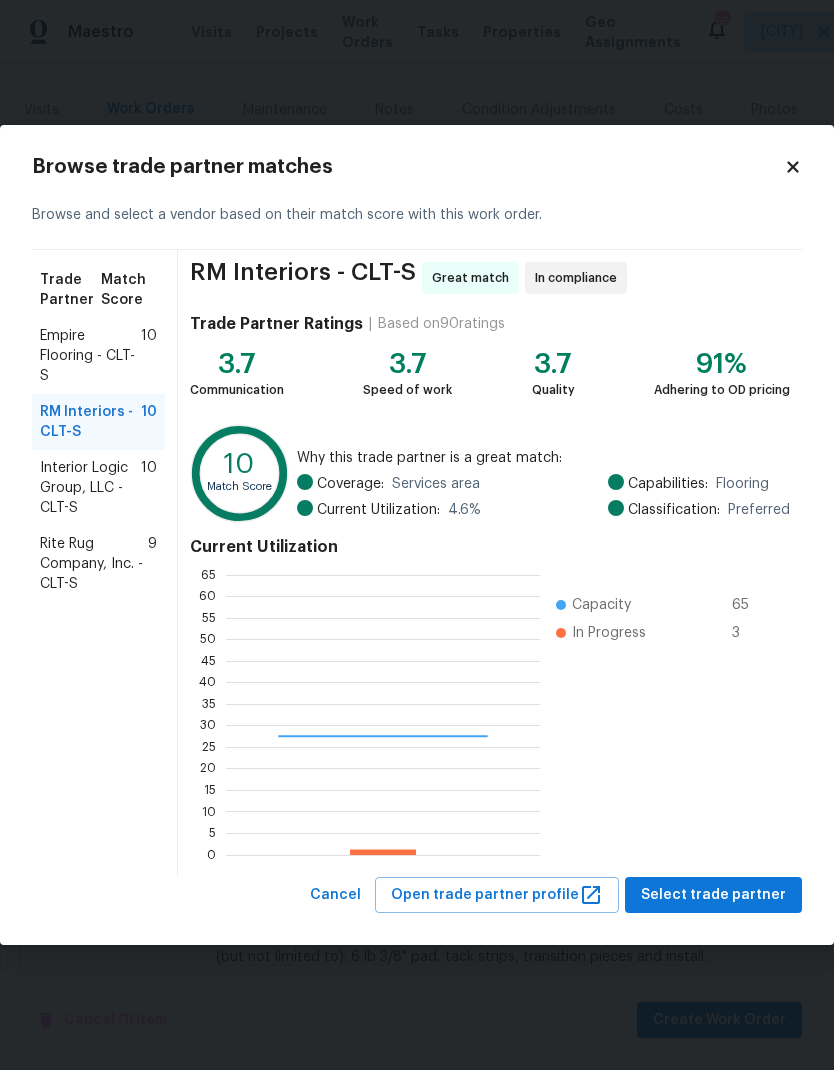 scroll, scrollTop: 2, scrollLeft: 2, axis: both 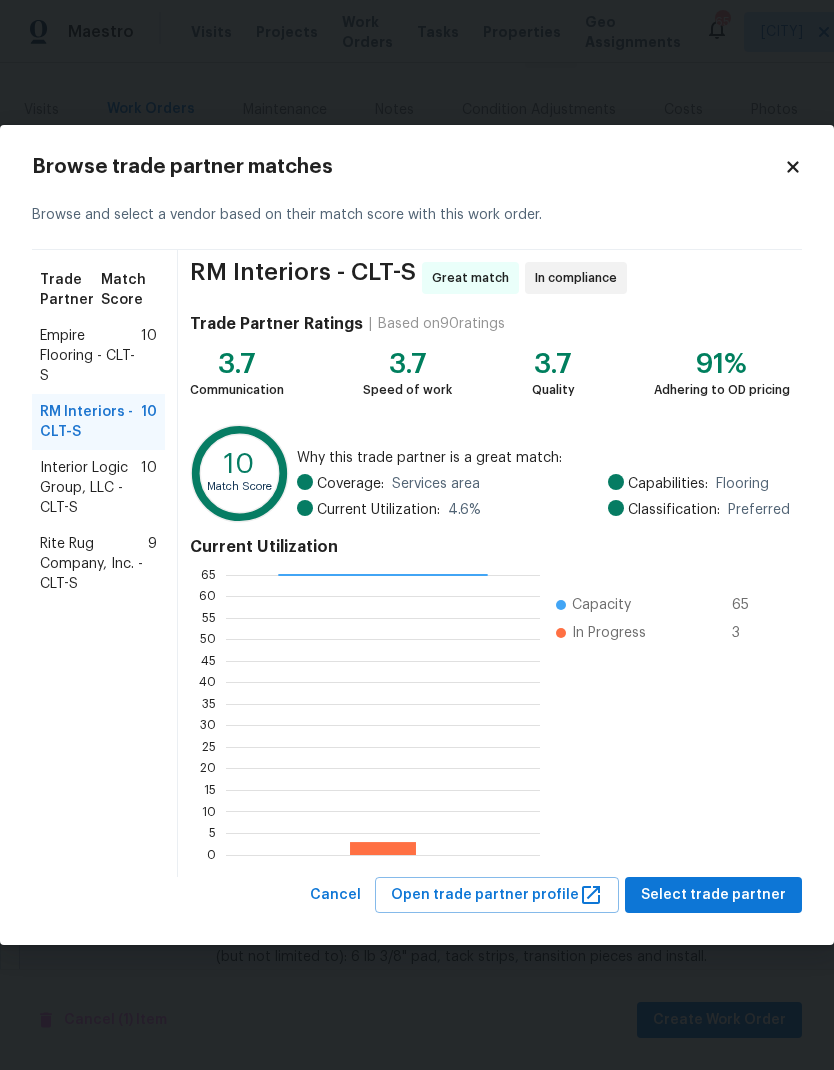 click on "Rite Rug Company, Inc. - CLT-S" at bounding box center (94, 564) 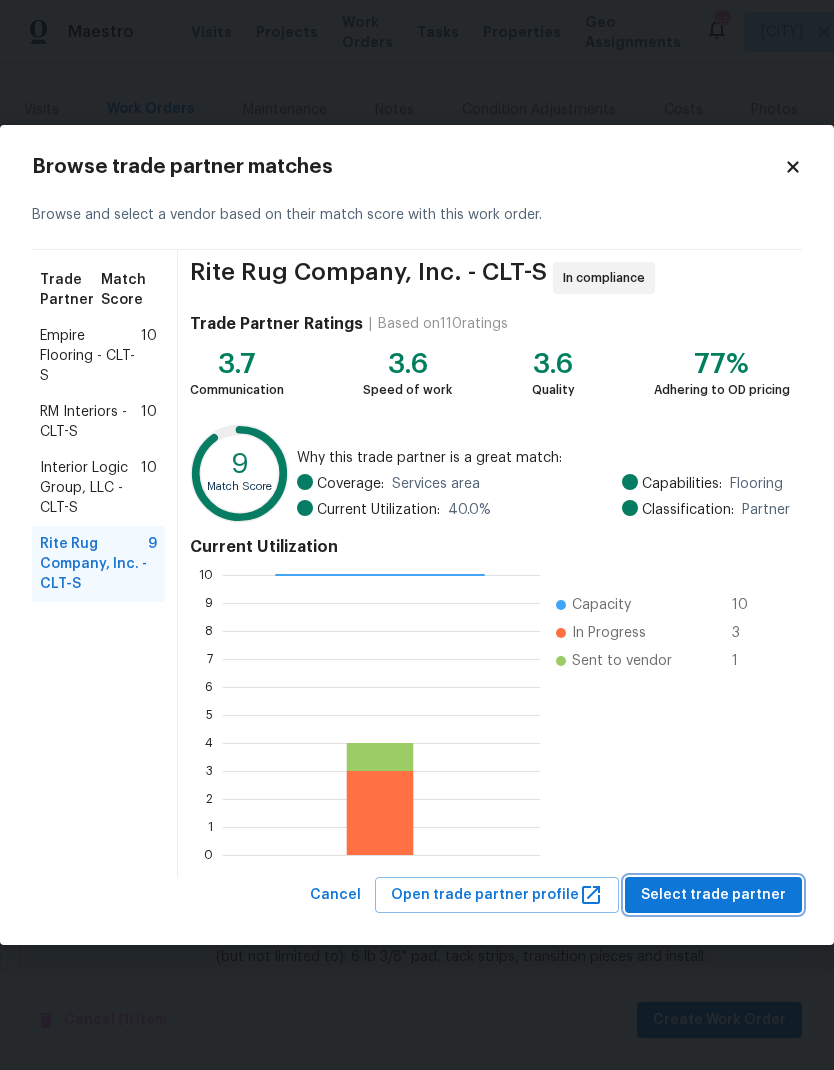 click on "Select trade partner" at bounding box center (713, 895) 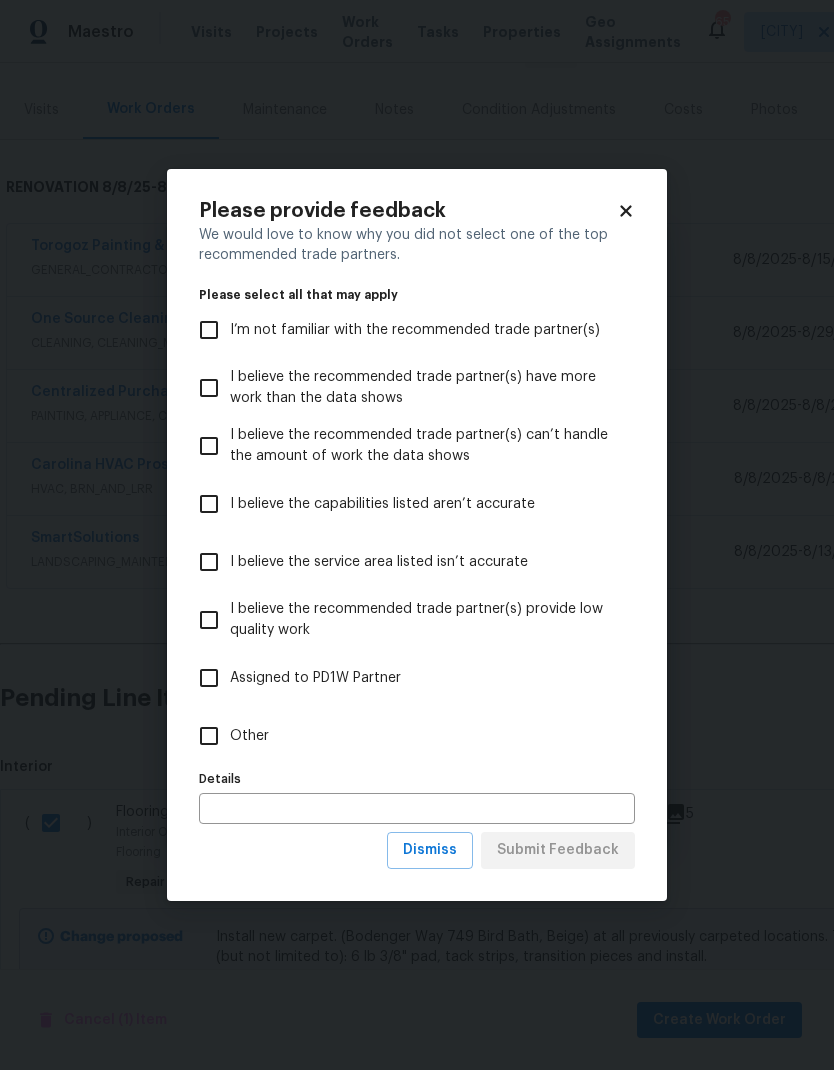 click on "Other" at bounding box center (209, 736) 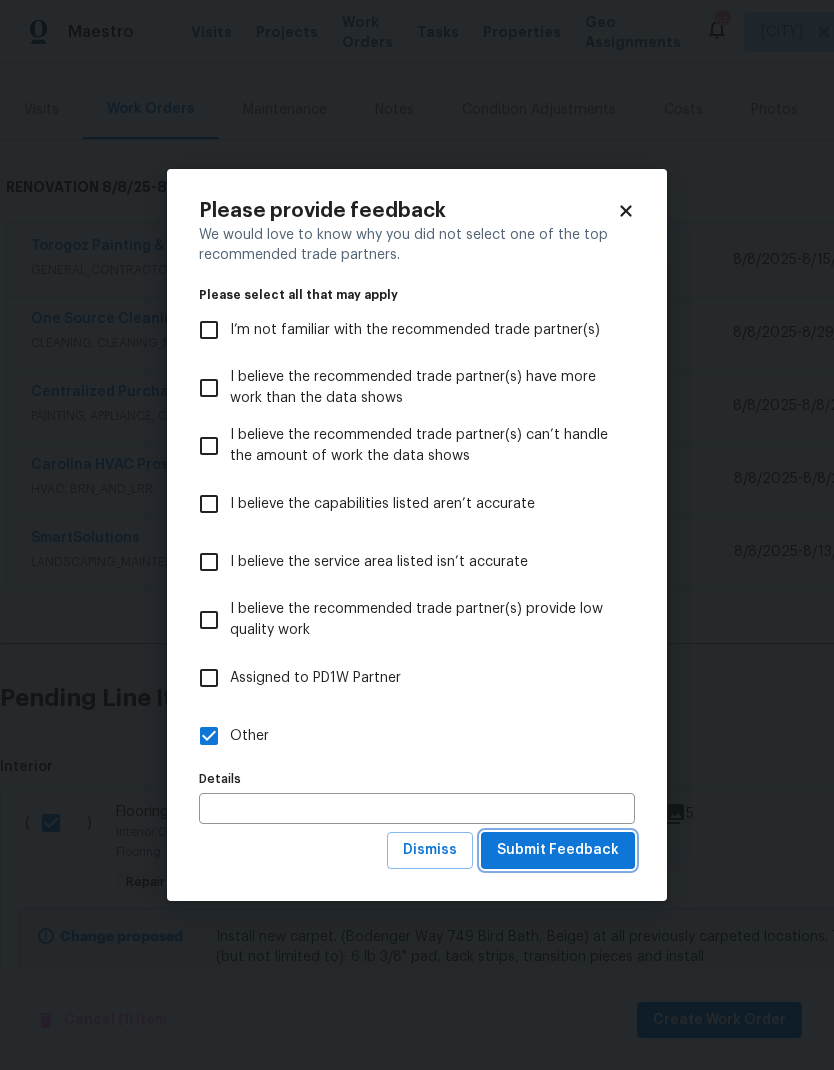 click on "Submit Feedback" at bounding box center [558, 850] 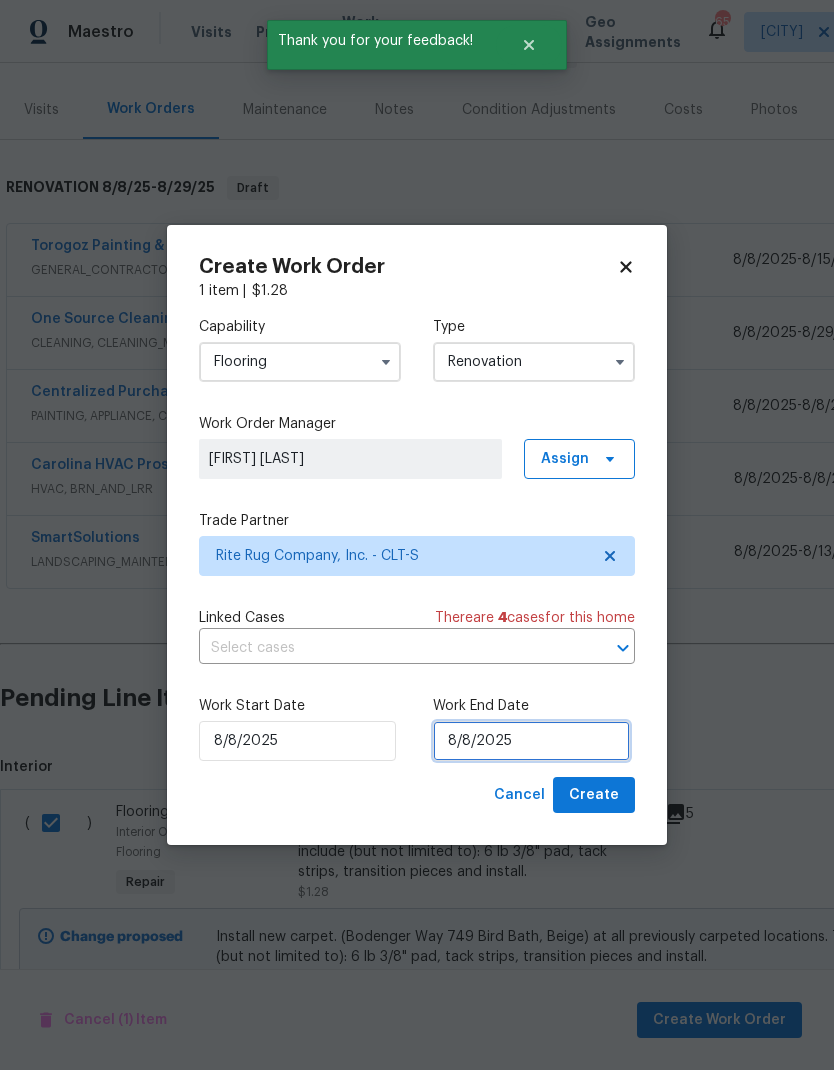 click on "8/8/2025" at bounding box center (531, 741) 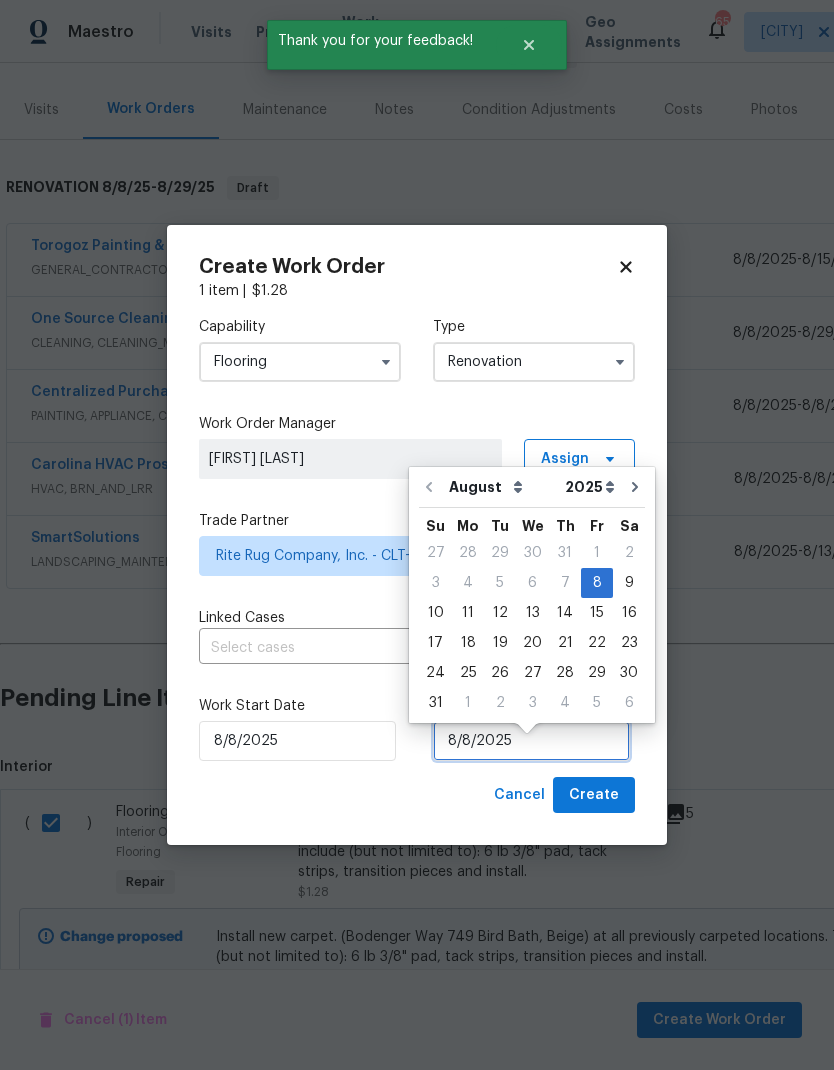 scroll, scrollTop: 15, scrollLeft: 0, axis: vertical 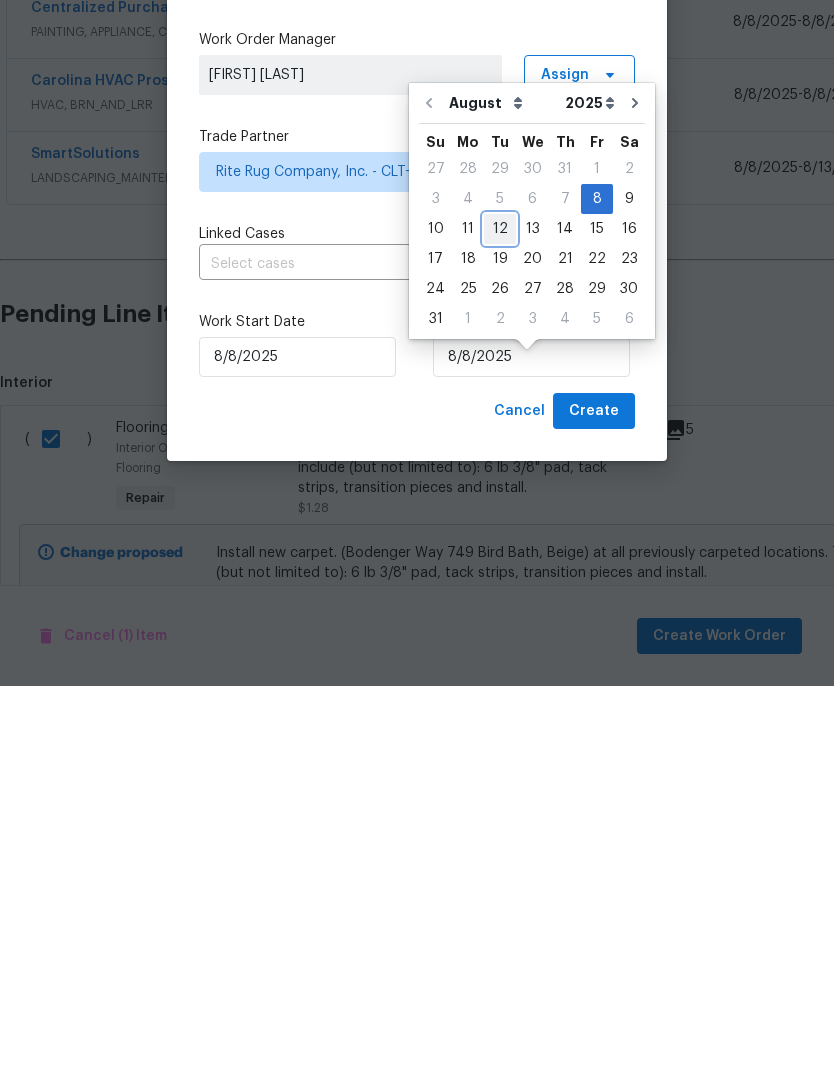 click on "12" at bounding box center [500, 613] 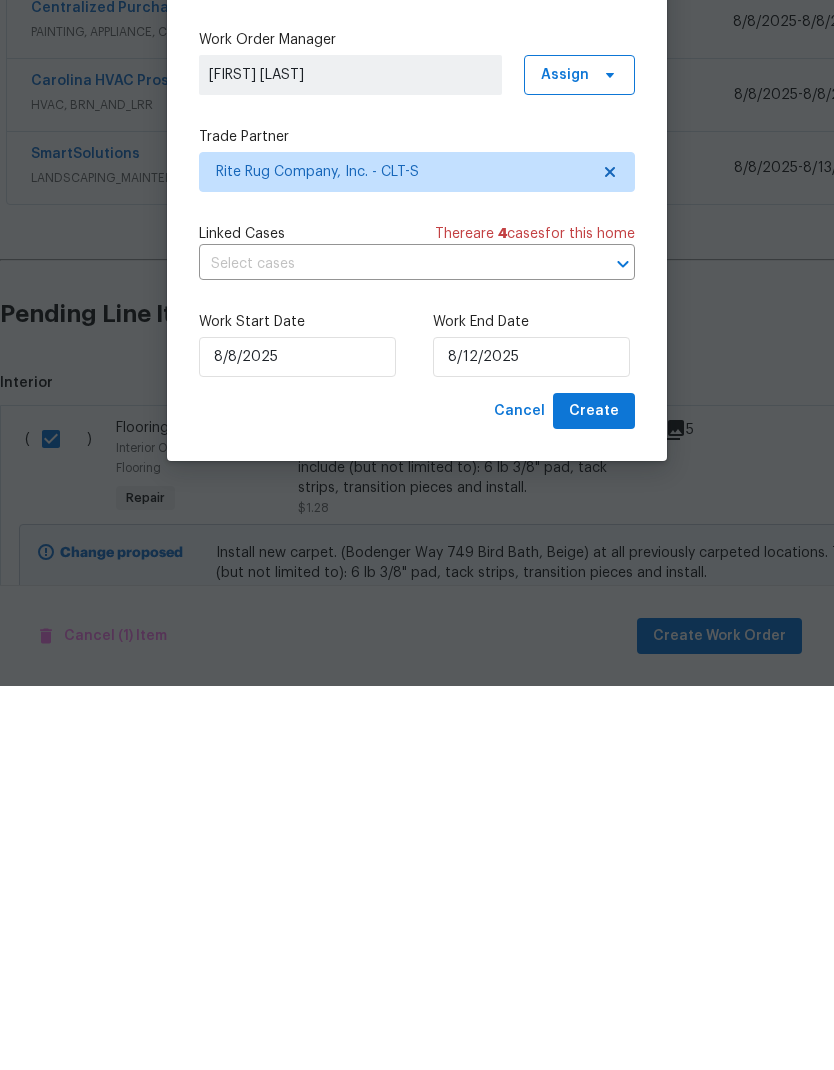 scroll, scrollTop: 80, scrollLeft: 0, axis: vertical 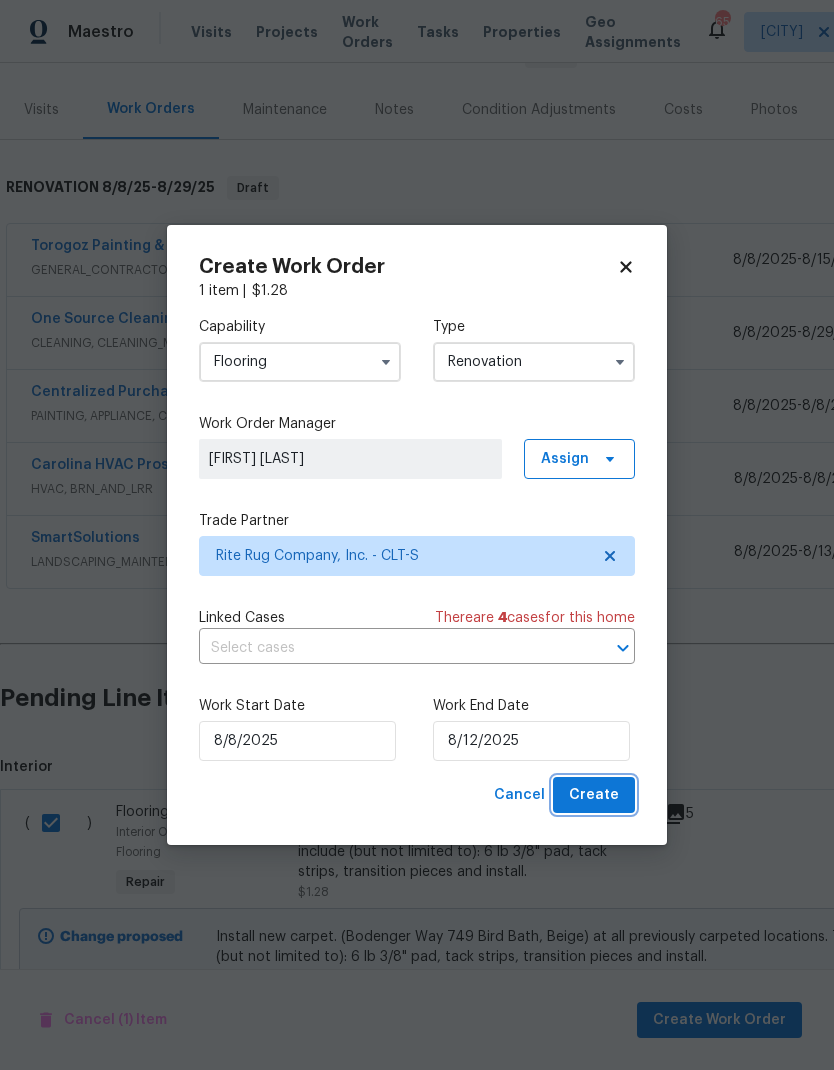 click on "Create" at bounding box center (594, 795) 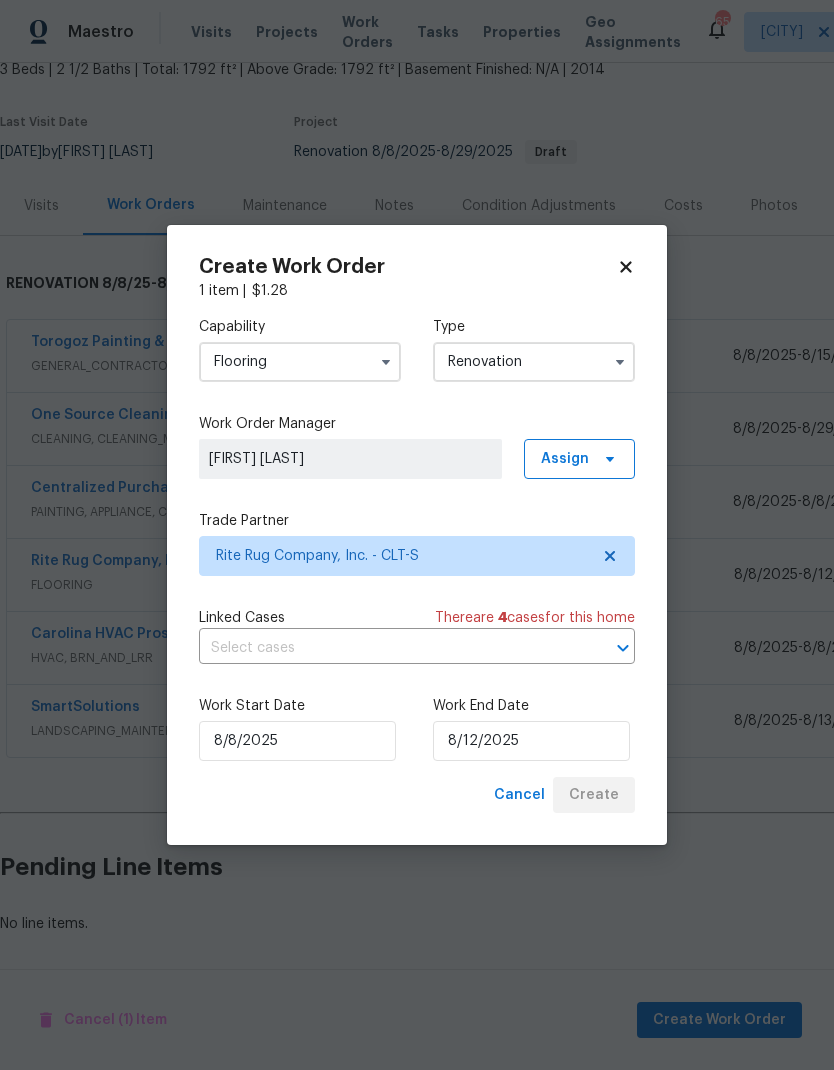 scroll, scrollTop: 46, scrollLeft: 0, axis: vertical 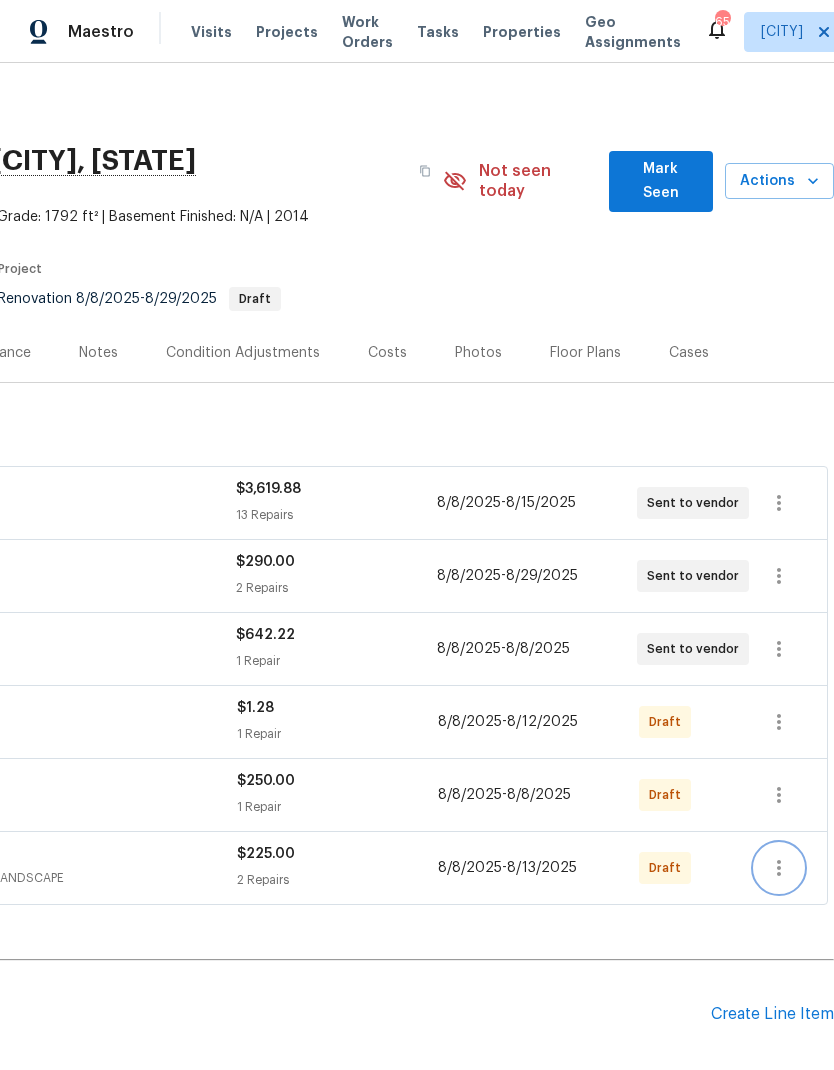 click 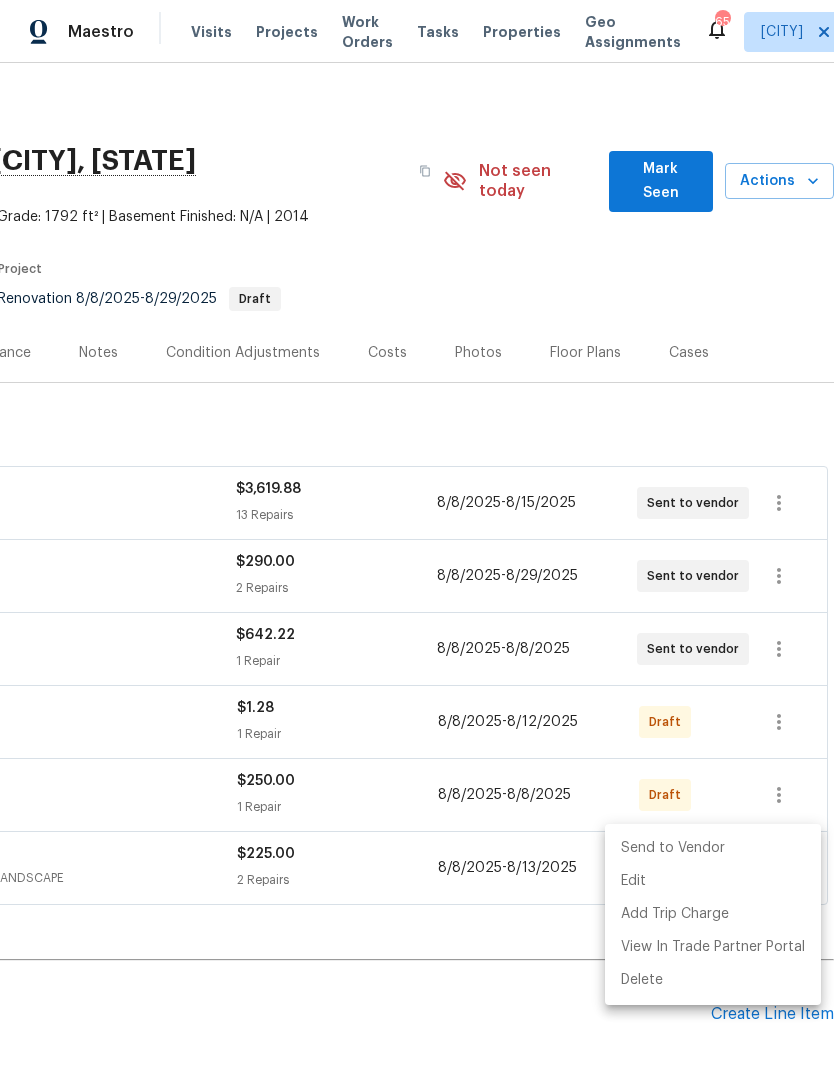click on "Send to Vendor" at bounding box center [713, 848] 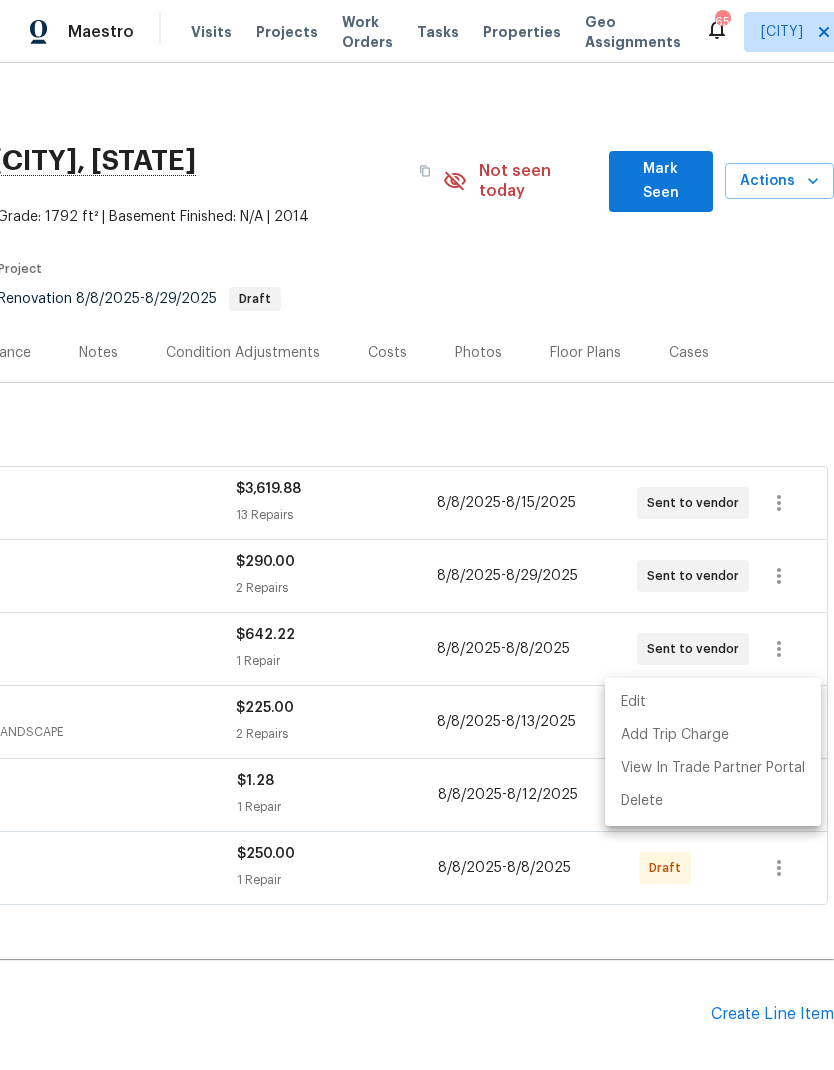 click at bounding box center [417, 535] 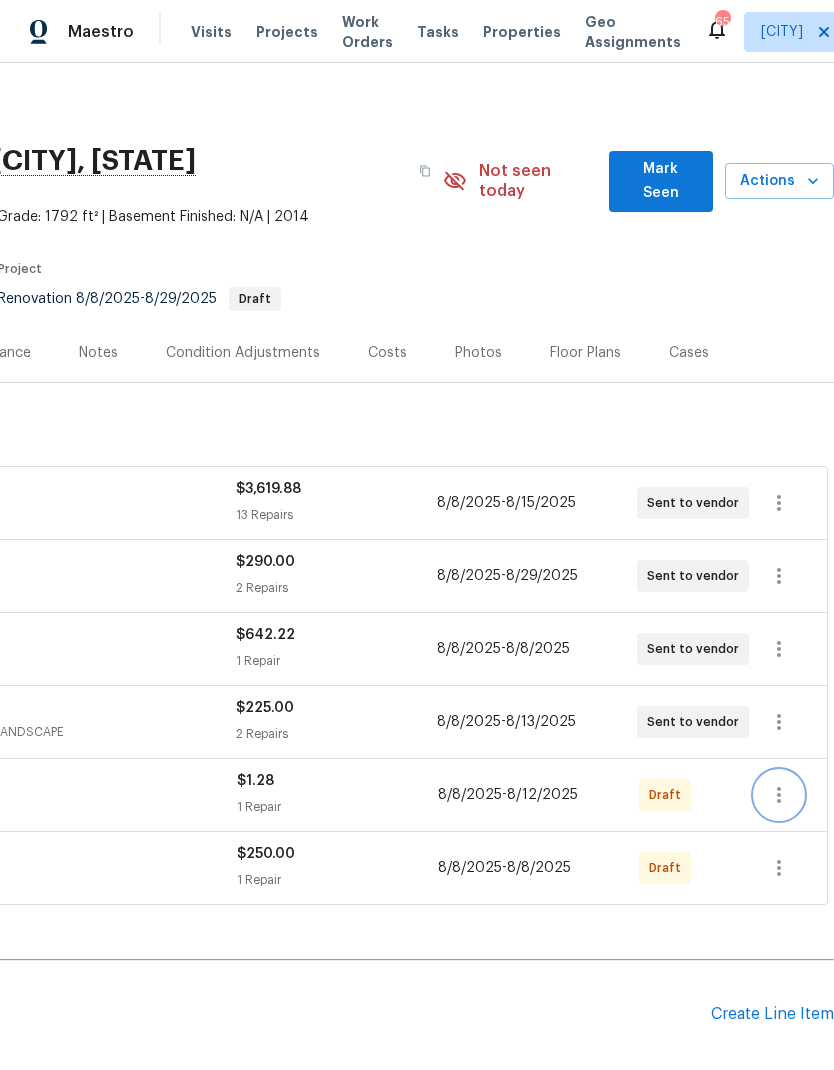 click 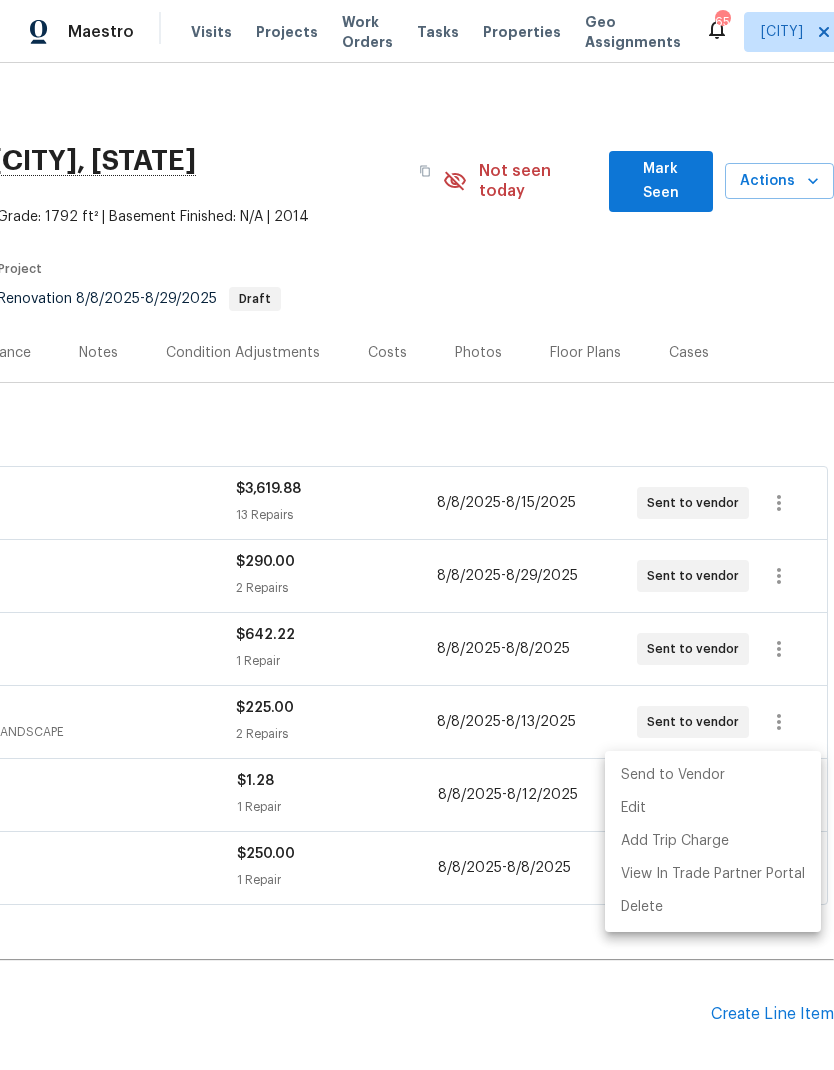 click on "Send to Vendor" at bounding box center [713, 775] 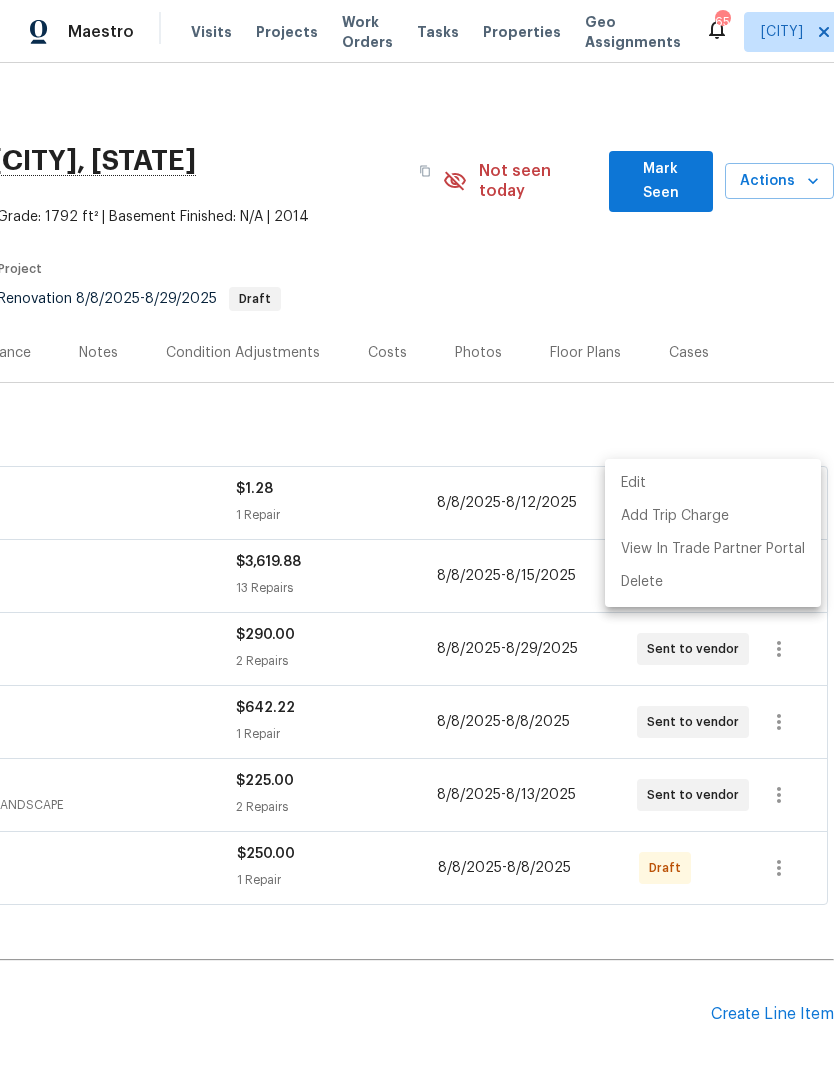 click at bounding box center [417, 535] 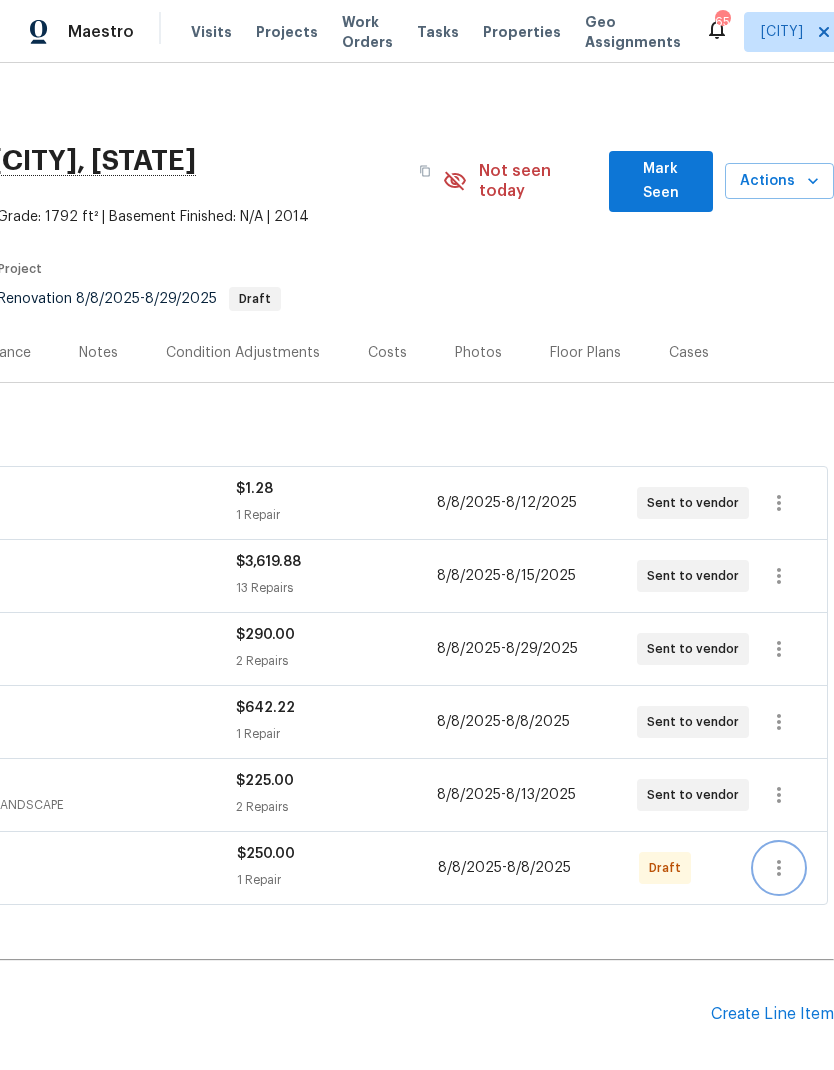 click 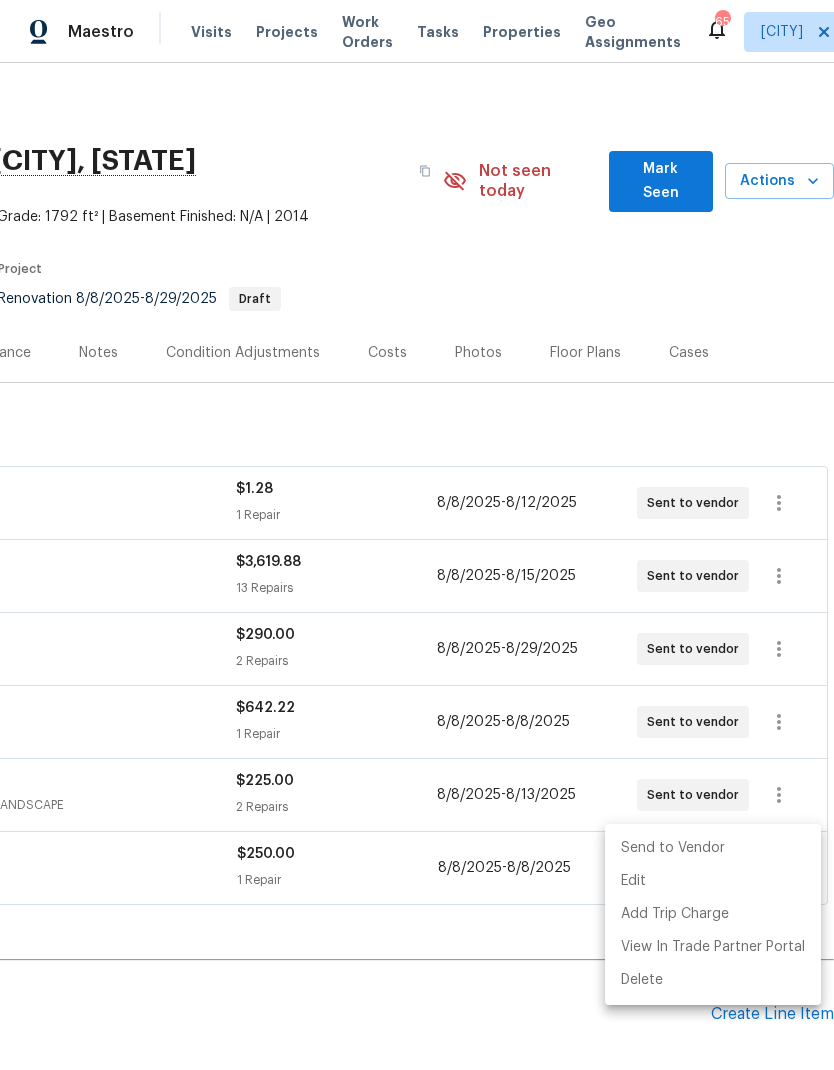 click on "Send to Vendor" at bounding box center [713, 848] 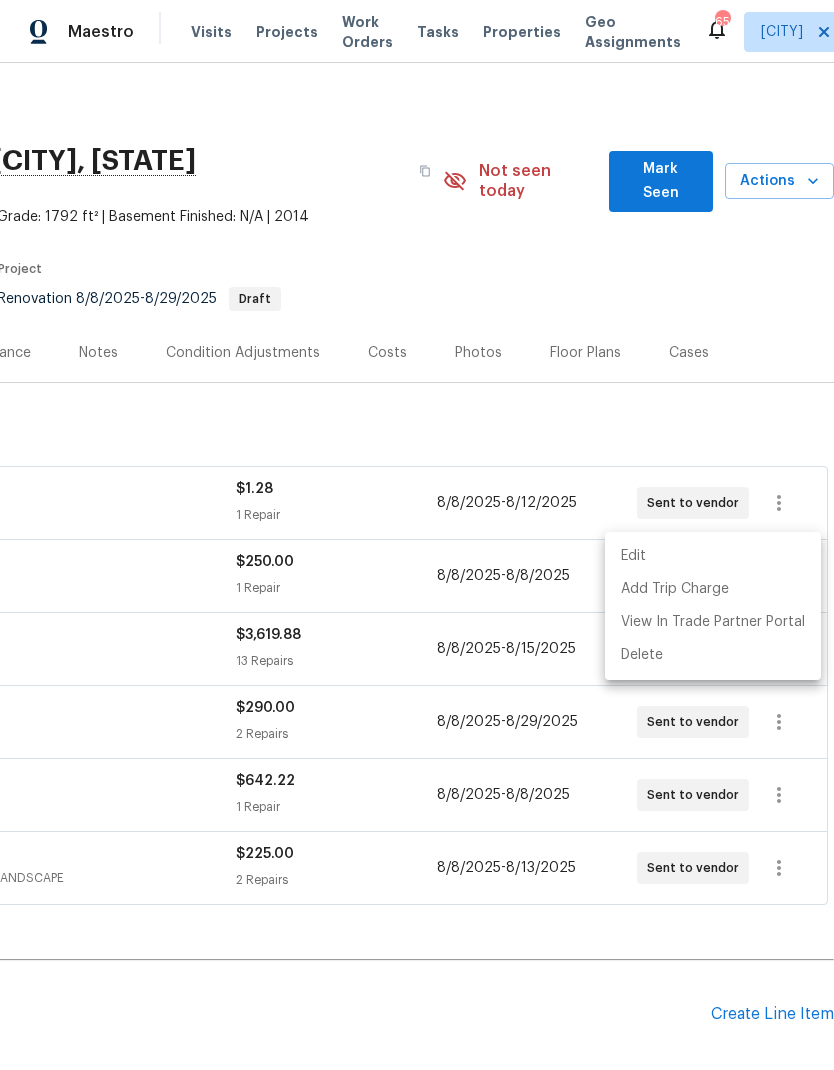 click at bounding box center [417, 535] 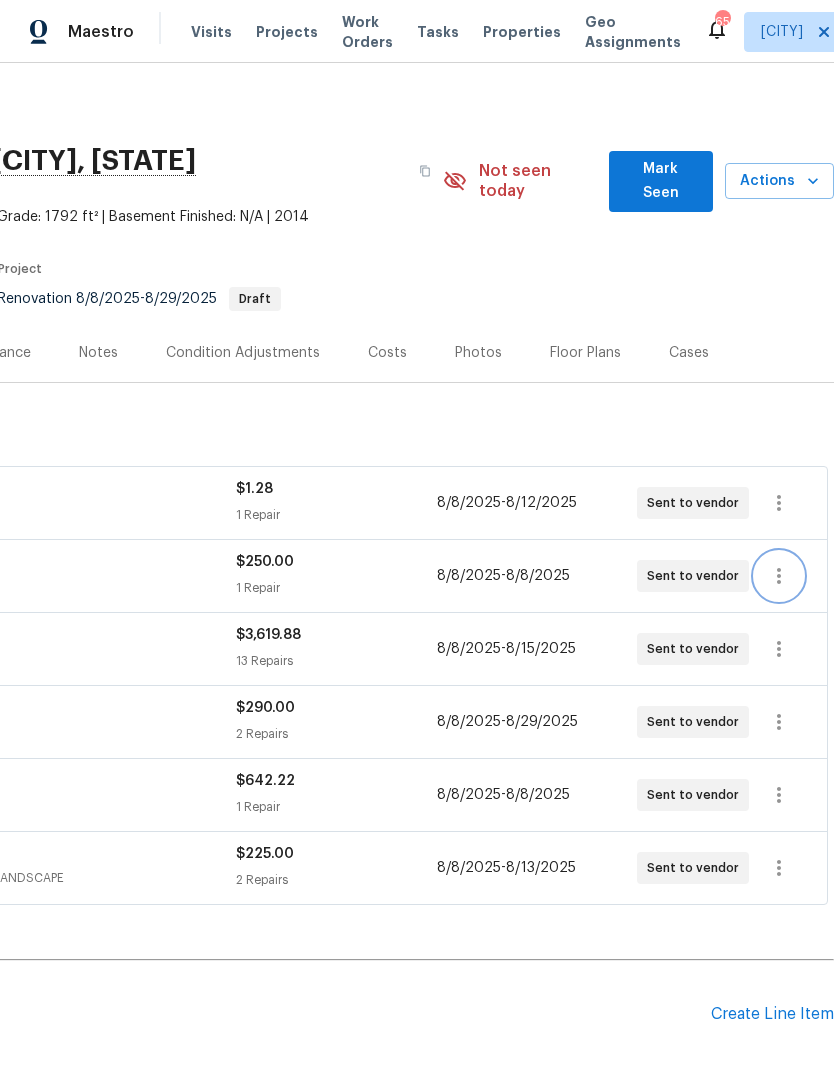 scroll, scrollTop: 0, scrollLeft: 296, axis: horizontal 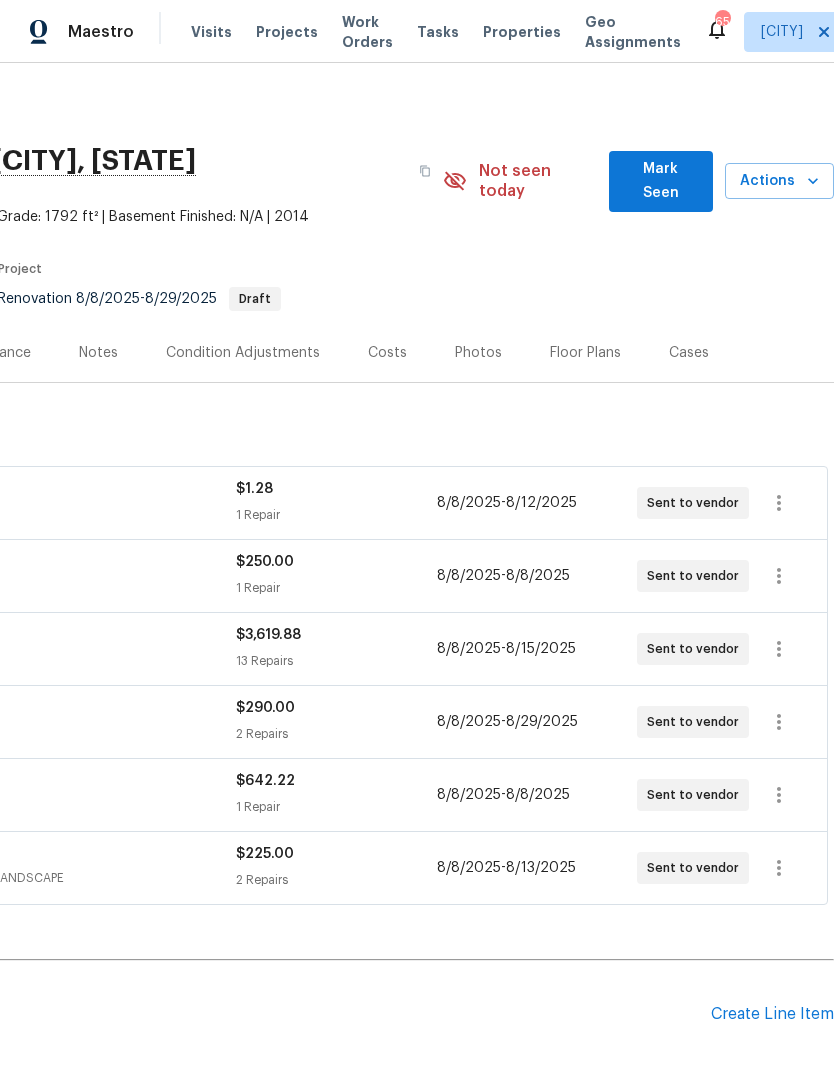 click on "Mark Seen" at bounding box center [661, 181] 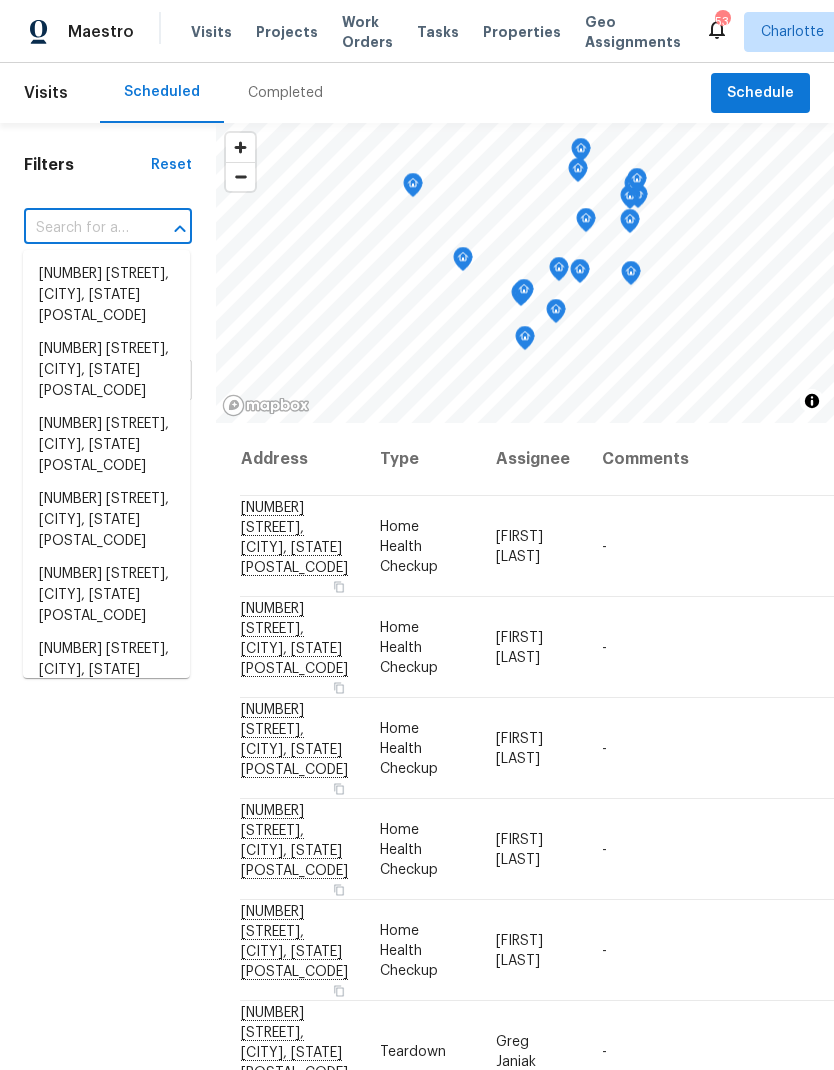 scroll, scrollTop: 0, scrollLeft: 0, axis: both 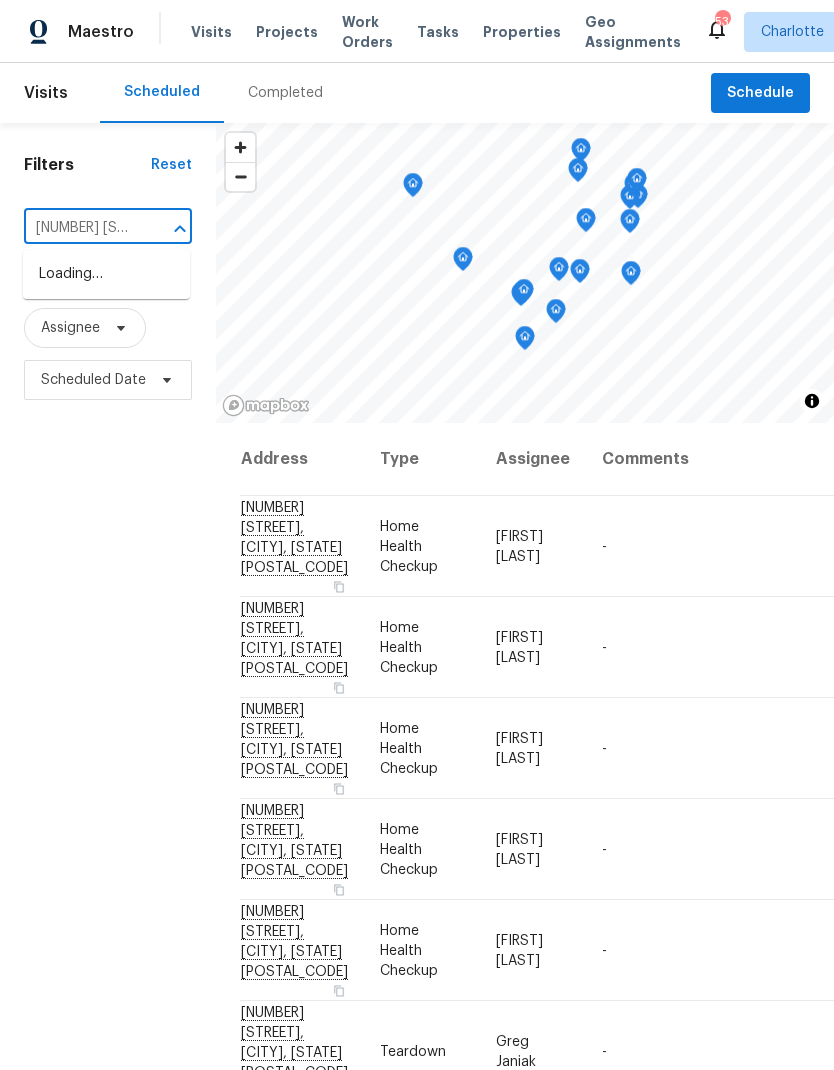 type on "1411 swa" 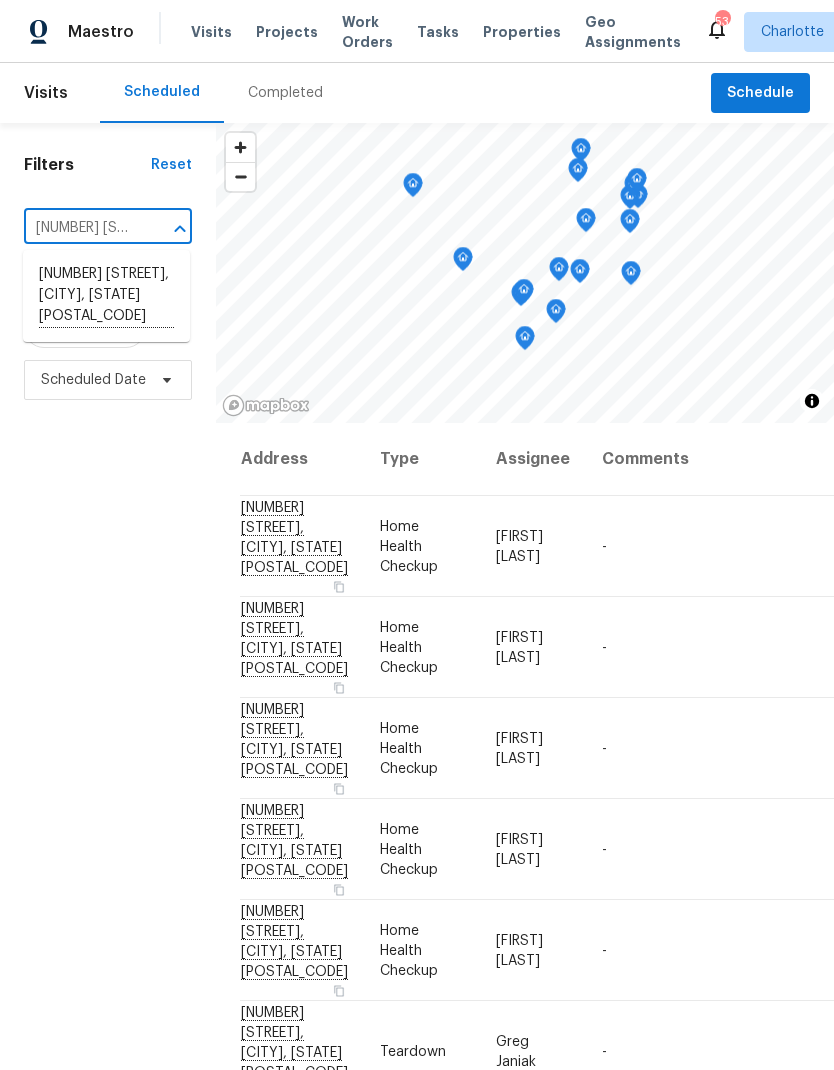 click on "1411 Swaying Branch Ln, Clover, SC 29710" at bounding box center [106, 296] 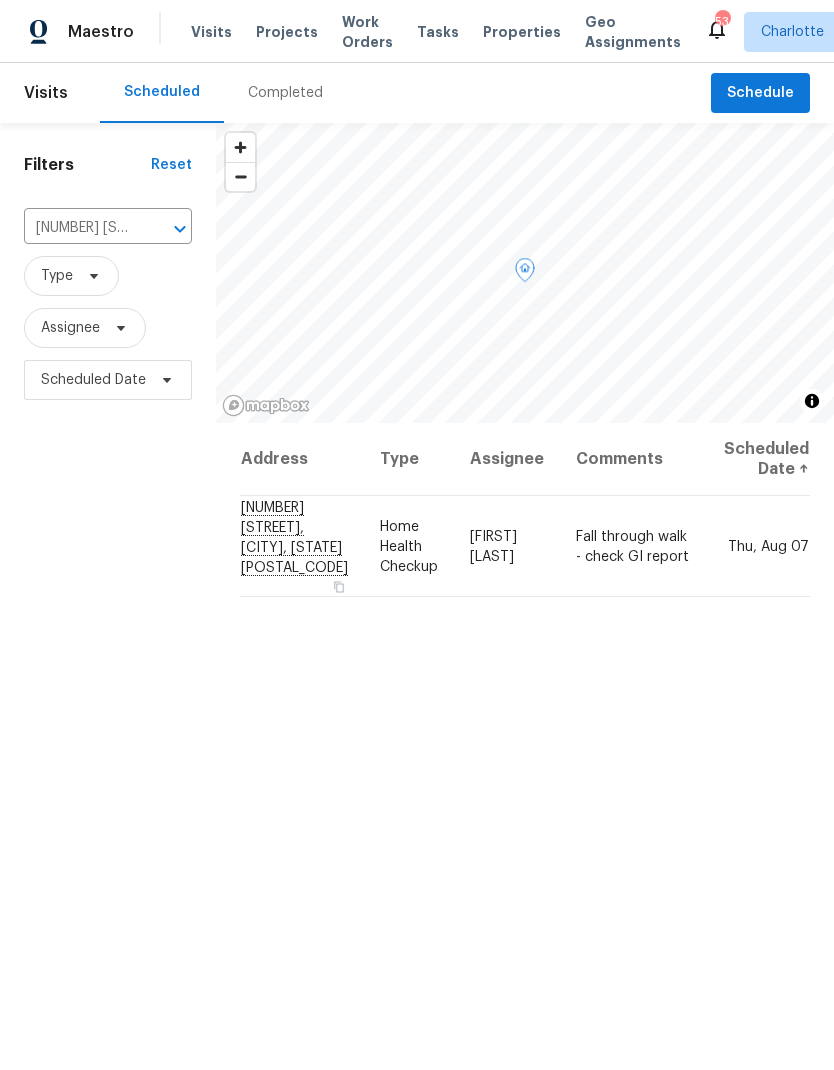 click 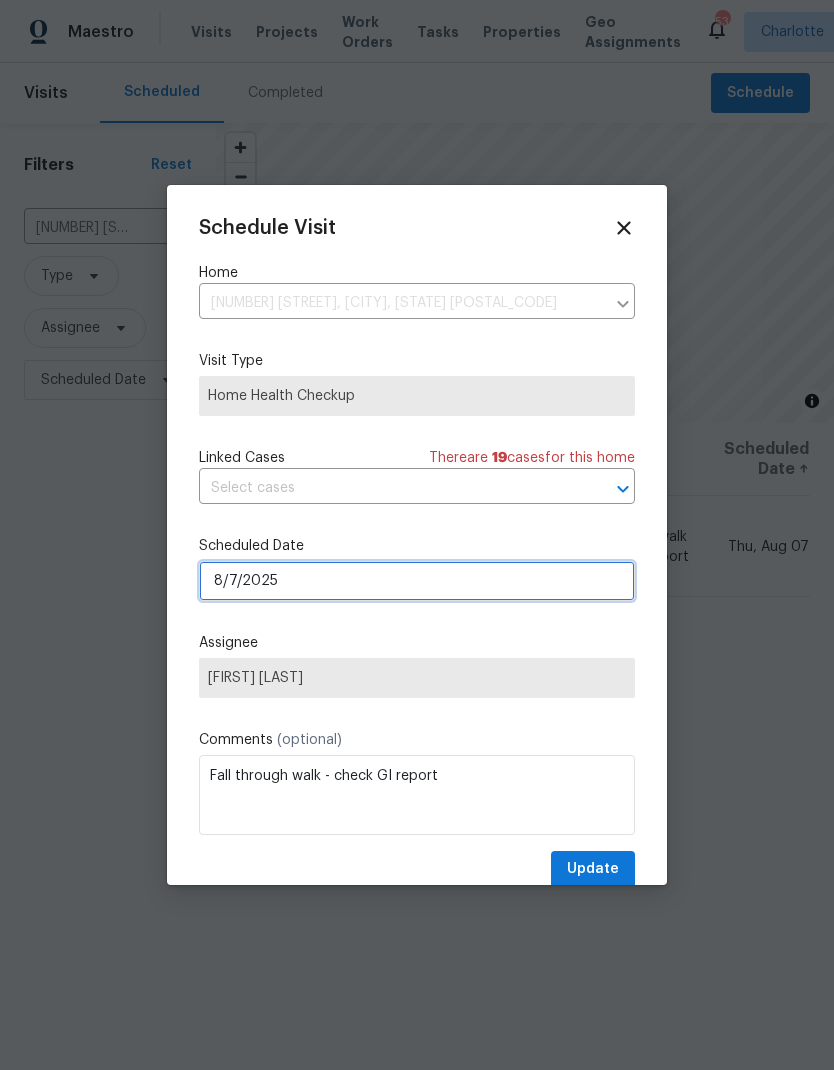 click on "8/7/2025" at bounding box center [417, 581] 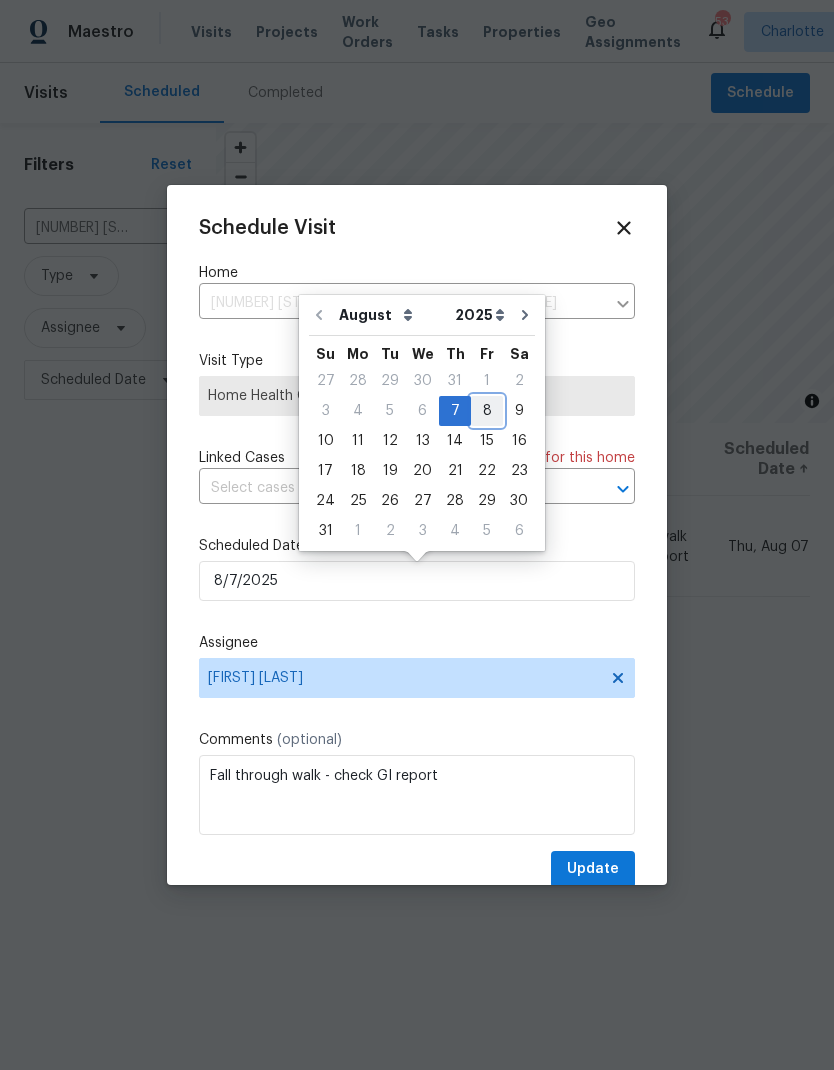click on "8" at bounding box center (487, 411) 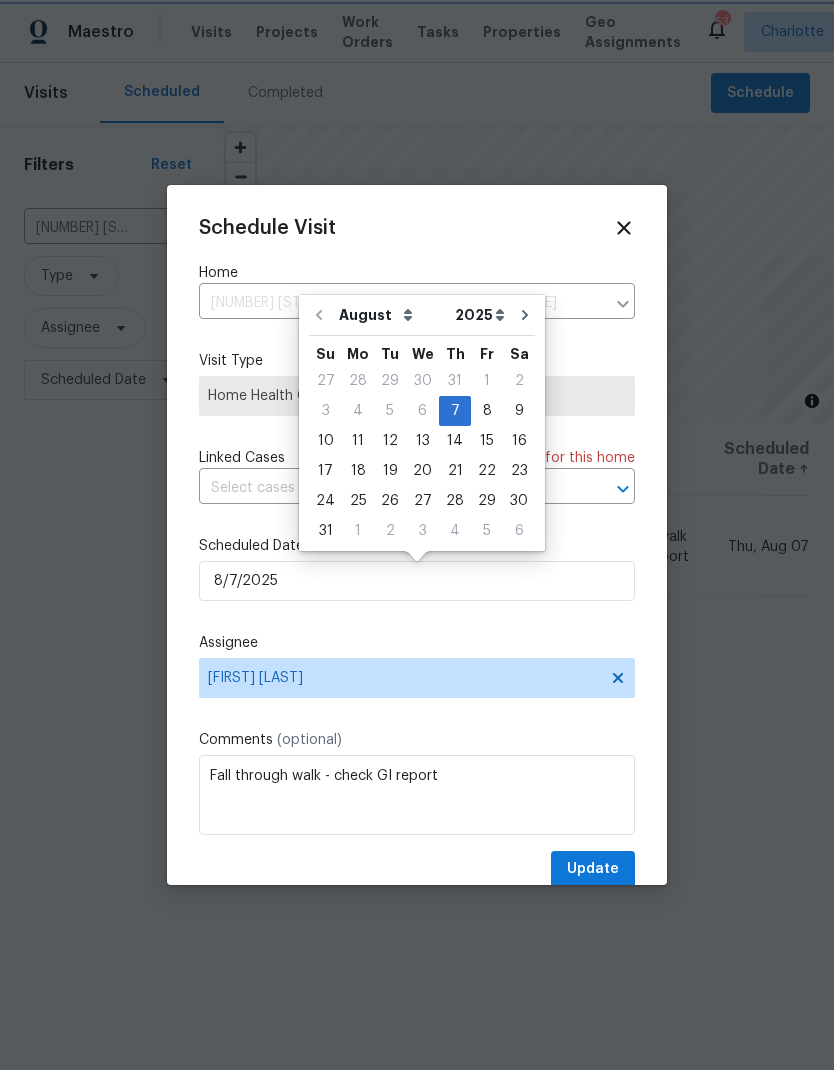 type on "8/8/2025" 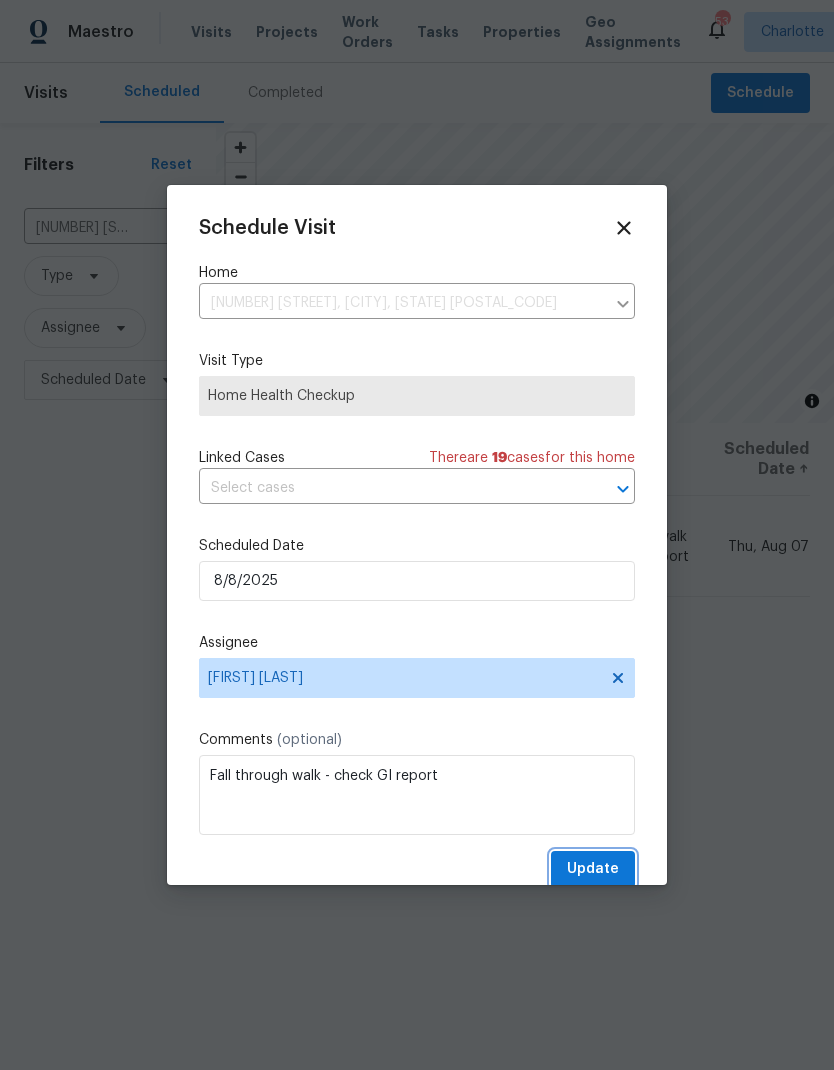 click on "Update" at bounding box center (593, 869) 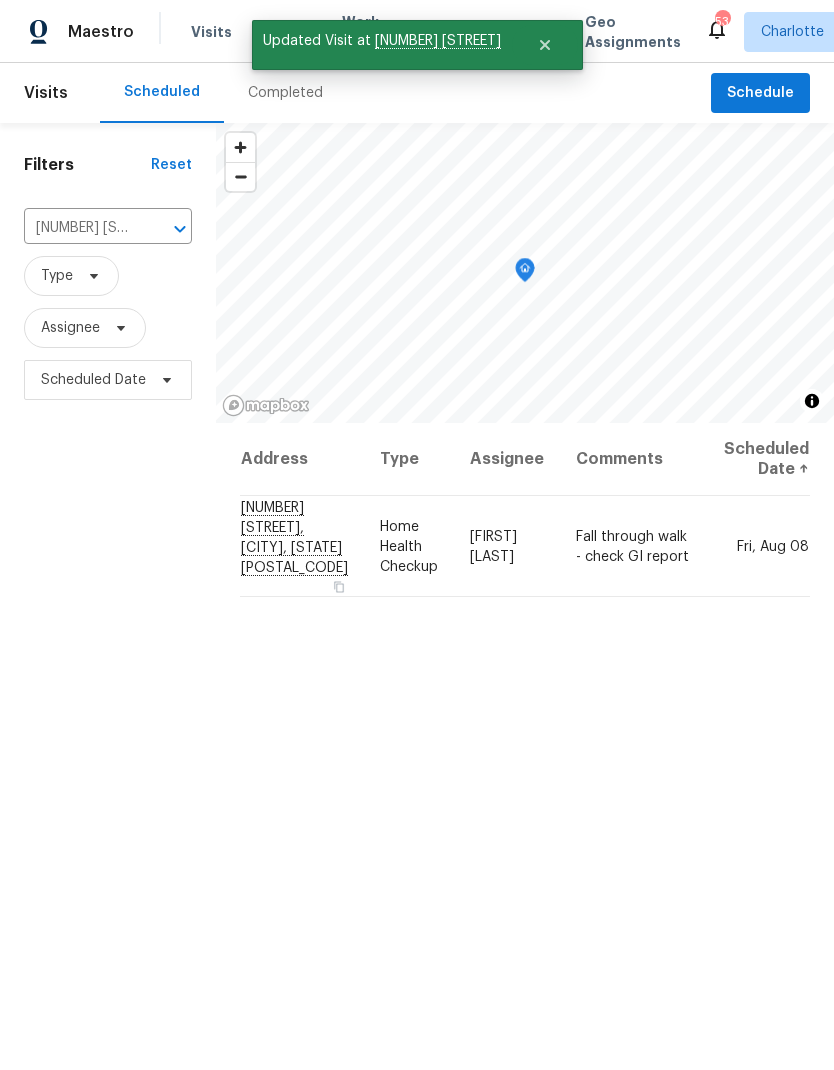 click 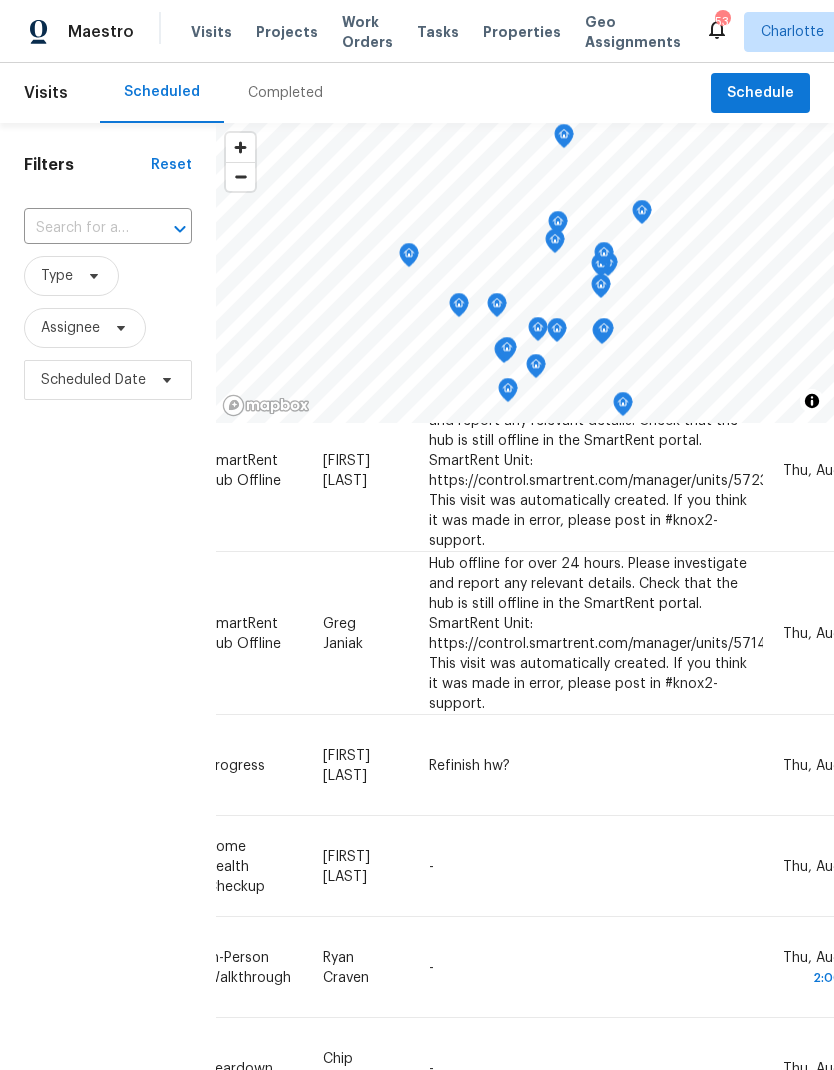 scroll, scrollTop: 1056, scrollLeft: 172, axis: both 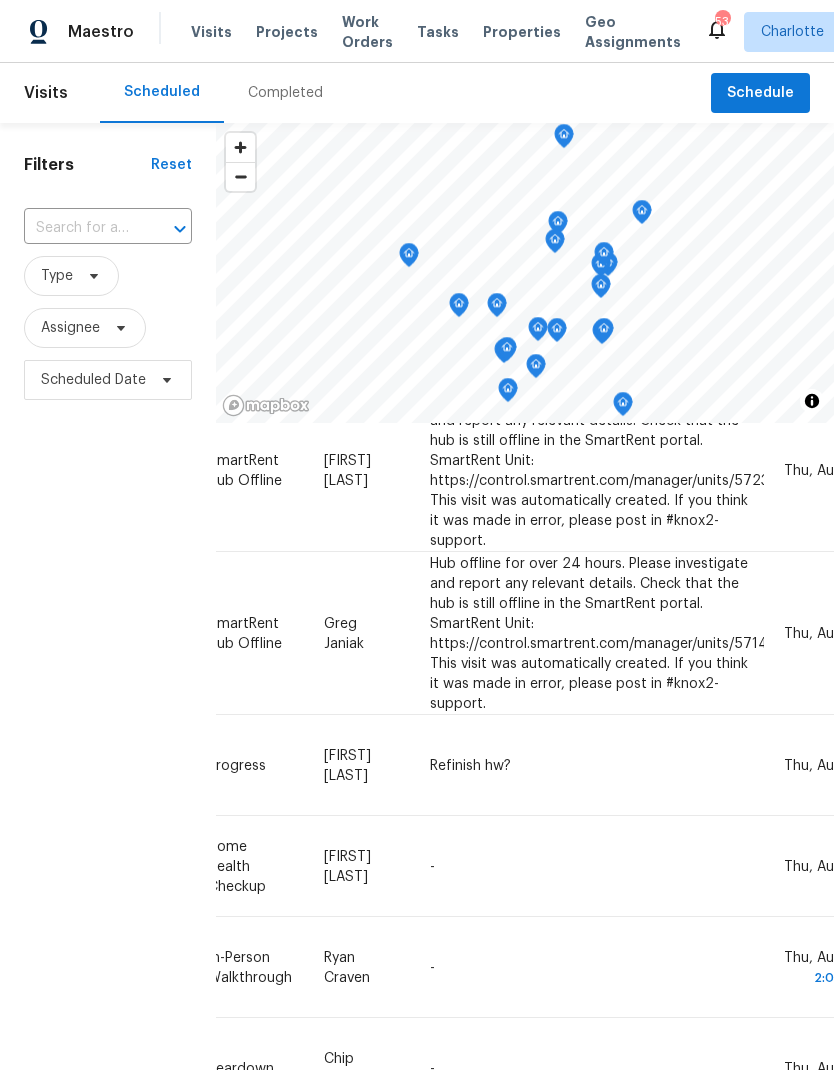 click at bounding box center (0, 0) 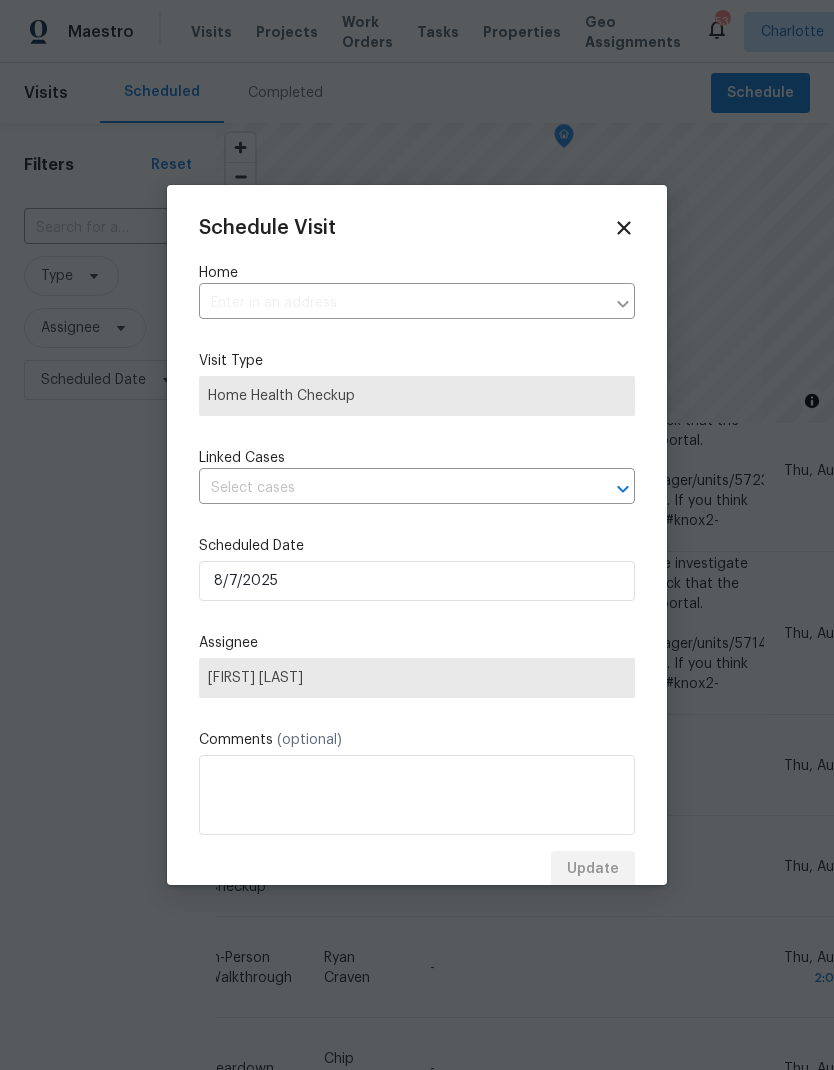 type on "665 Cypress Glen Ln, Clover, SC 29710" 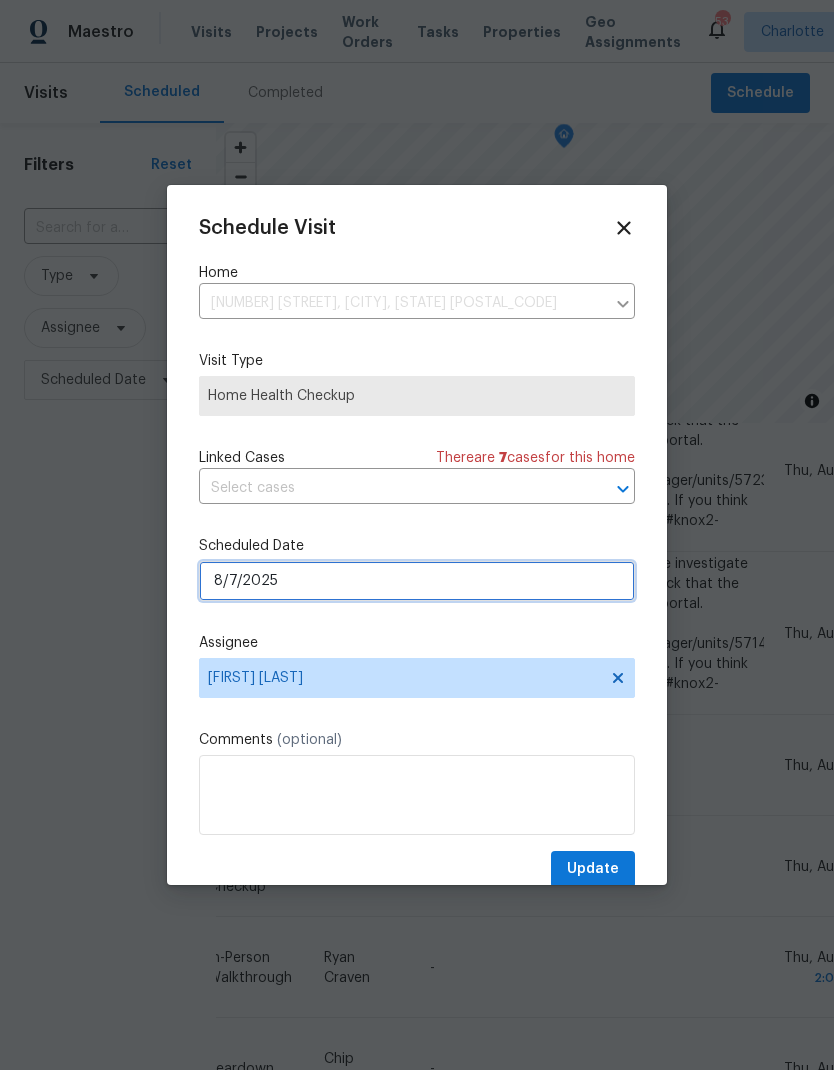 click on "8/7/2025" at bounding box center [417, 581] 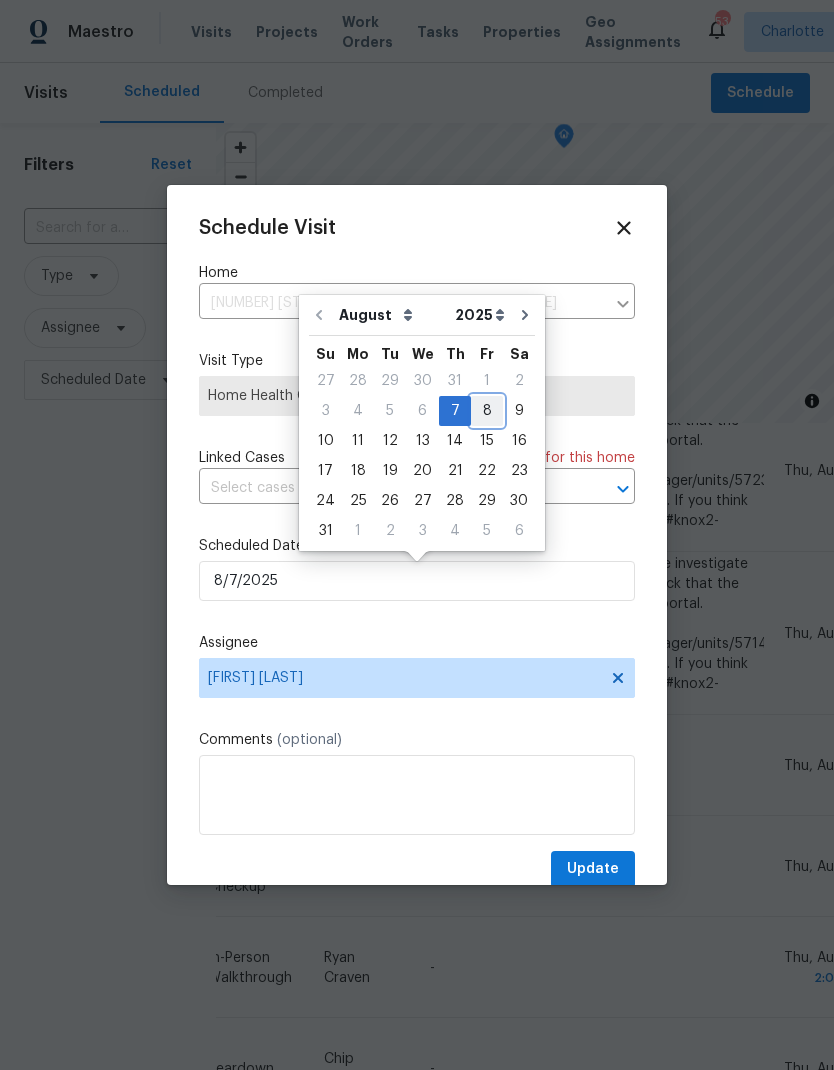click on "8" at bounding box center [487, 411] 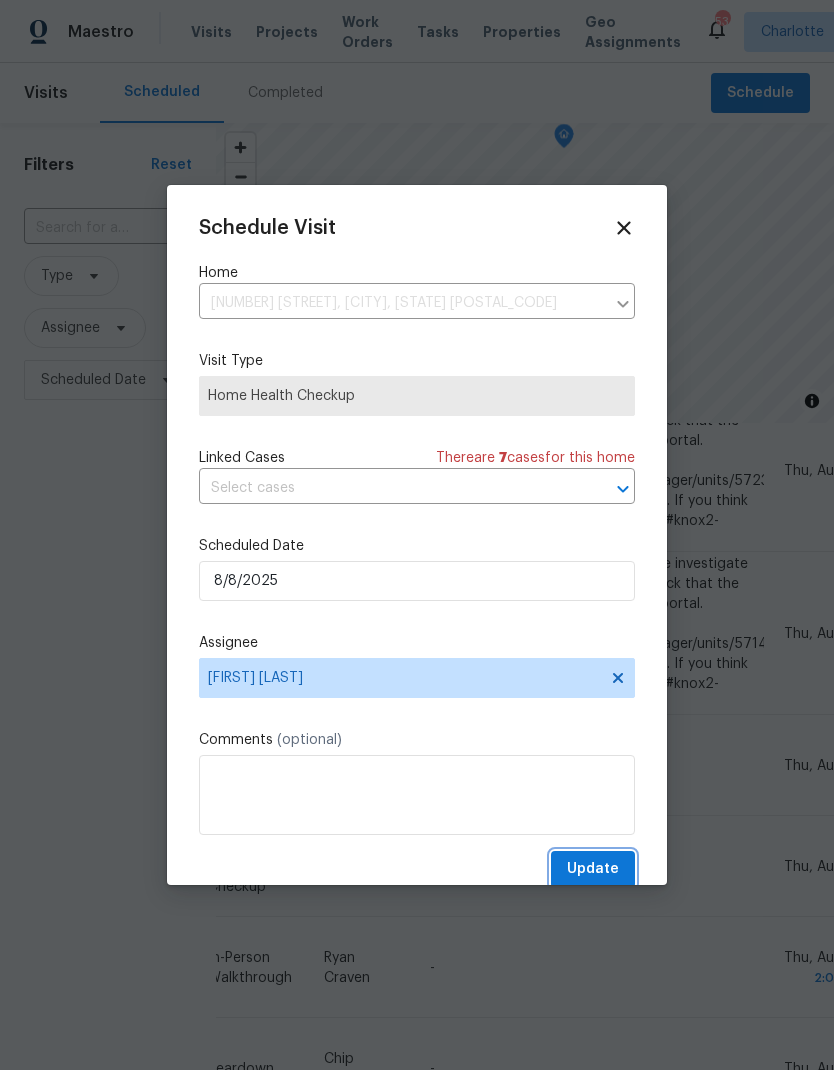 click on "Update" at bounding box center (593, 869) 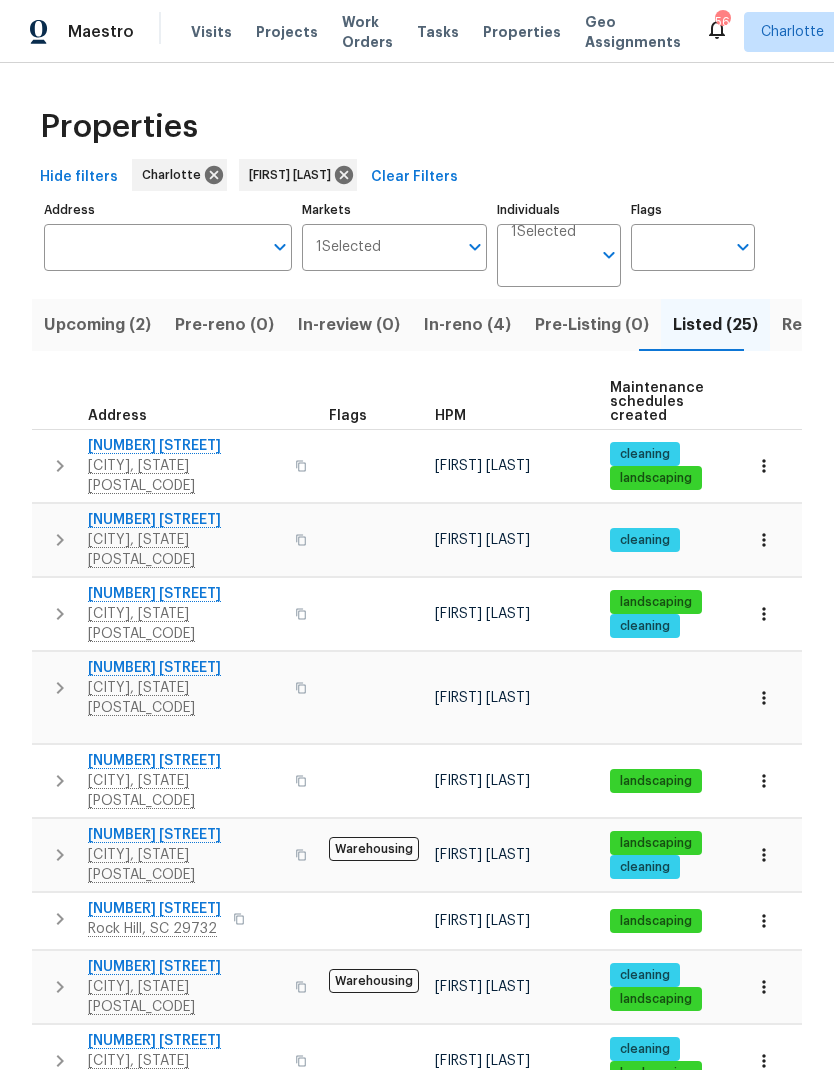 scroll, scrollTop: 0, scrollLeft: 0, axis: both 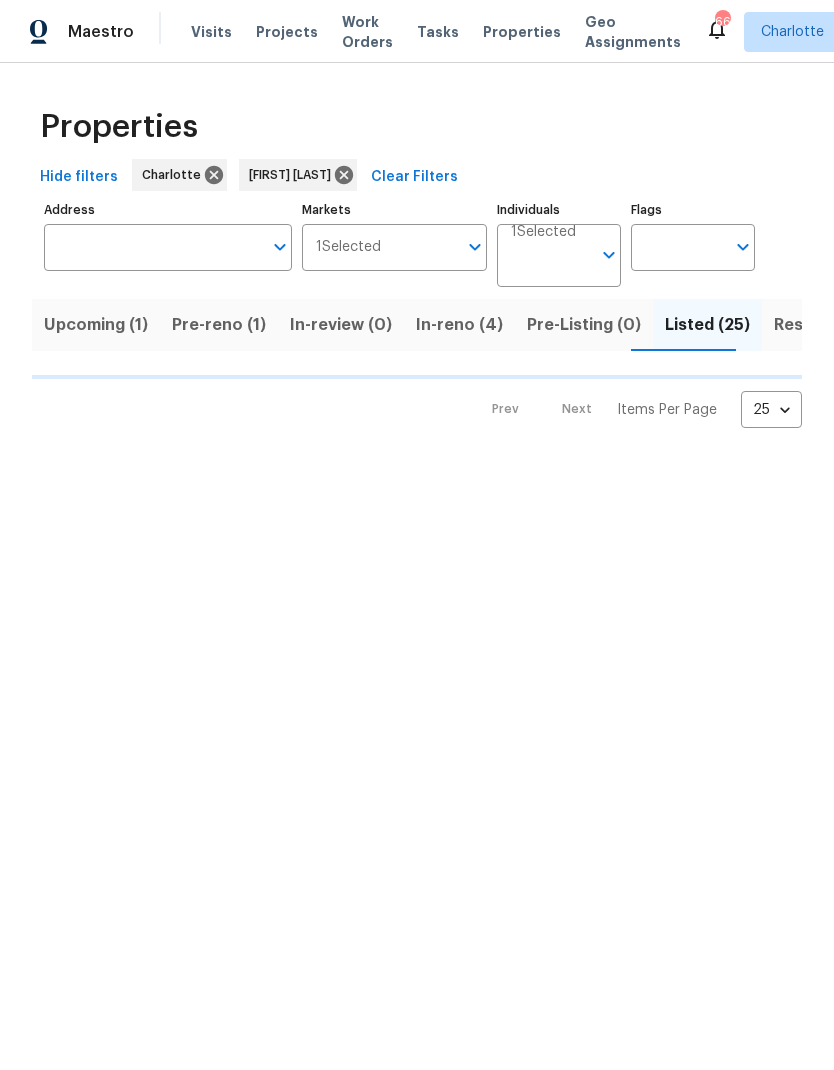 click on "In-reno (4)" at bounding box center [459, 325] 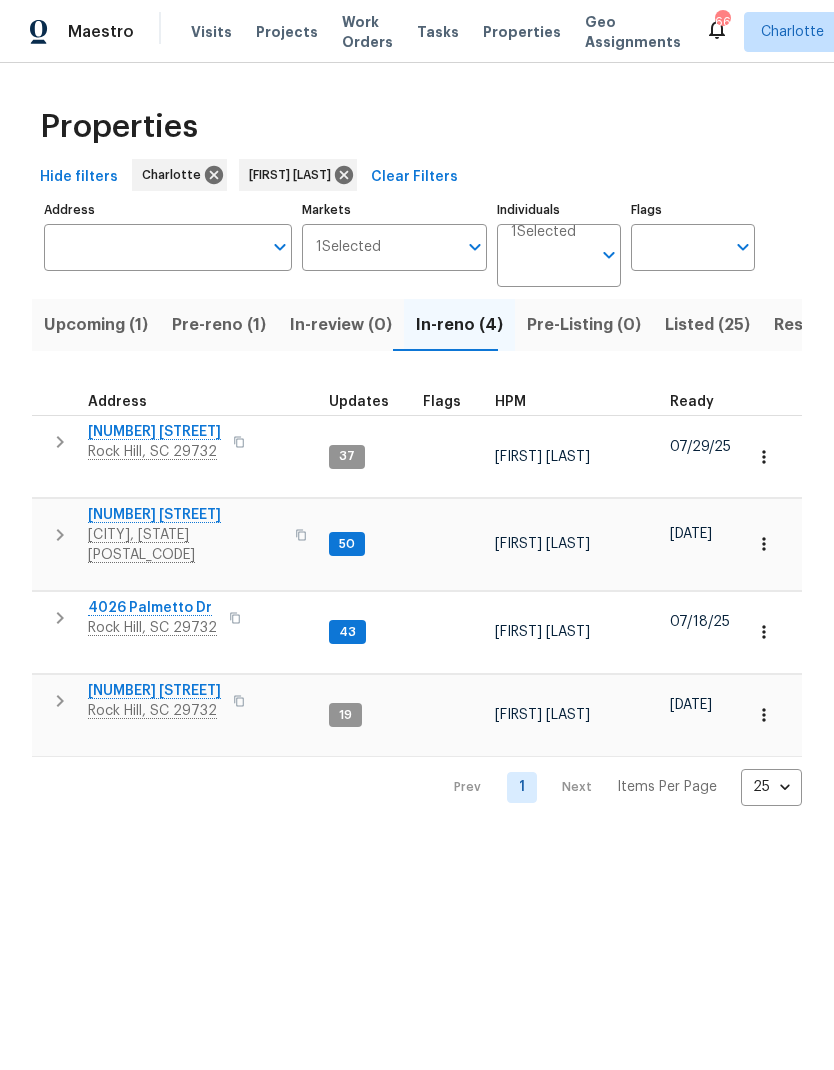 scroll, scrollTop: 0, scrollLeft: 0, axis: both 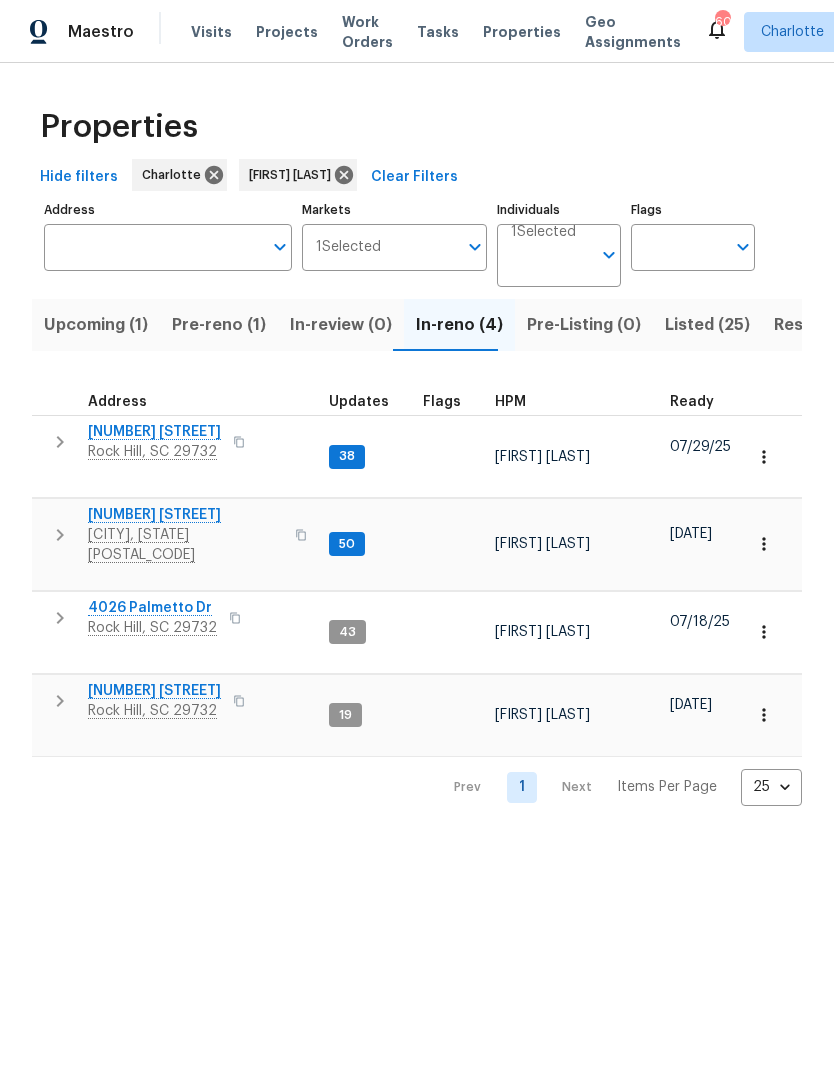 click on "Listed (25)" at bounding box center (707, 325) 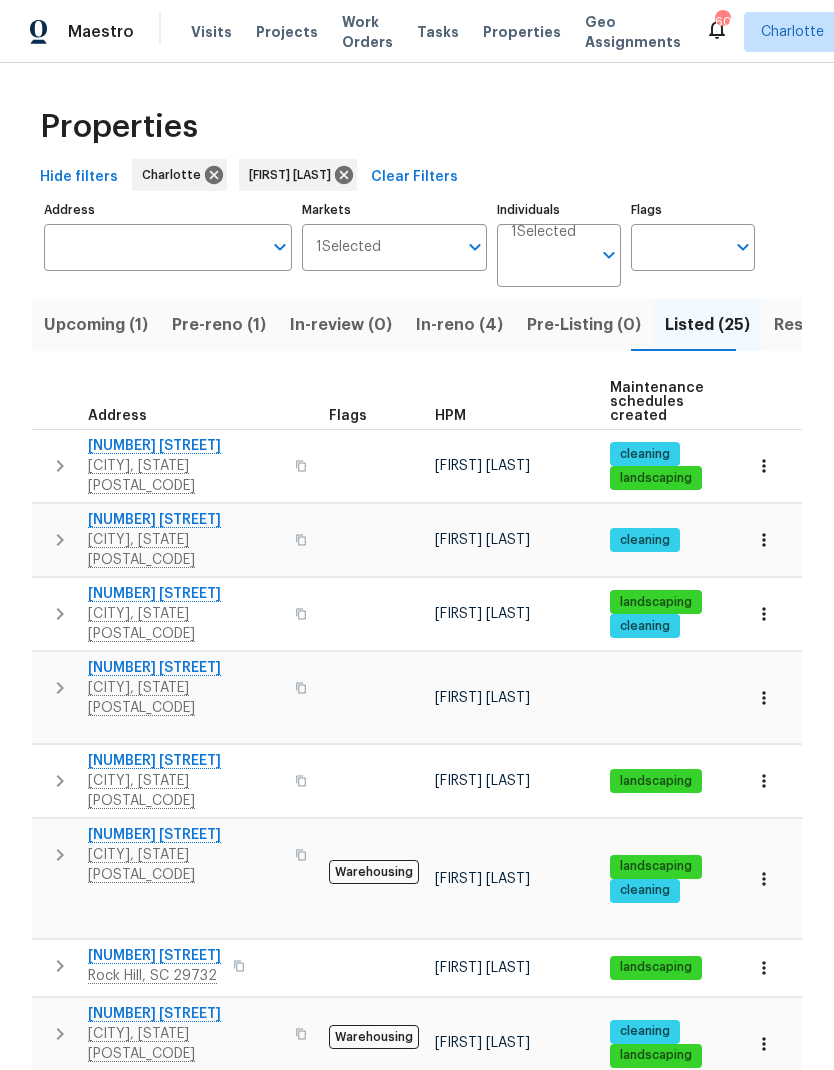 scroll, scrollTop: 0, scrollLeft: 0, axis: both 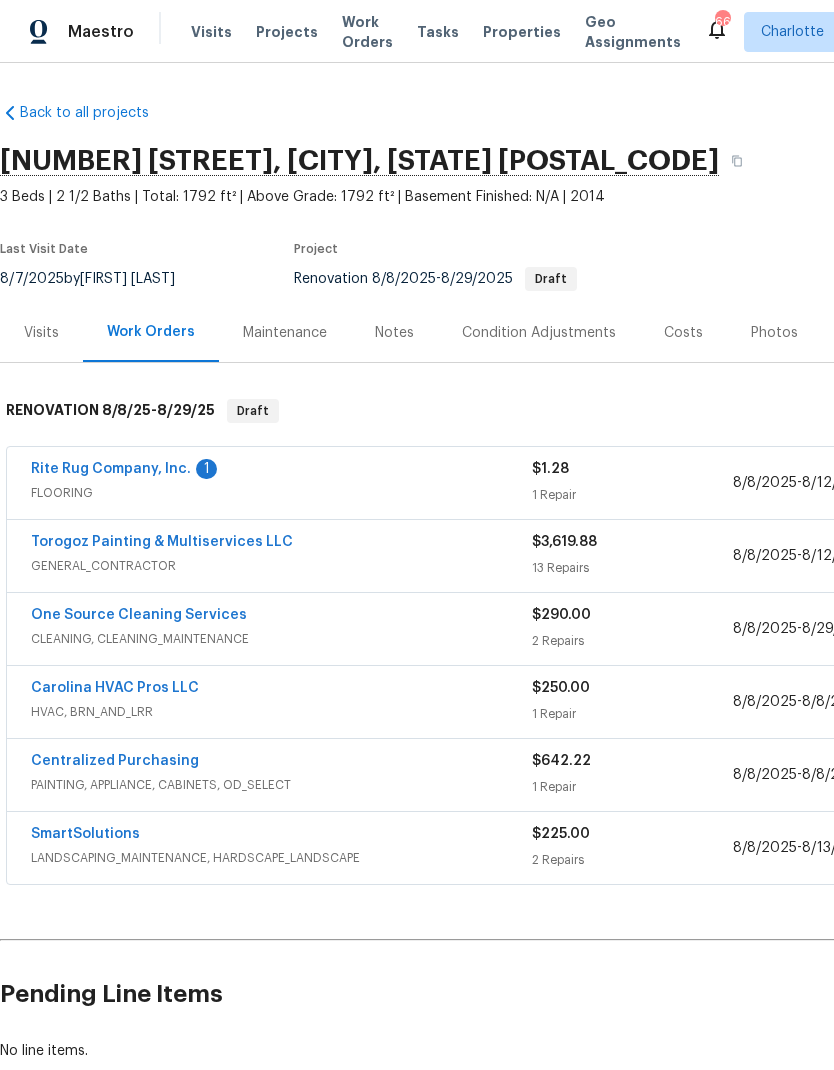 click on "Rite Rug Company, Inc." at bounding box center (111, 469) 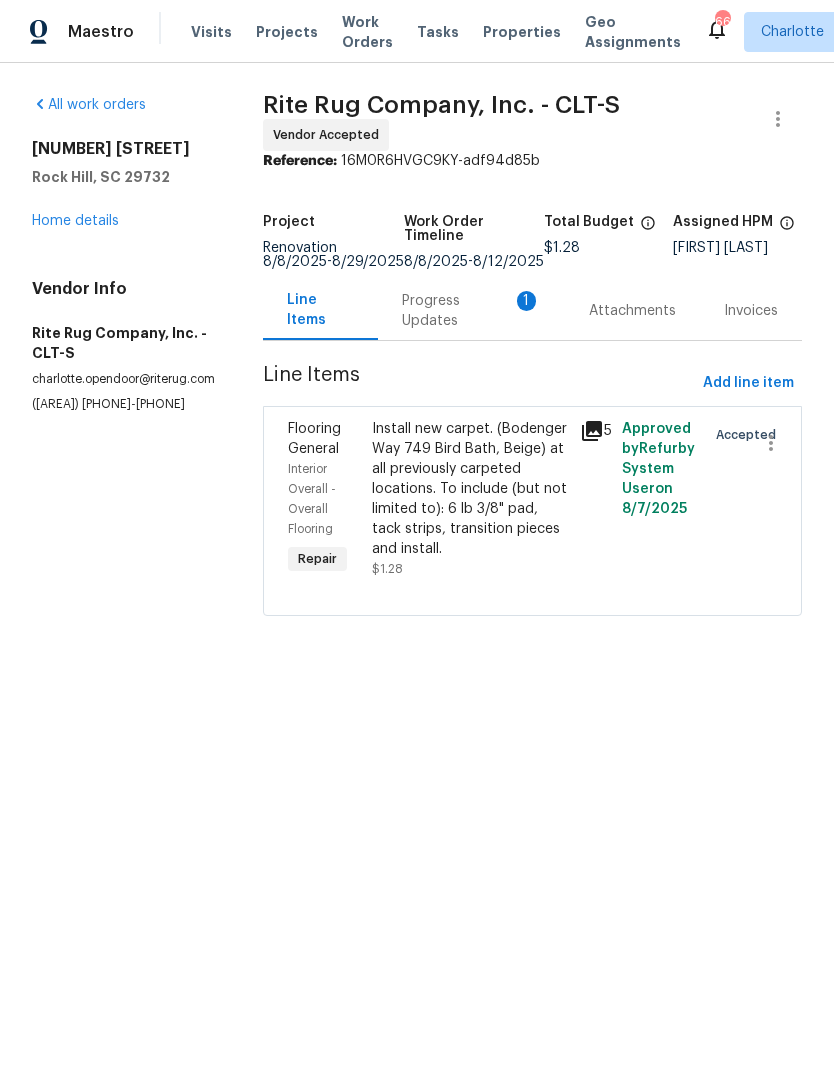 click on "Progress Updates 1" at bounding box center (471, 311) 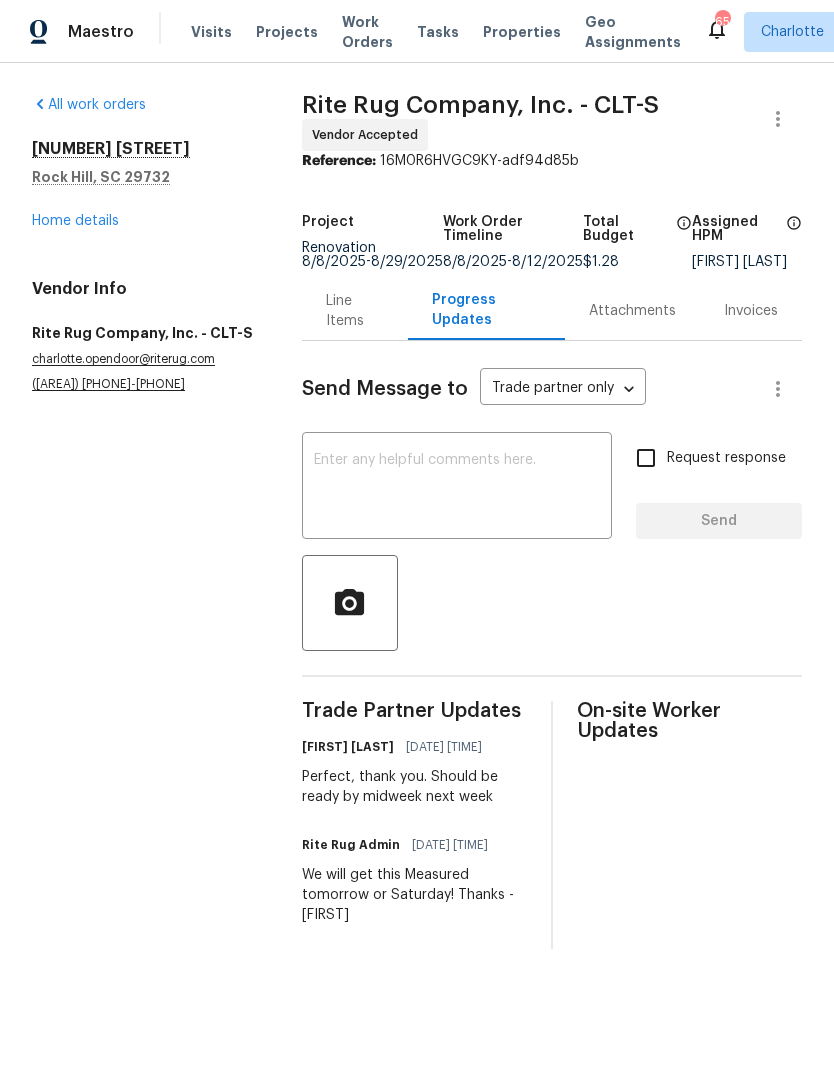 click on "Home details" at bounding box center [75, 221] 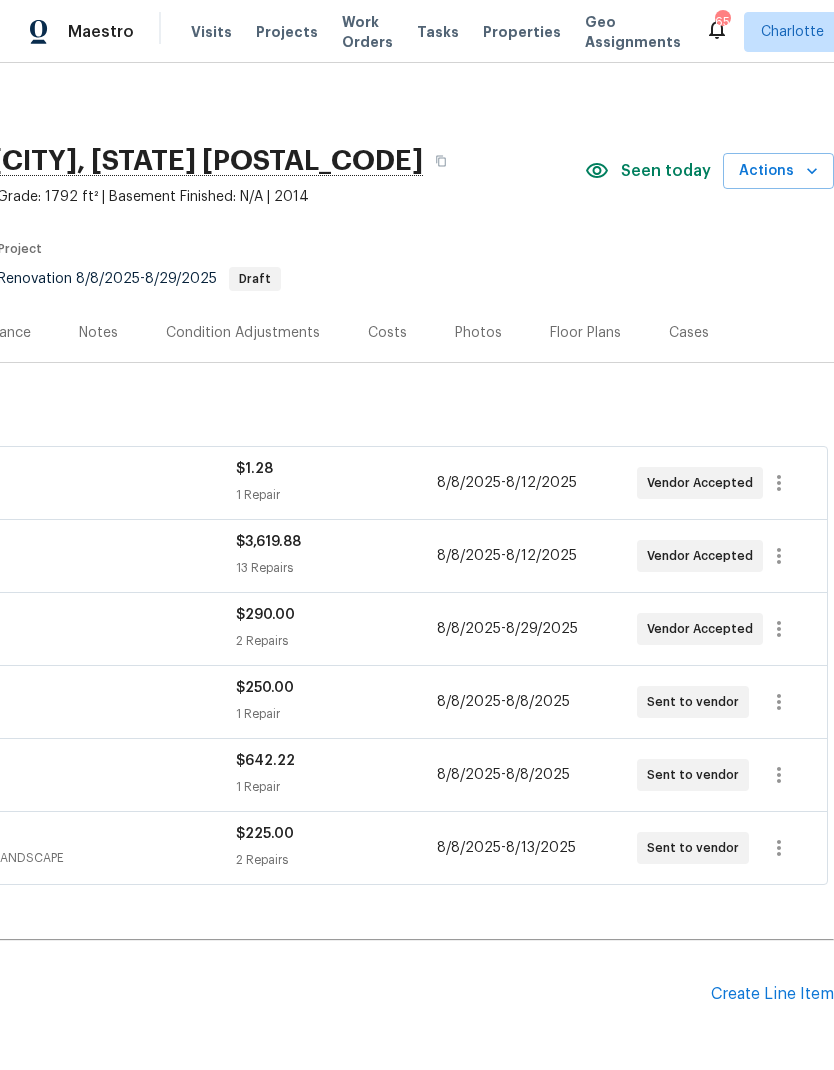 scroll, scrollTop: 0, scrollLeft: 296, axis: horizontal 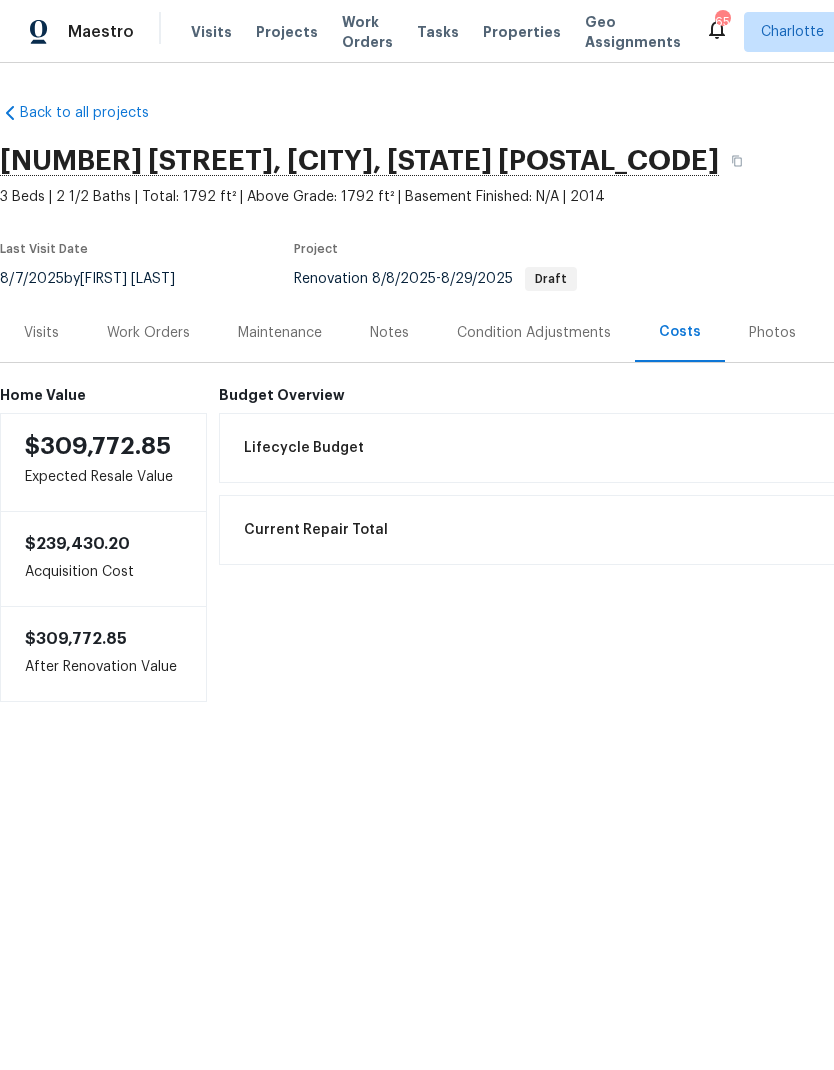 click on "Work Orders" at bounding box center (148, 333) 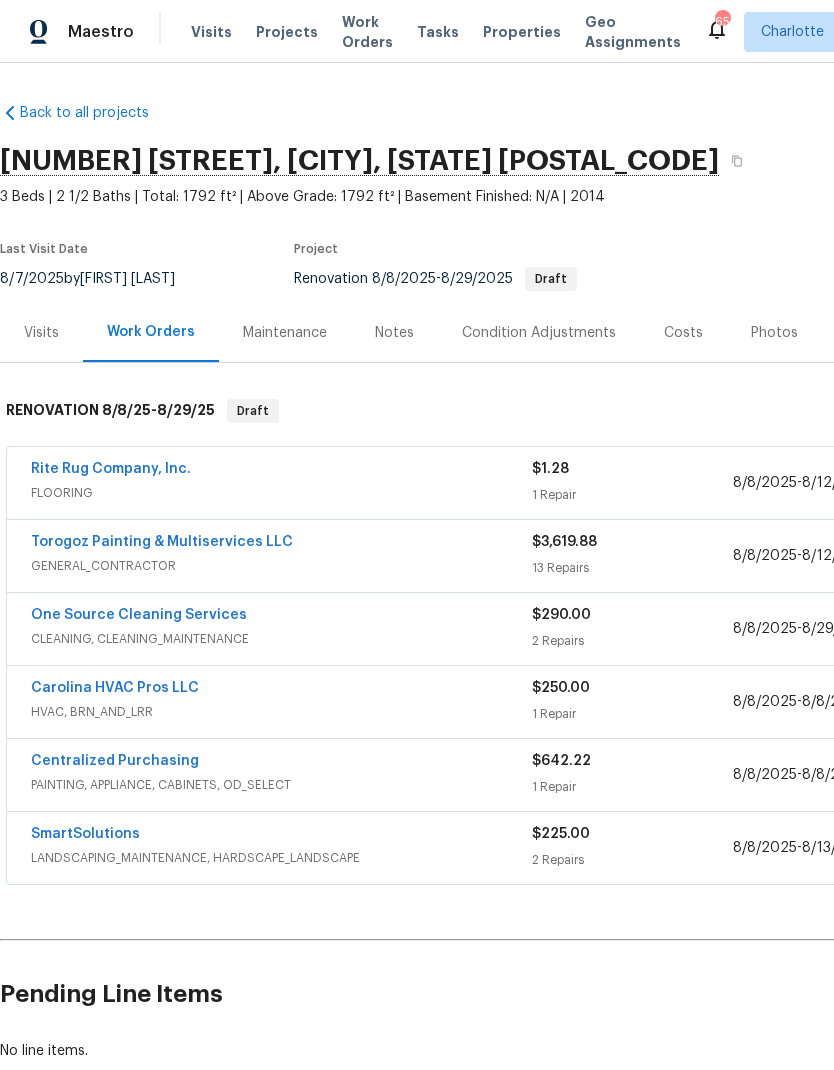 scroll, scrollTop: 0, scrollLeft: 0, axis: both 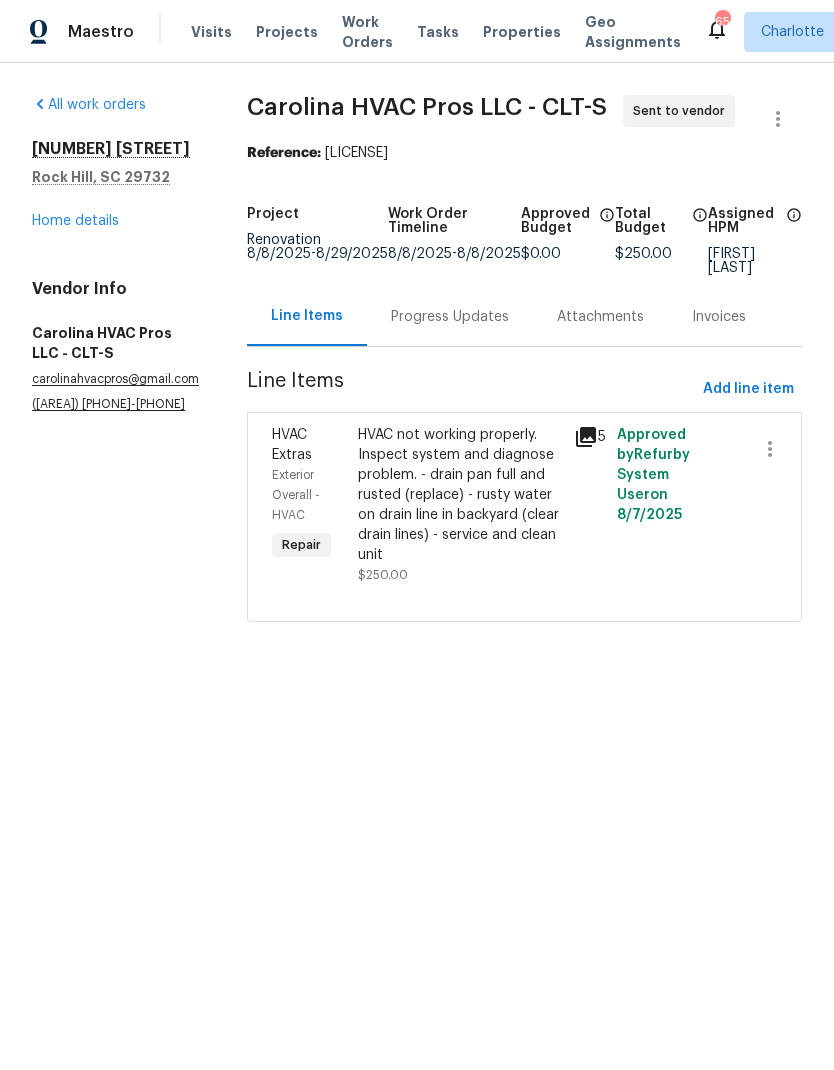 click on "Progress Updates" at bounding box center [450, 316] 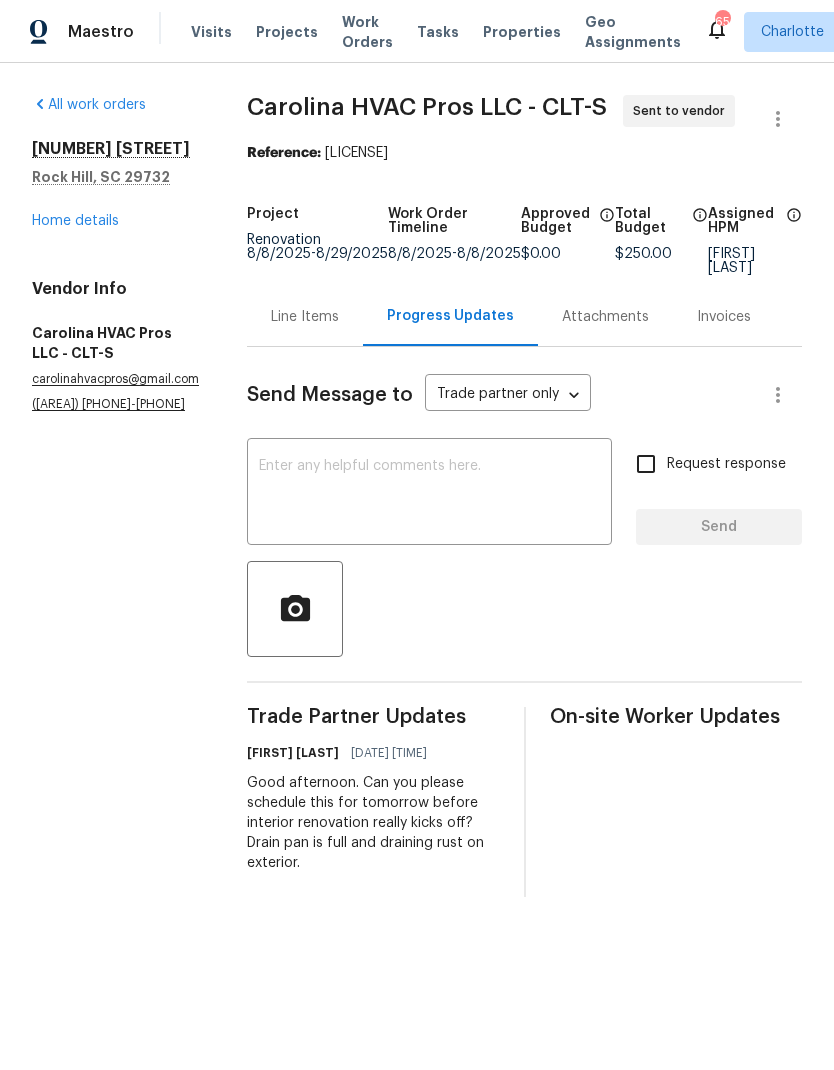 click on "Home details" at bounding box center [75, 221] 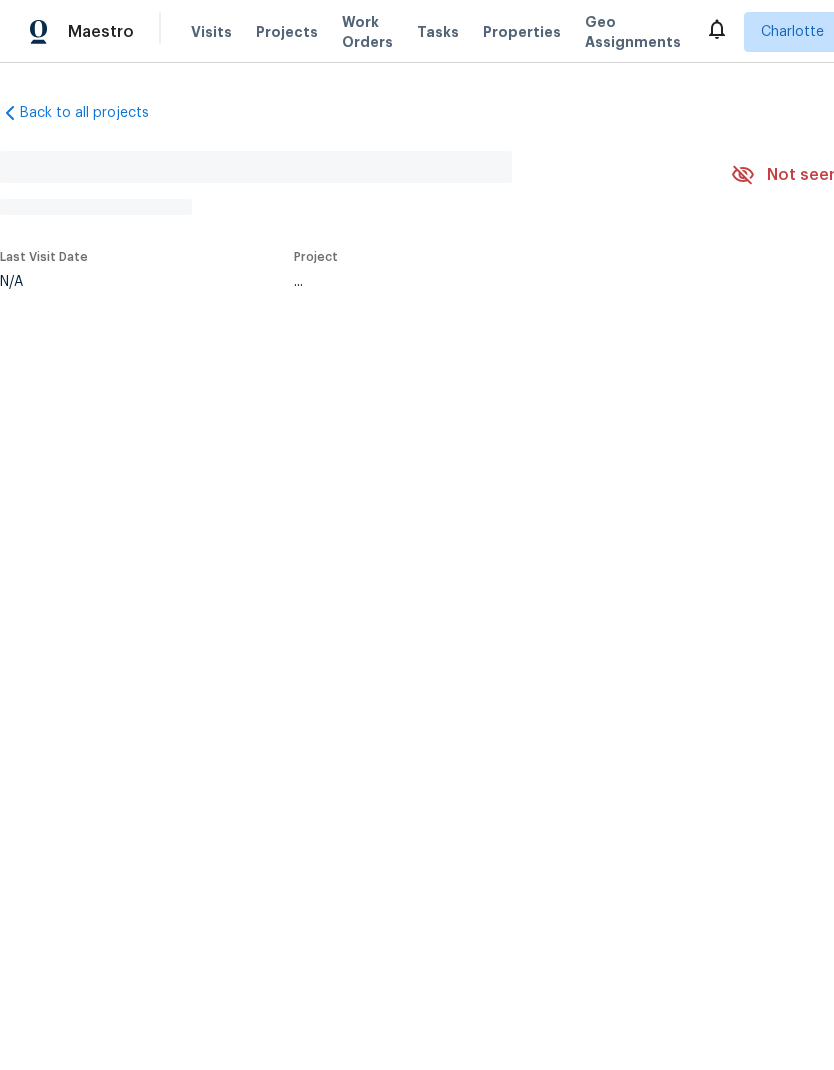 scroll, scrollTop: 0, scrollLeft: 0, axis: both 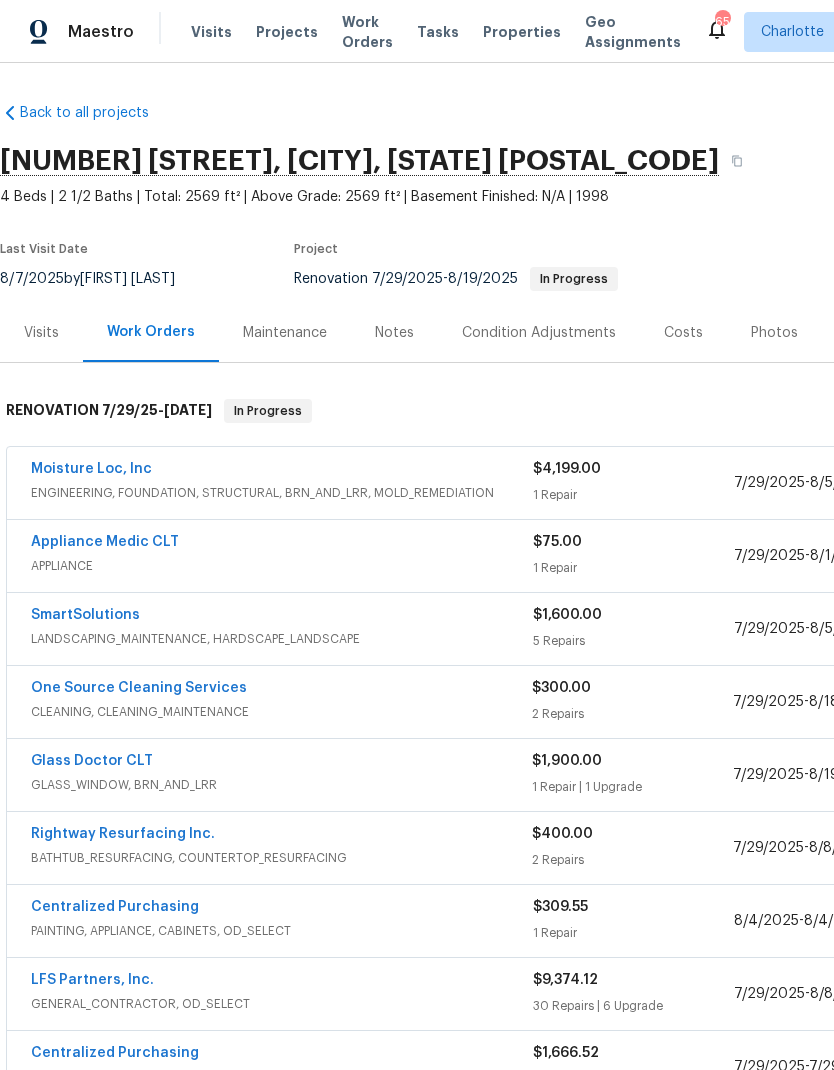 click on "Appliance Medic CLT" at bounding box center [105, 542] 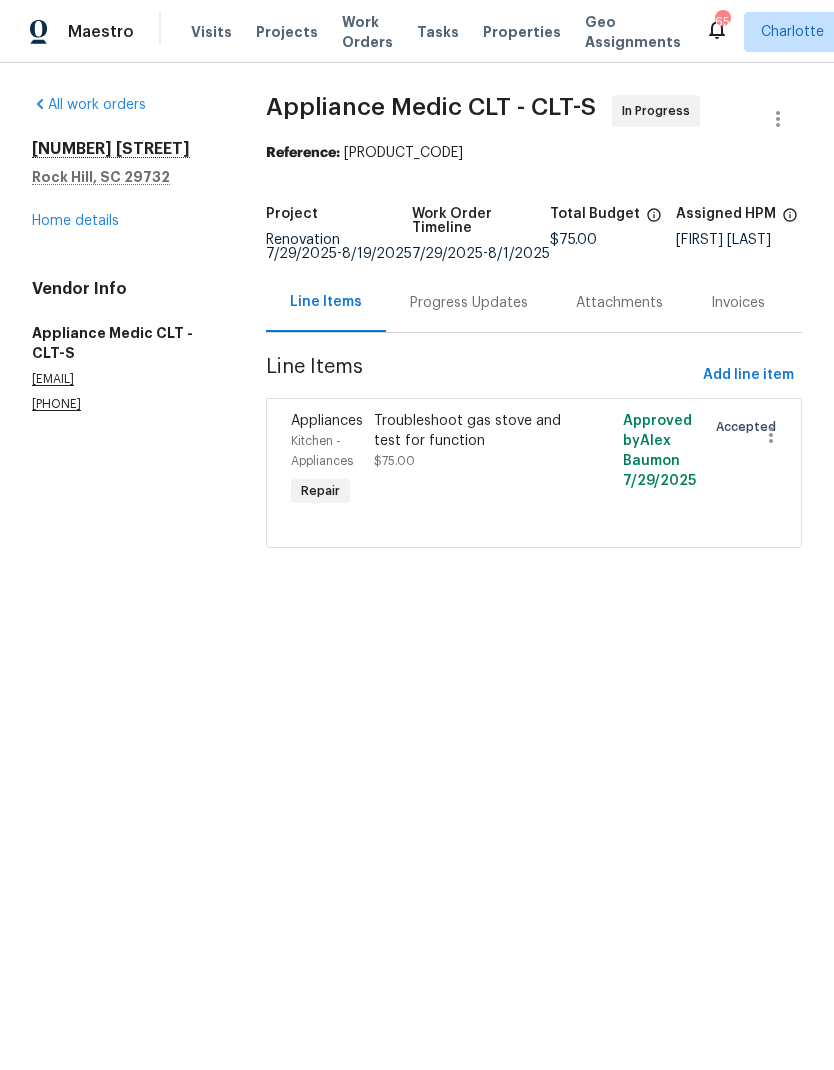 click on "Progress Updates" at bounding box center (469, 302) 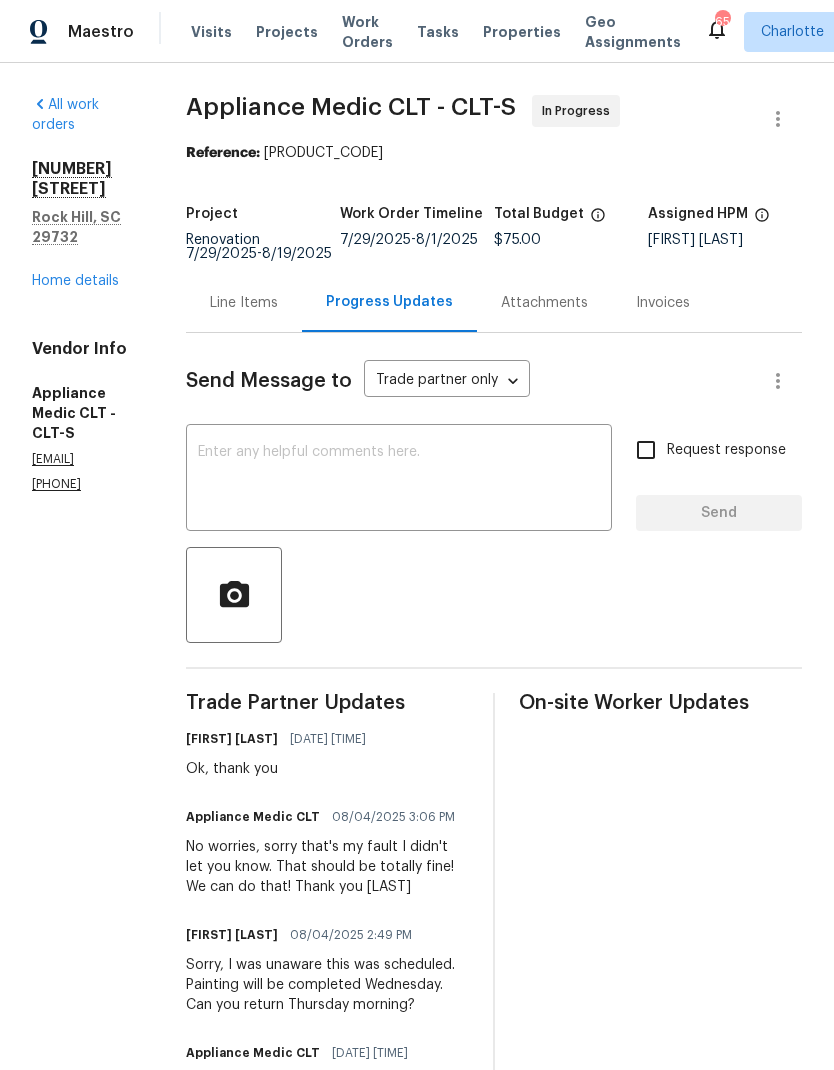 click at bounding box center [399, 480] 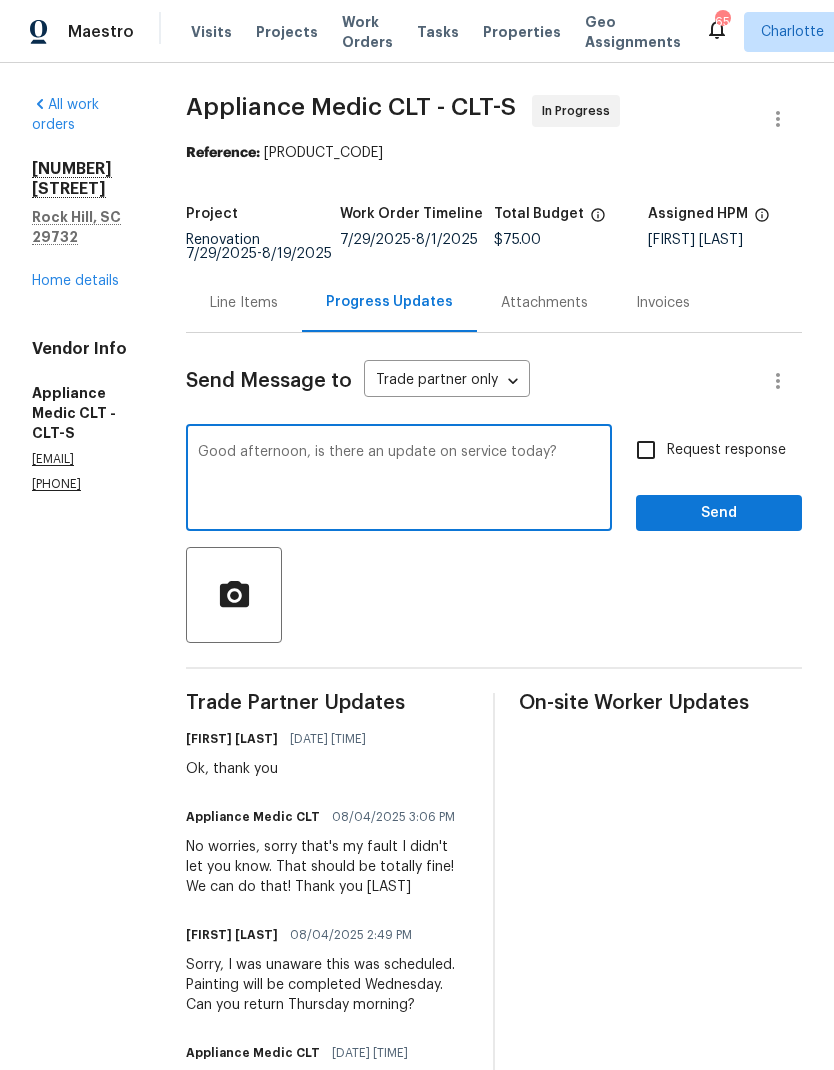 click on "Good afternoon, is there an update on service today?" at bounding box center [399, 480] 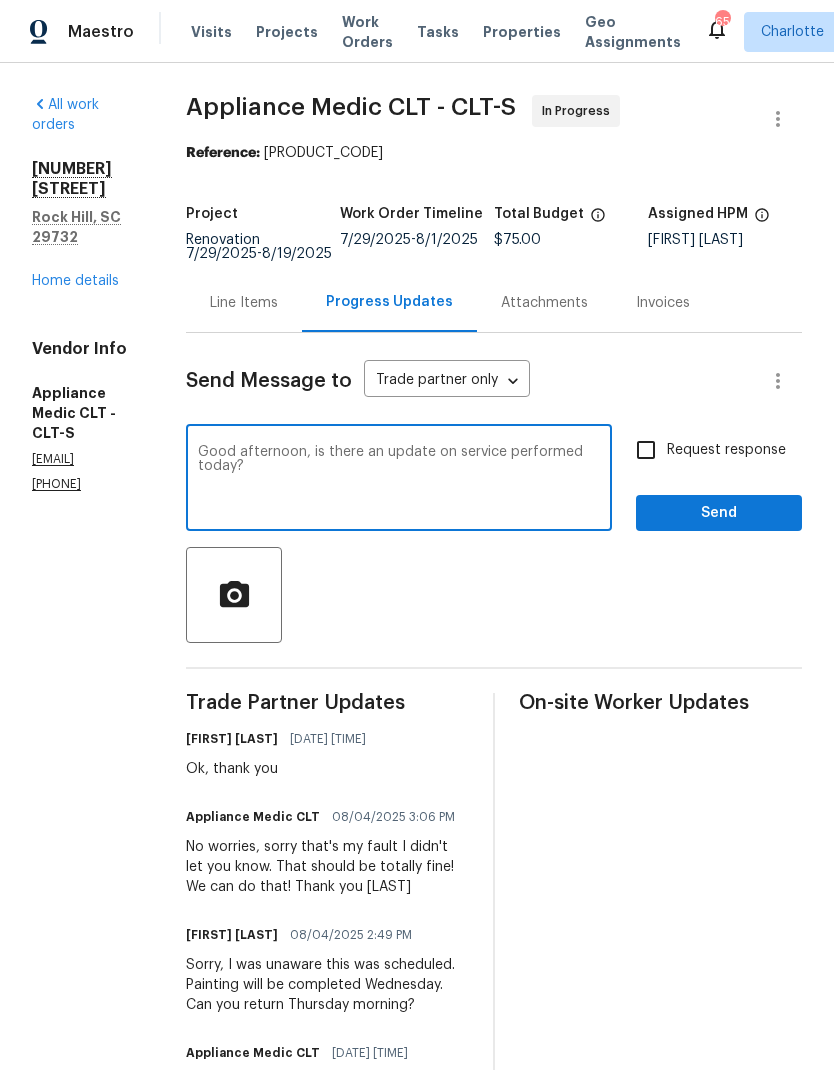 type on "Good afternoon, is there an update on service performed today?" 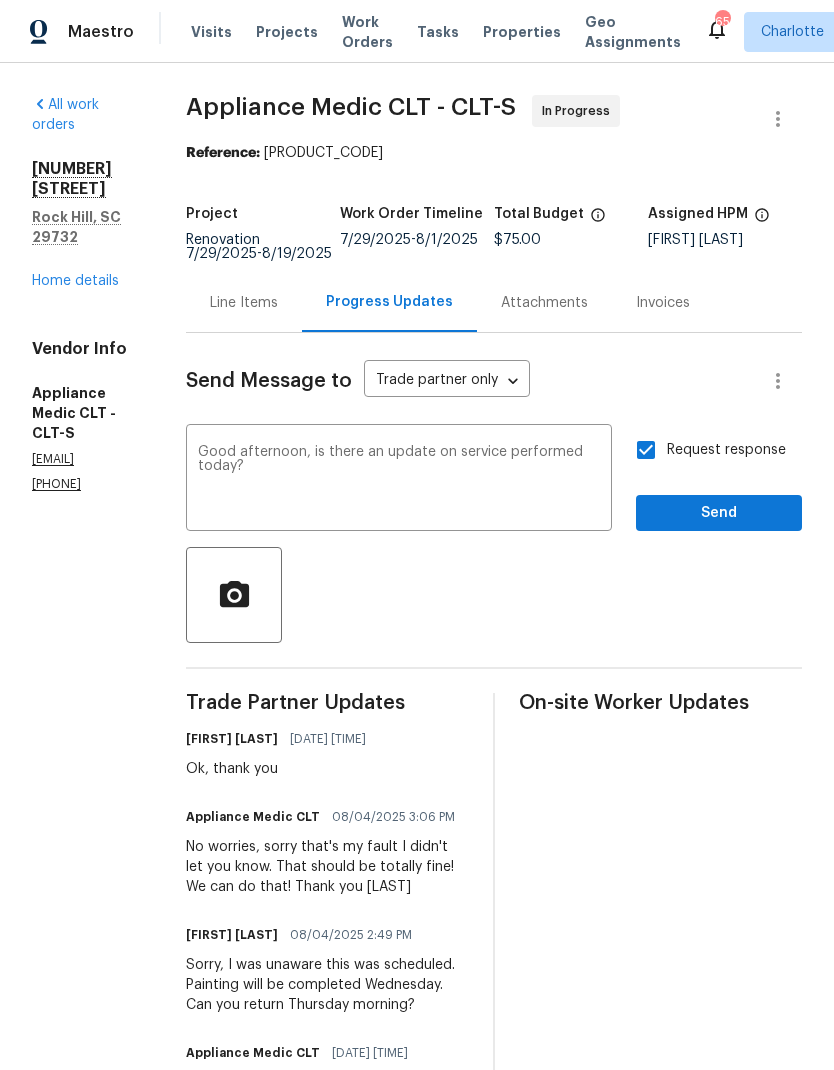 click on "Request response" at bounding box center (705, 450) 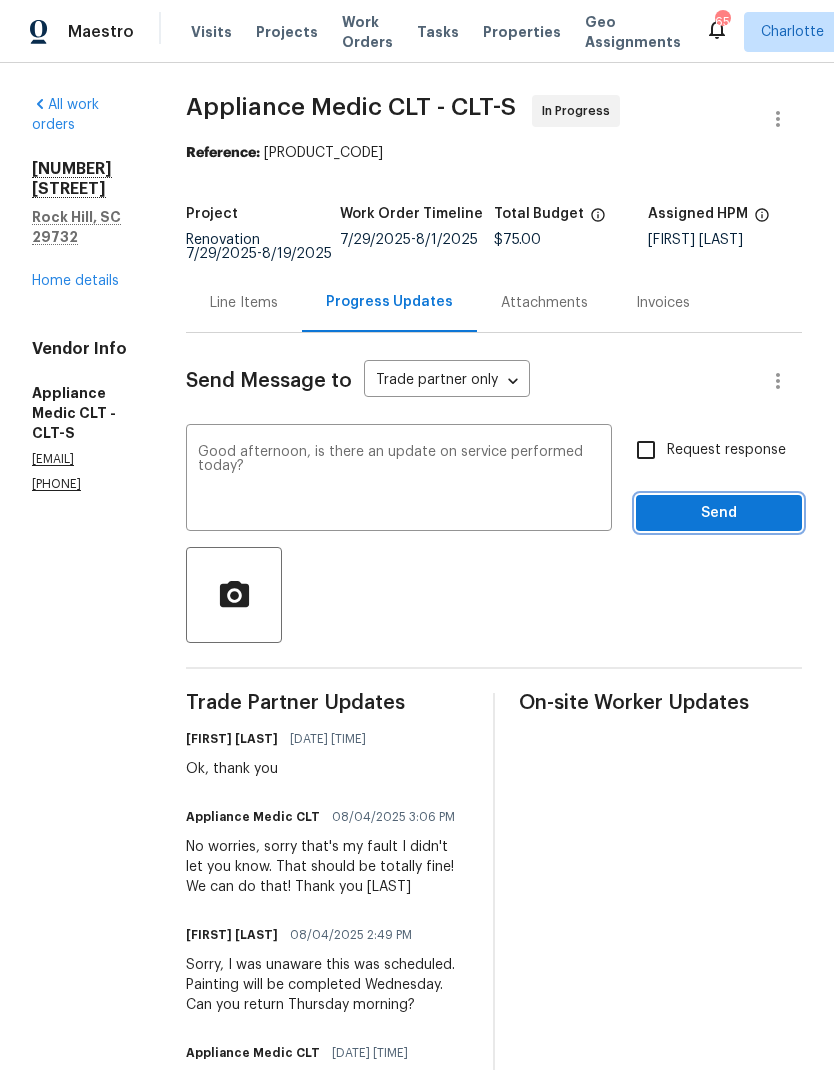 click on "Send" at bounding box center [719, 513] 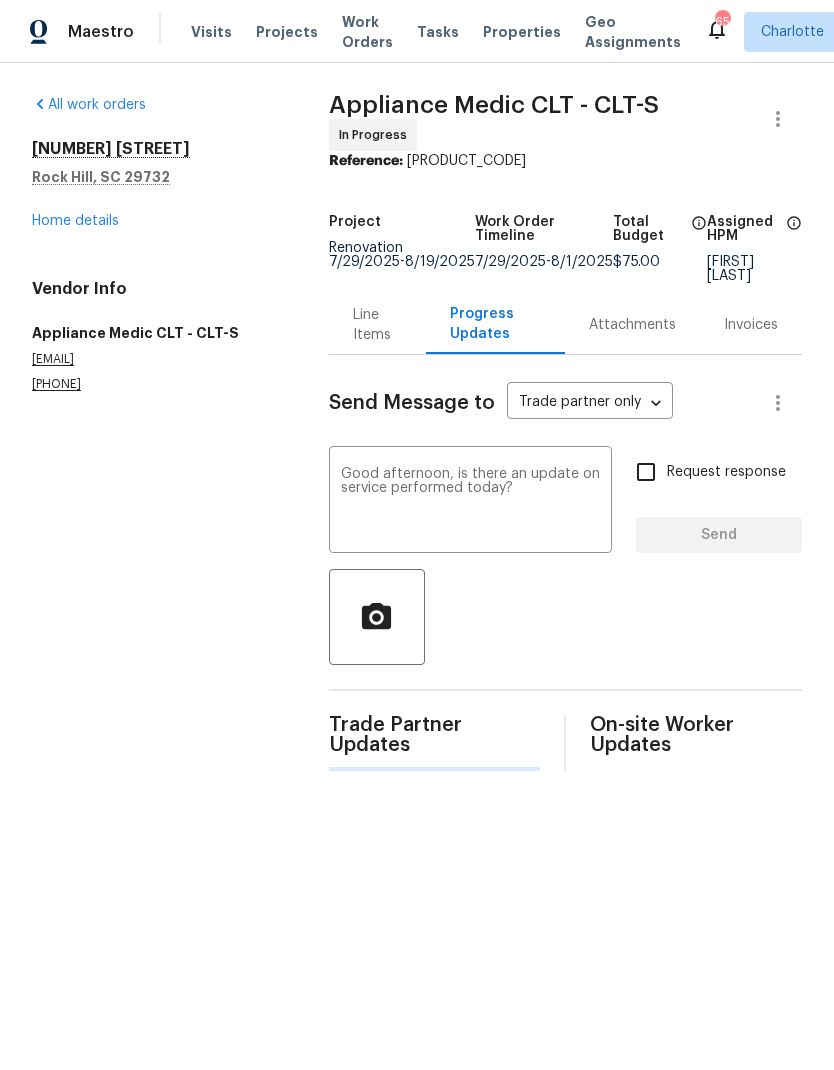 type 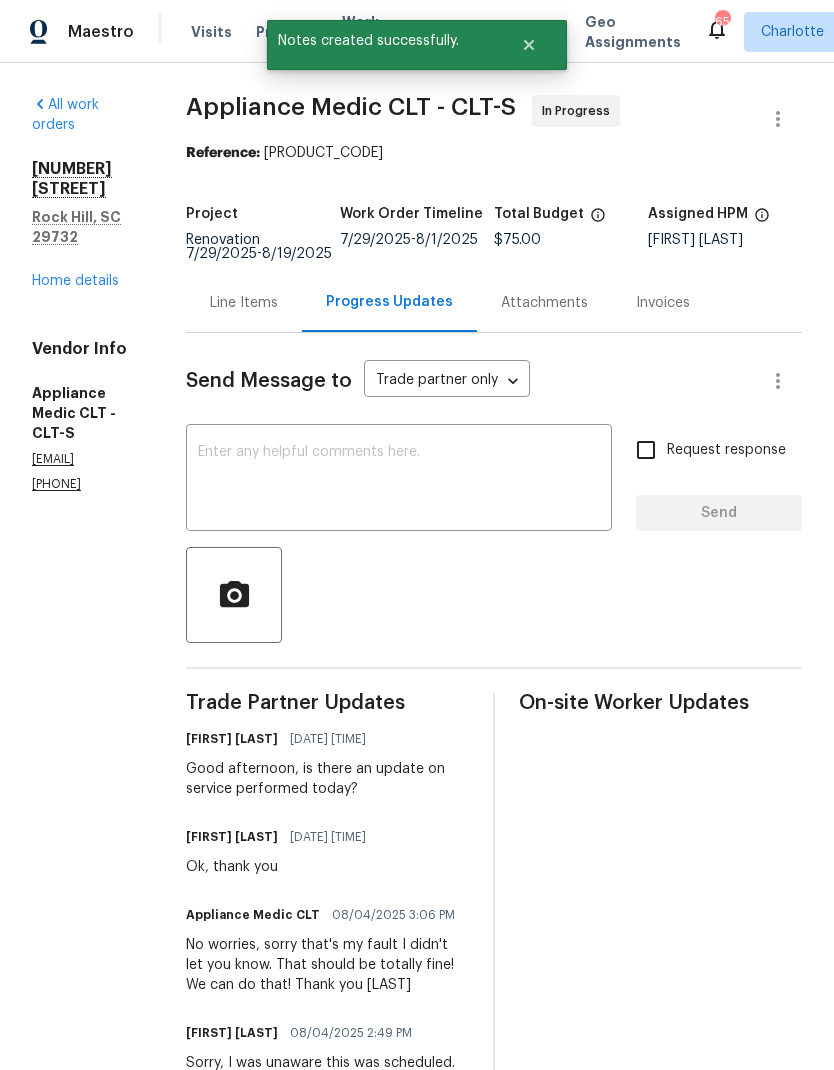 click on "Home details" at bounding box center (75, 281) 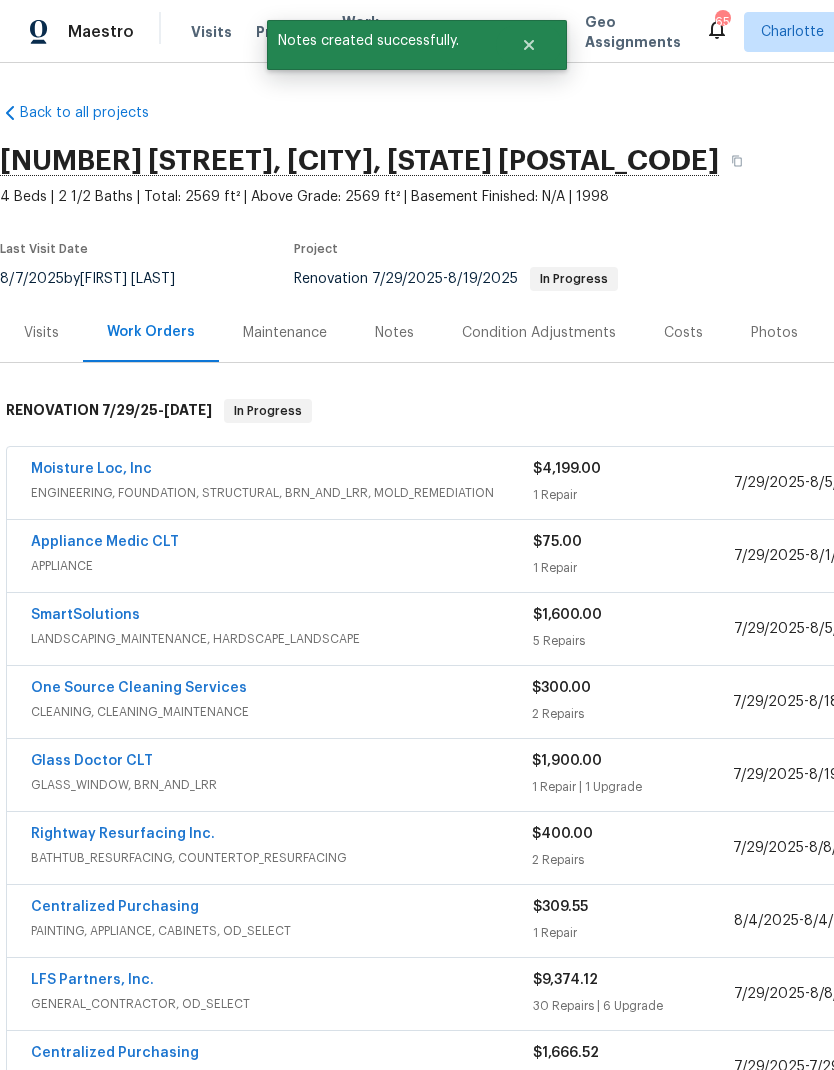 scroll, scrollTop: 0, scrollLeft: 0, axis: both 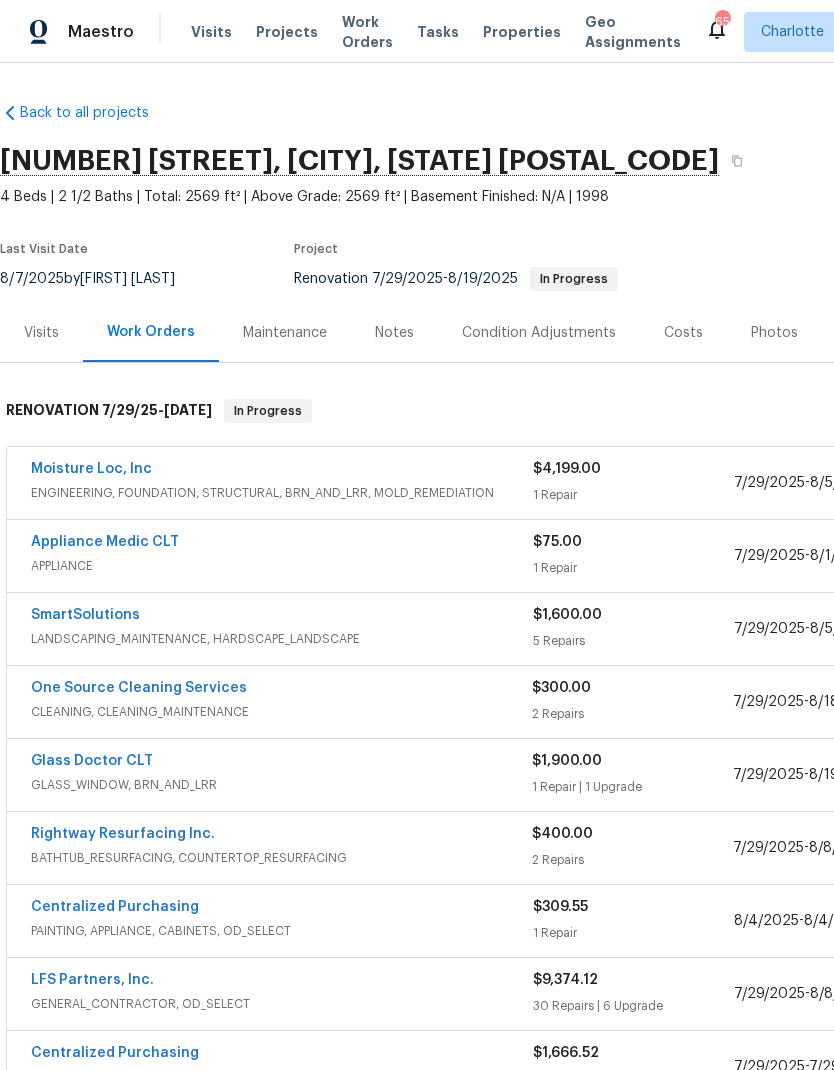 click on "SmartSolutions" at bounding box center (85, 615) 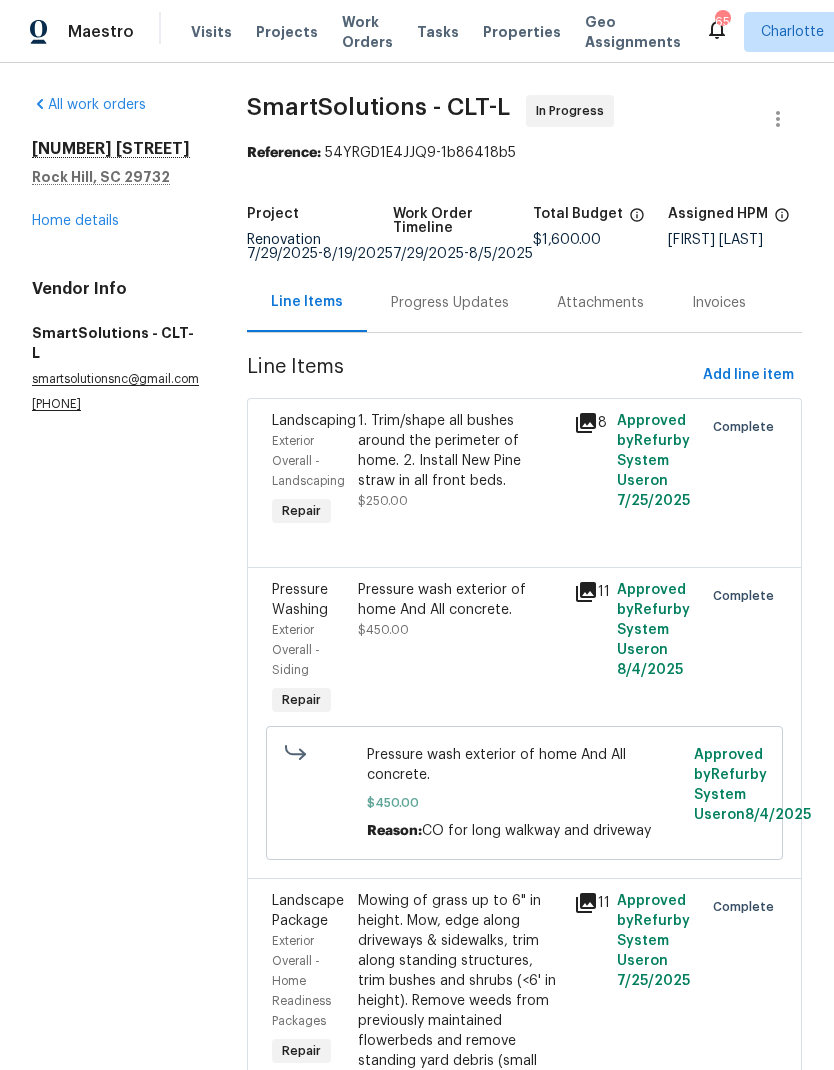 click on "Progress Updates" at bounding box center (450, 303) 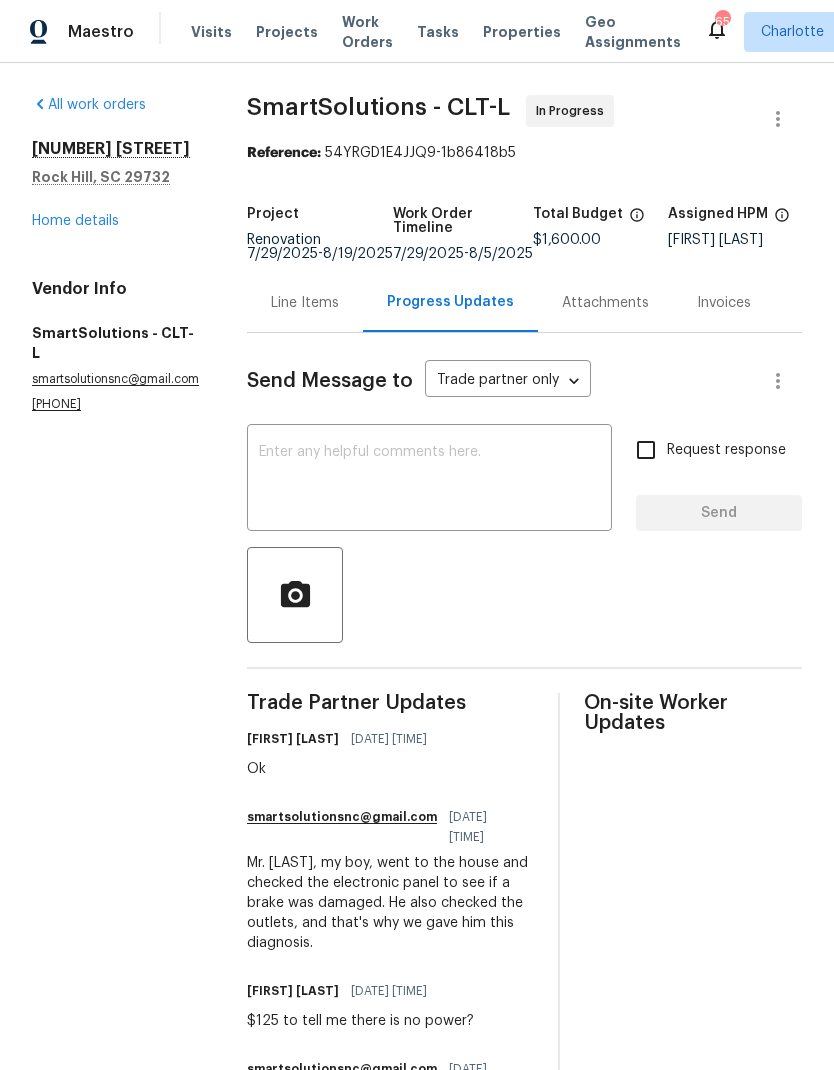 scroll, scrollTop: 0, scrollLeft: 0, axis: both 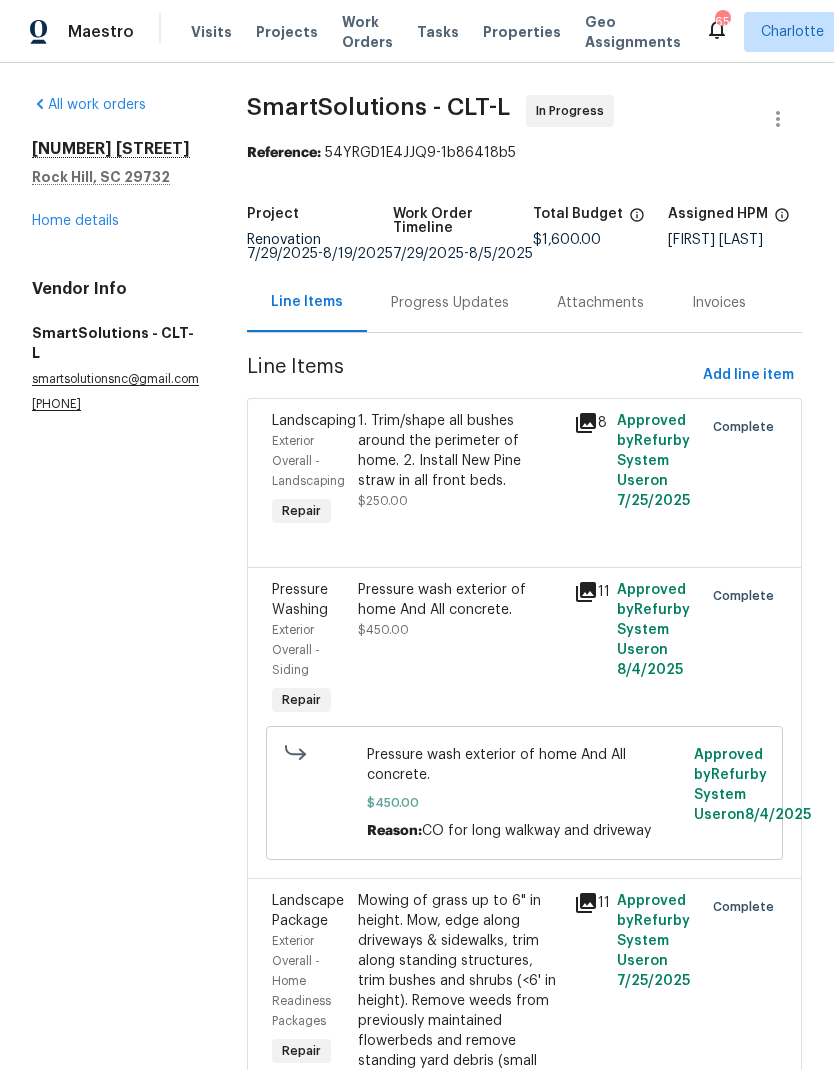 click on "Home details" at bounding box center [75, 221] 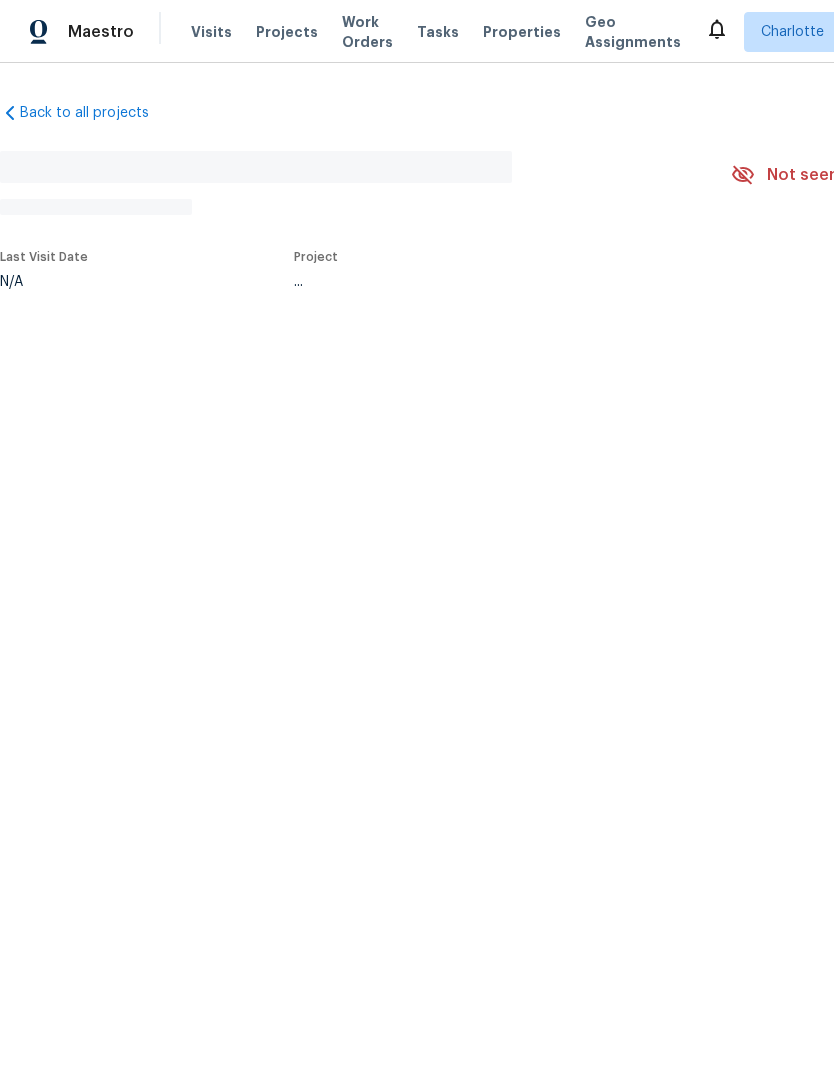 scroll, scrollTop: 0, scrollLeft: 0, axis: both 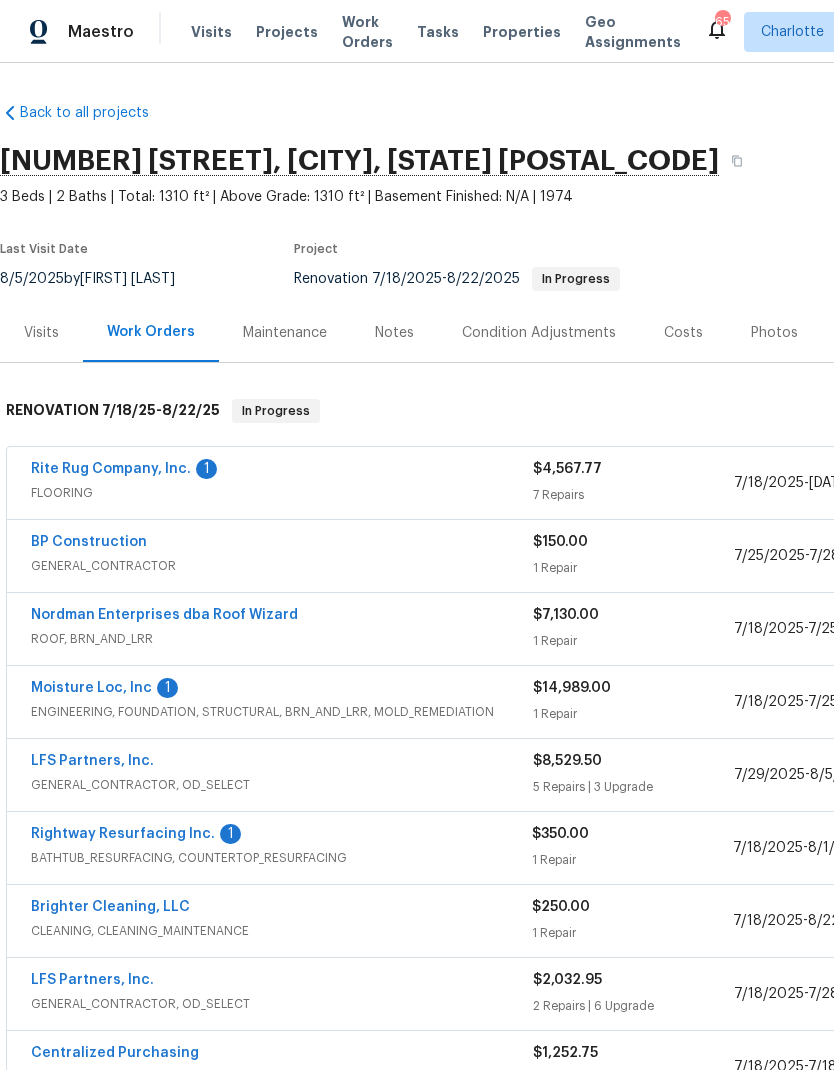 click on "Rite Rug Company, Inc." at bounding box center (111, 469) 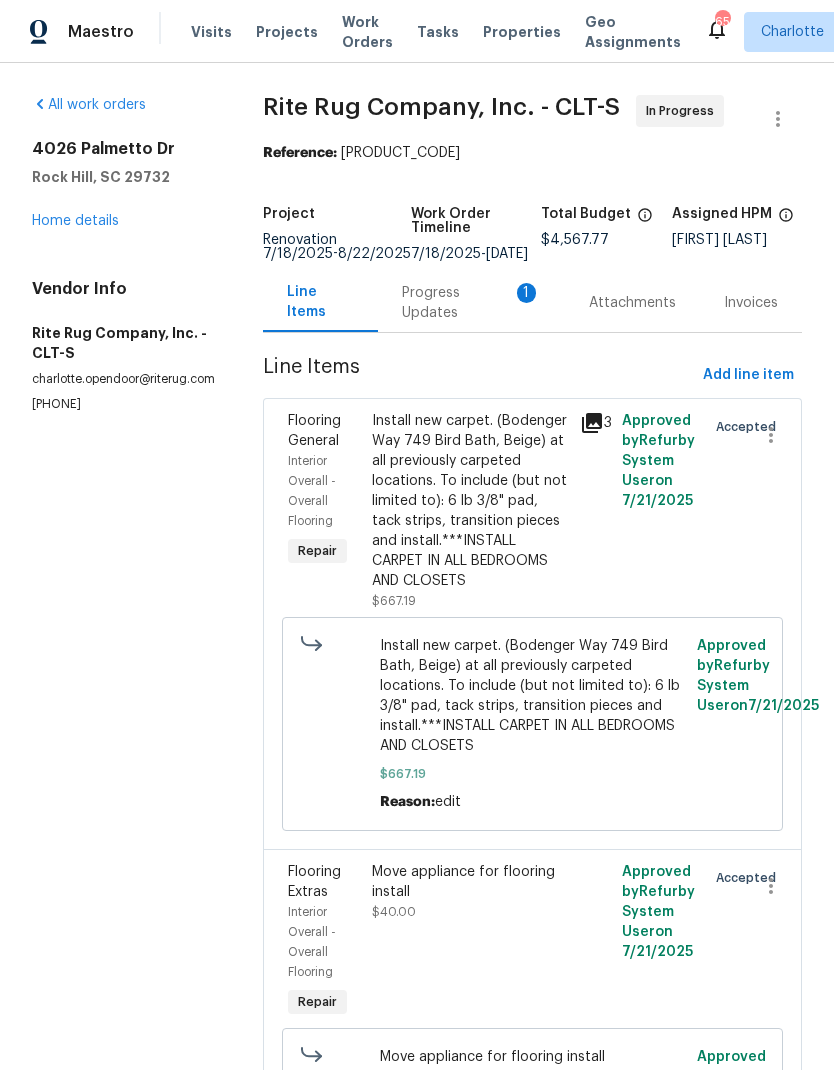 click on "Progress Updates 1" at bounding box center [471, 303] 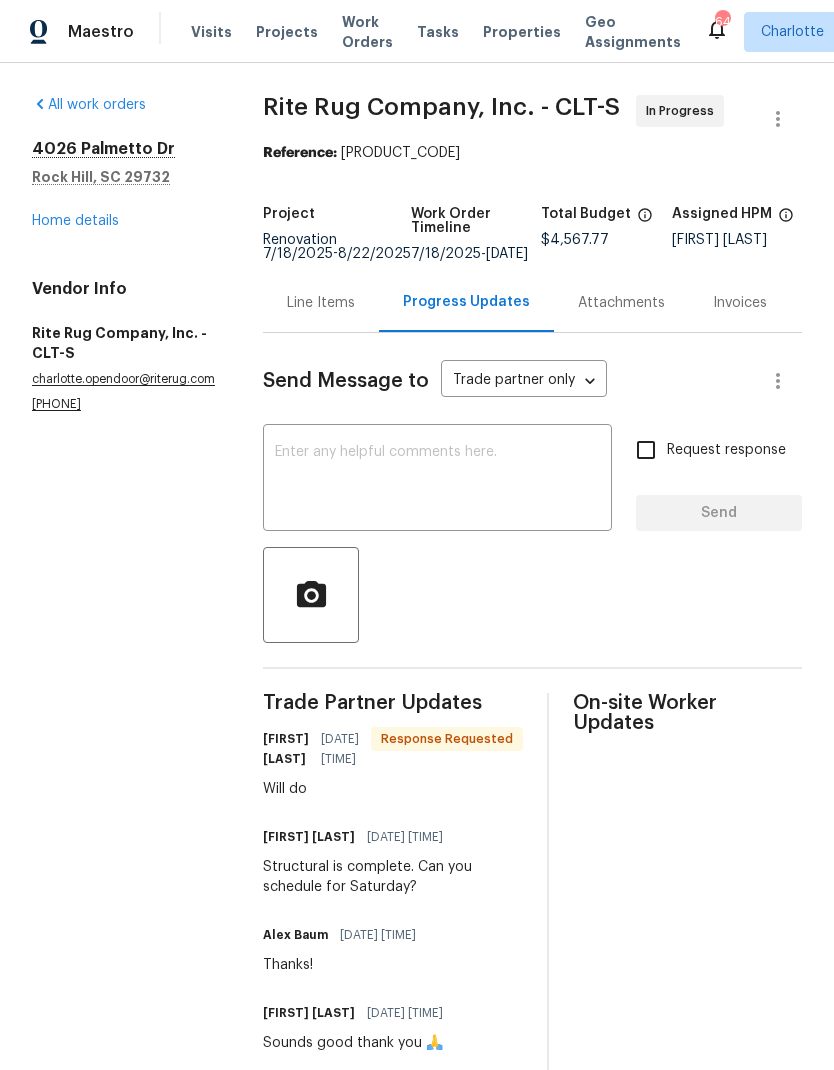 click at bounding box center [437, 480] 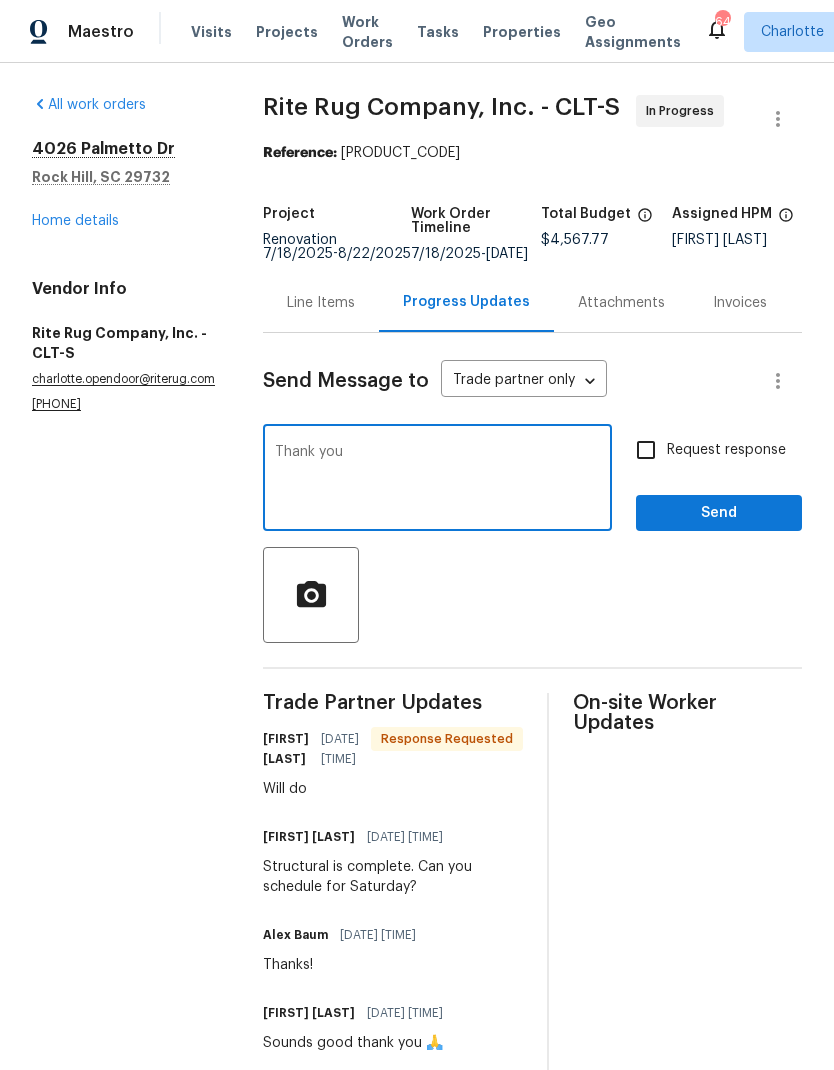 type on "Thank you" 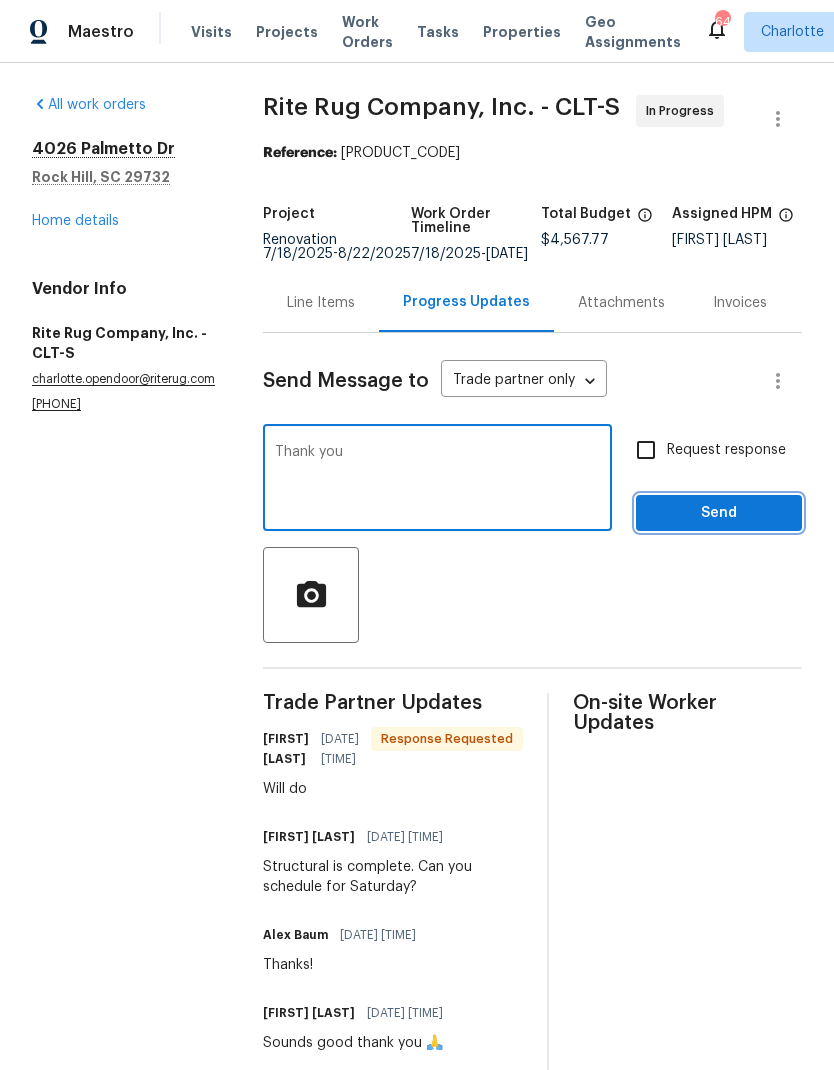 click on "Send" at bounding box center (719, 513) 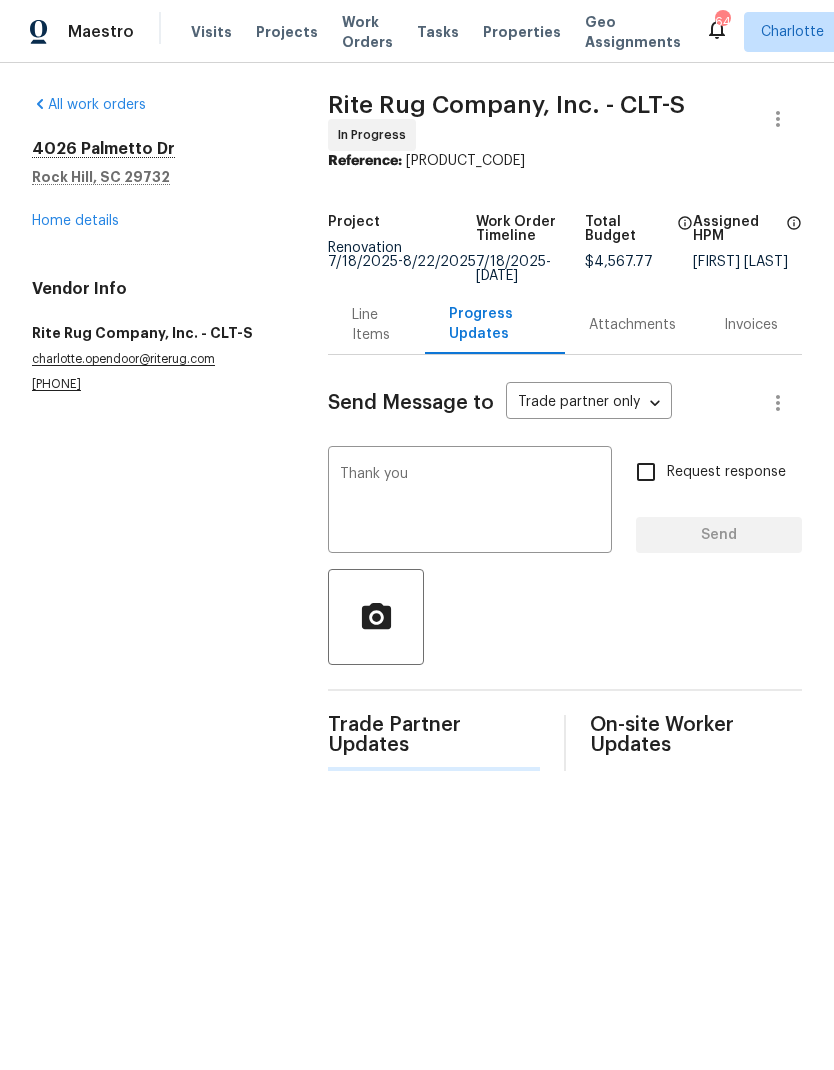 type 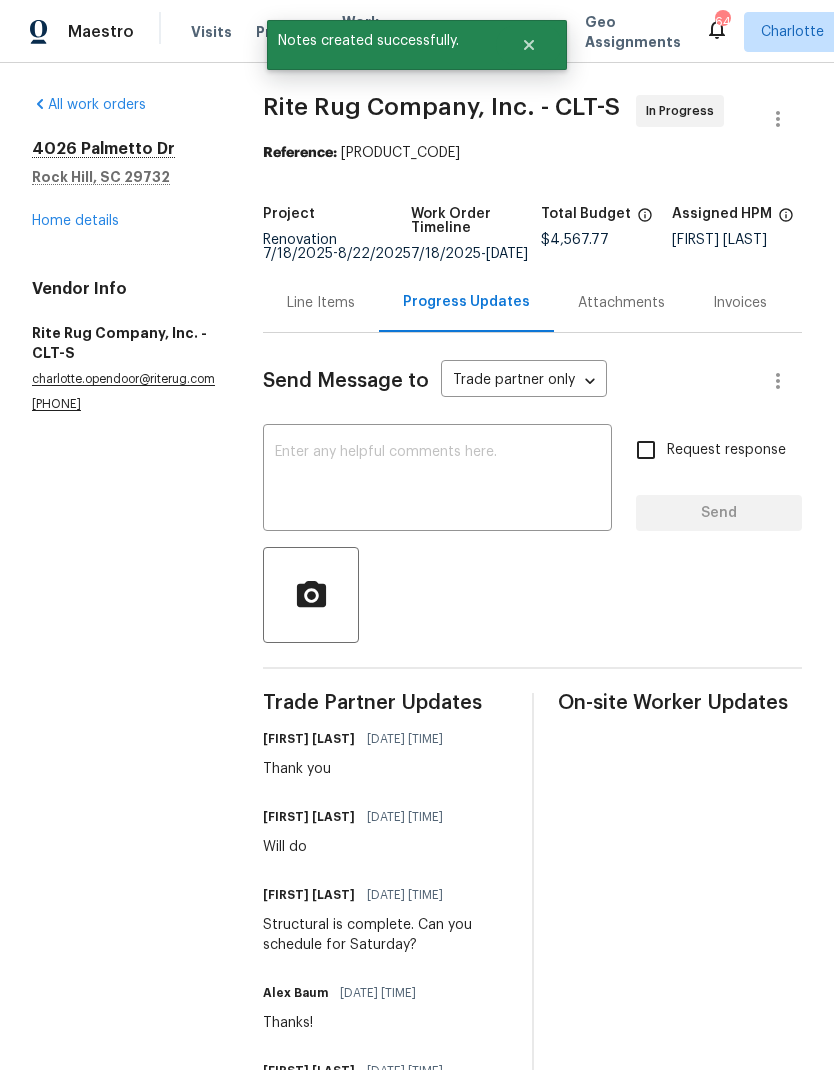 click on "Home details" at bounding box center [75, 221] 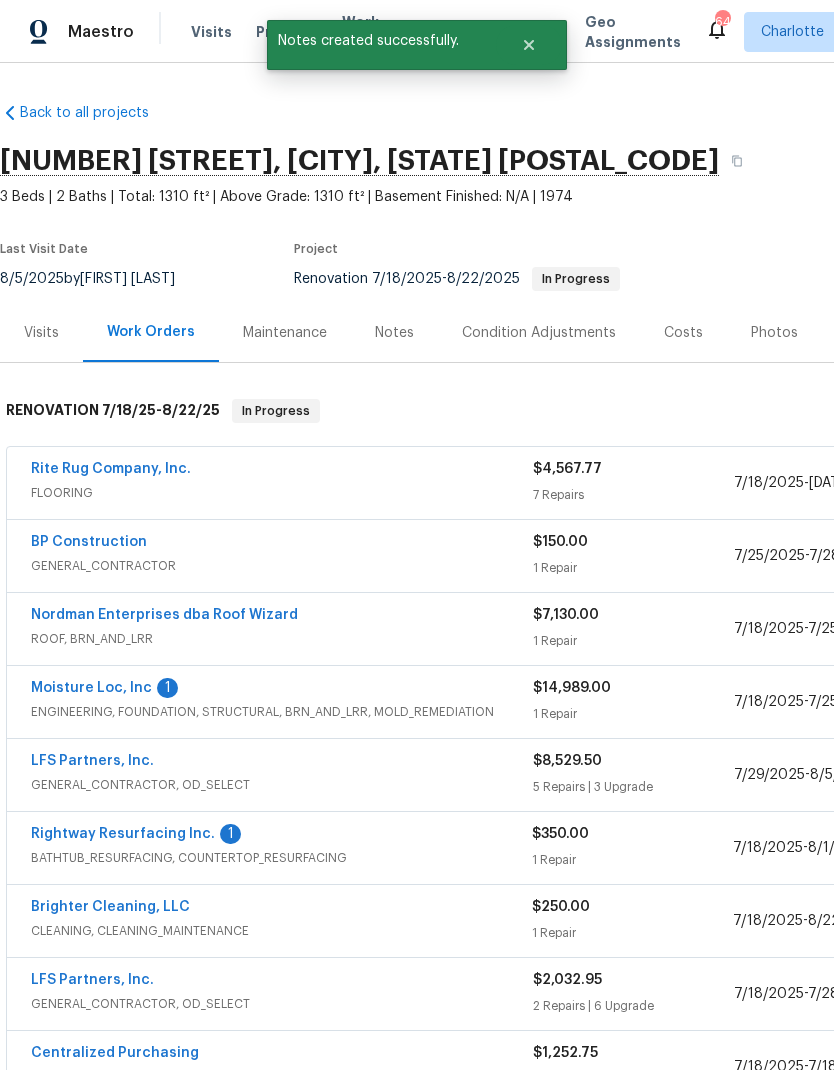 click on "Moisture Loc, Inc" at bounding box center [91, 688] 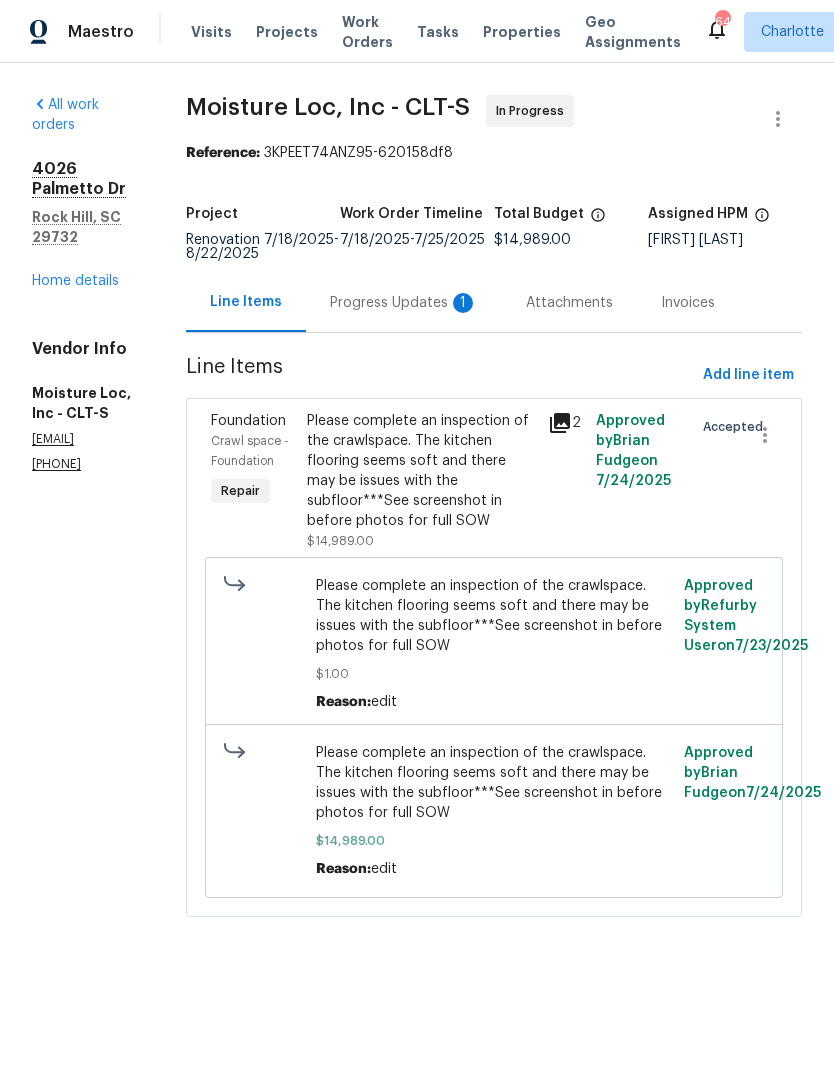 click on "Progress Updates 1" at bounding box center [404, 302] 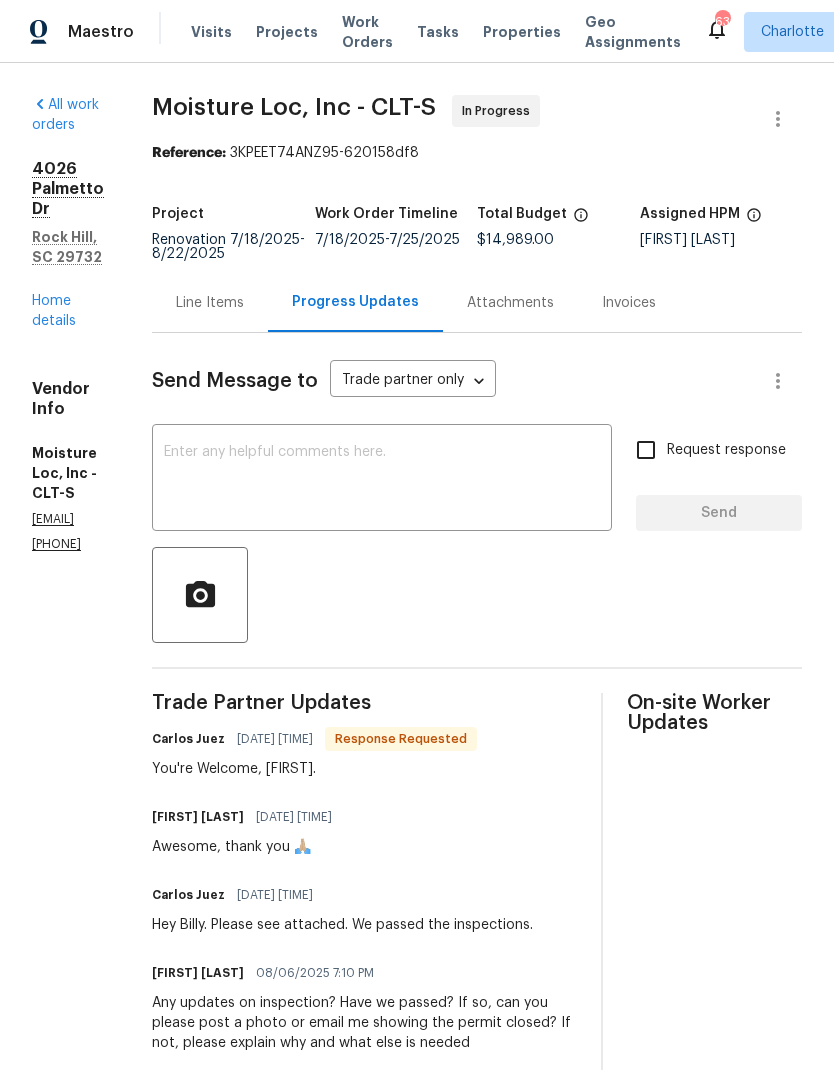 click at bounding box center (382, 480) 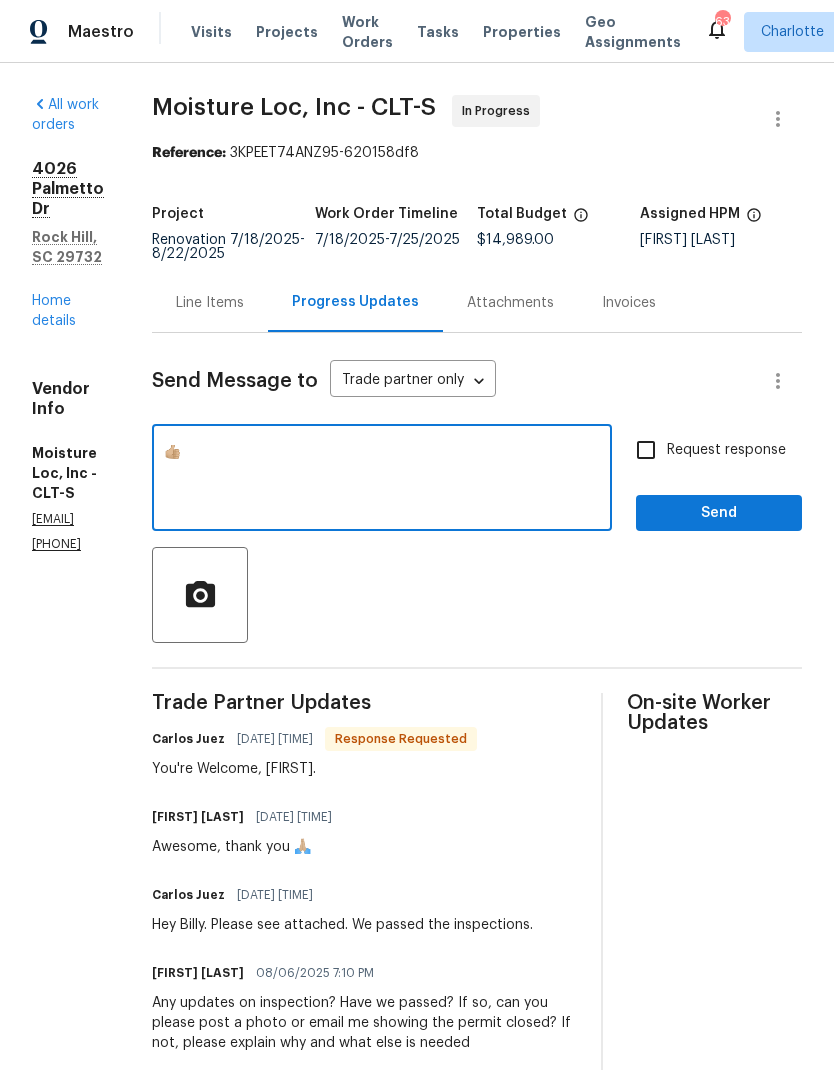 type on "👍🏼" 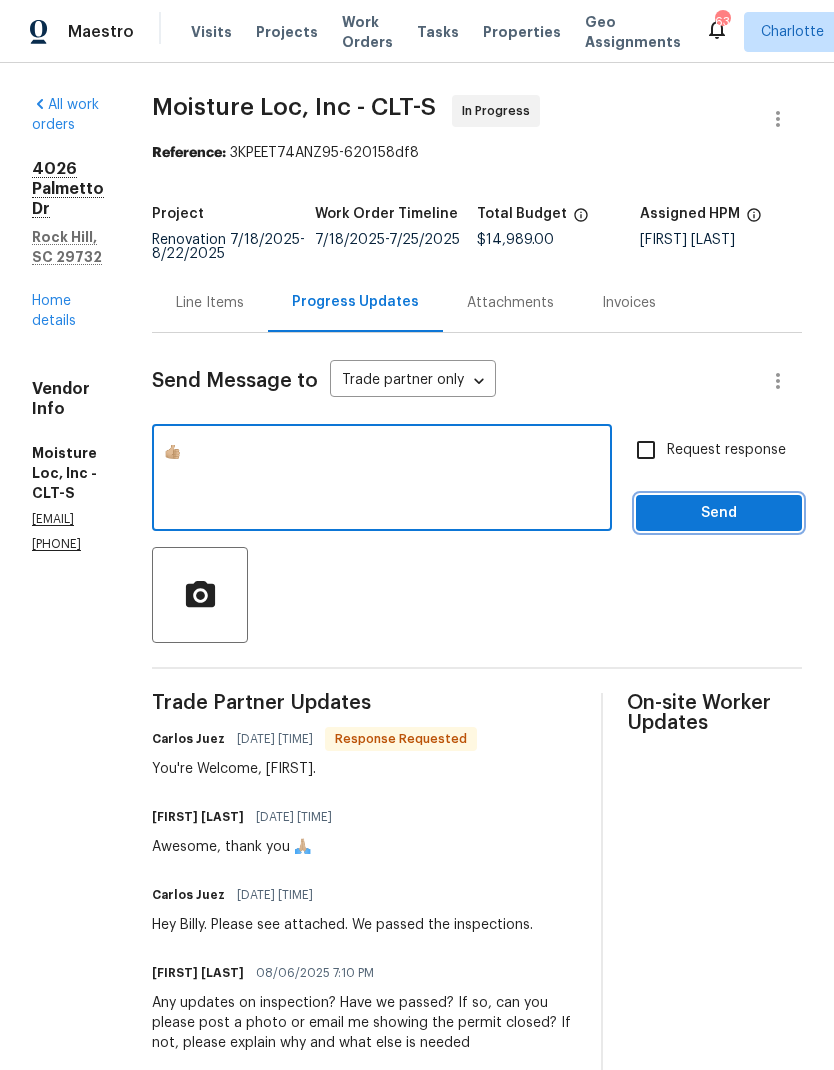 click on "Send" at bounding box center [719, 513] 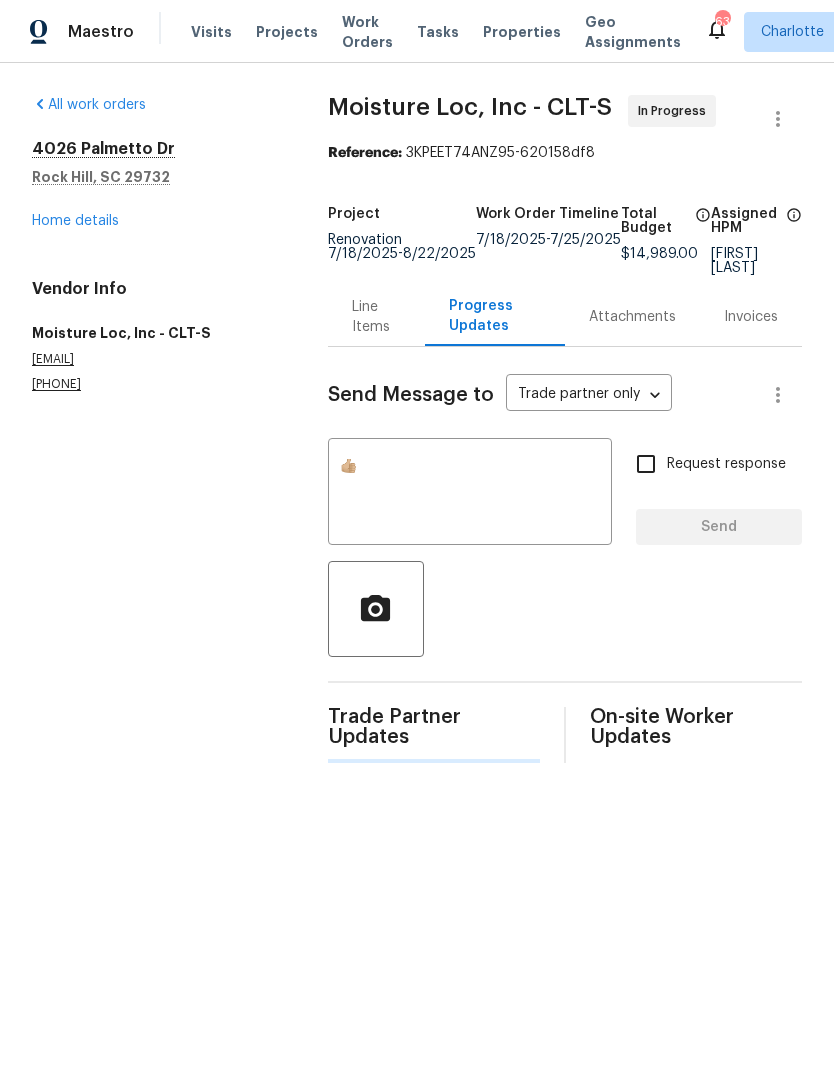type 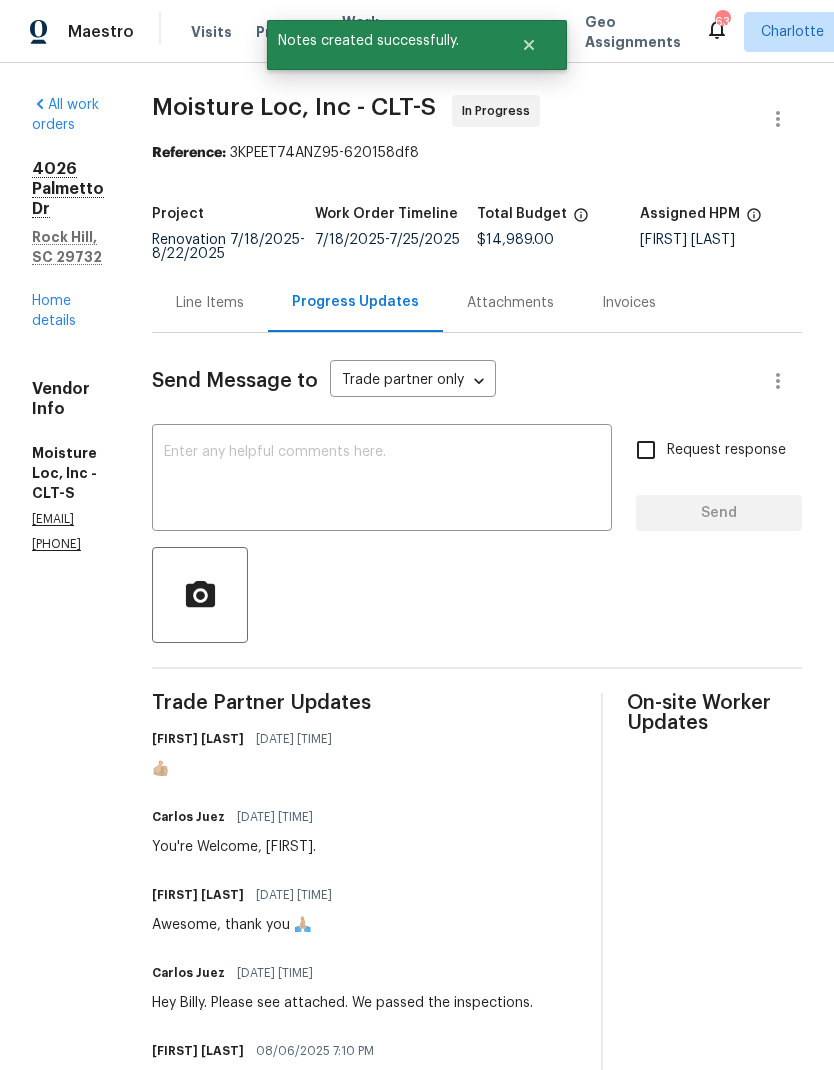 click on "Line Items" at bounding box center [210, 303] 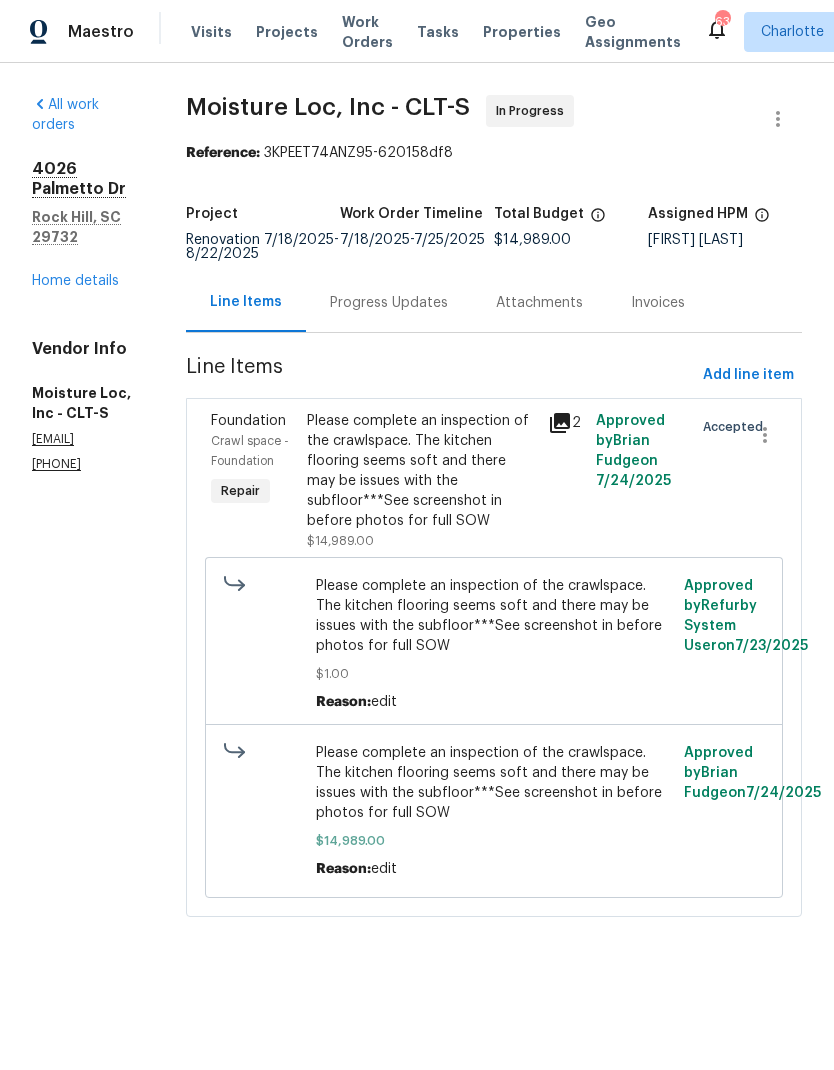 click 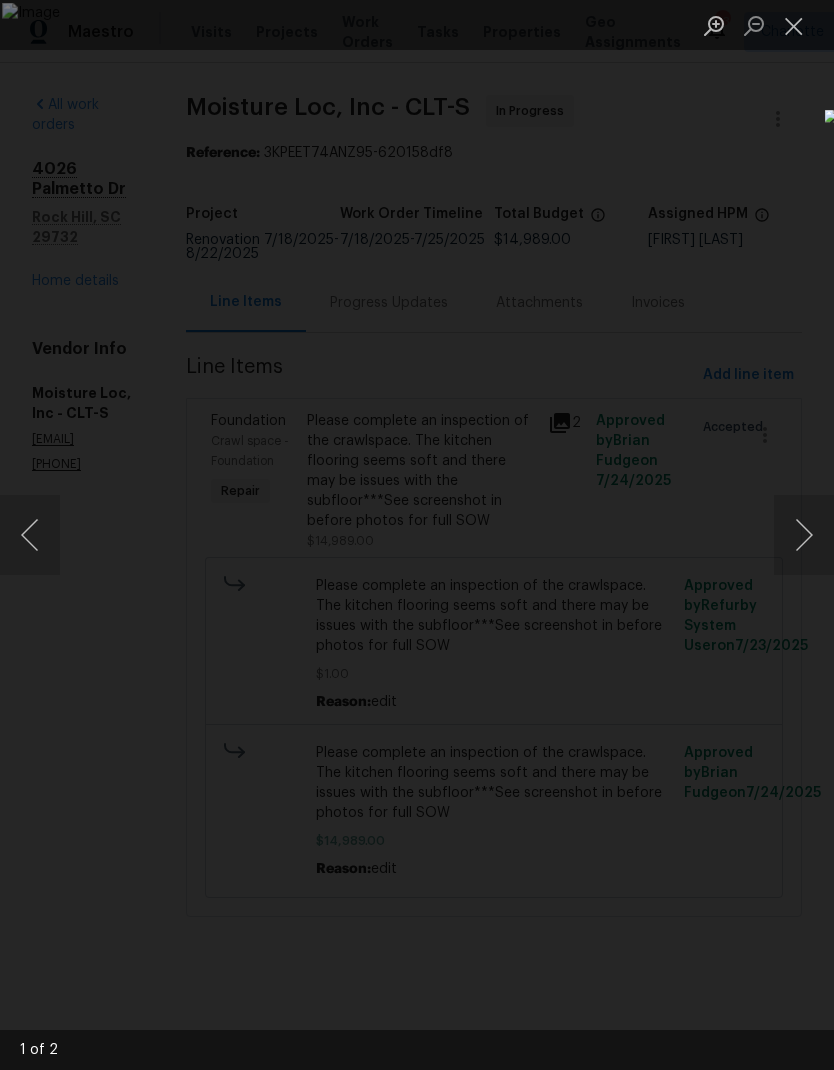 click at bounding box center [417, 535] 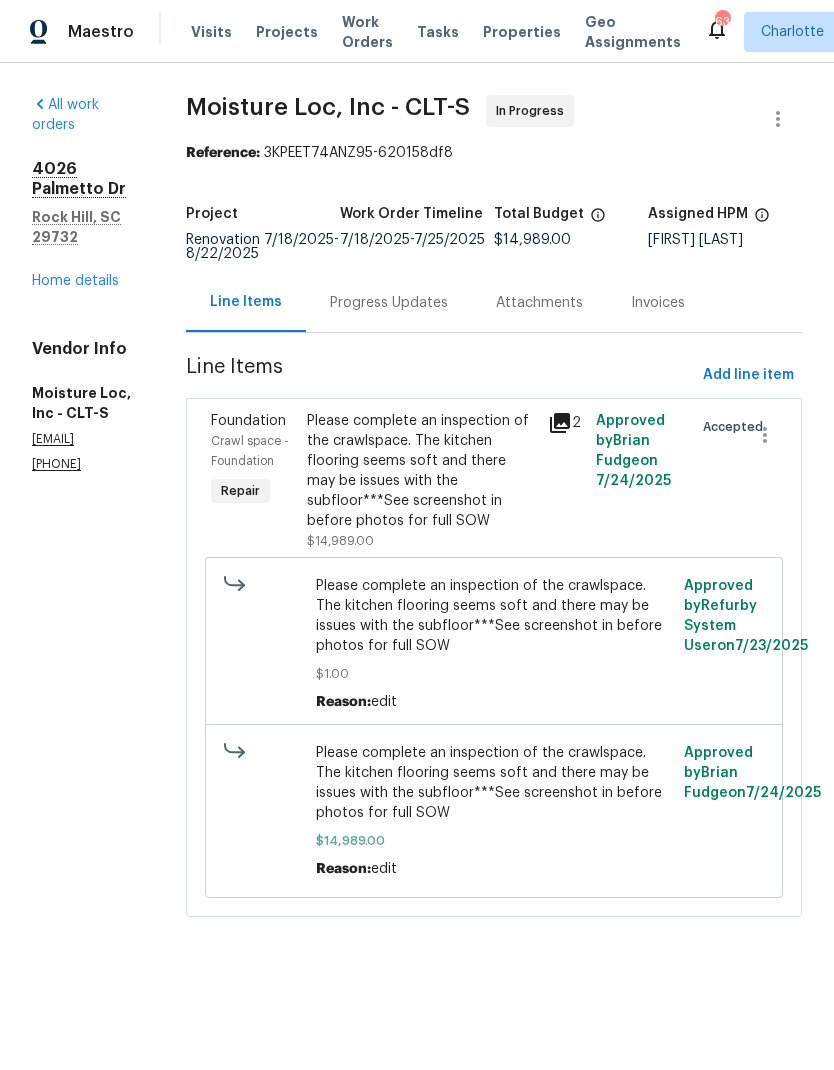 click 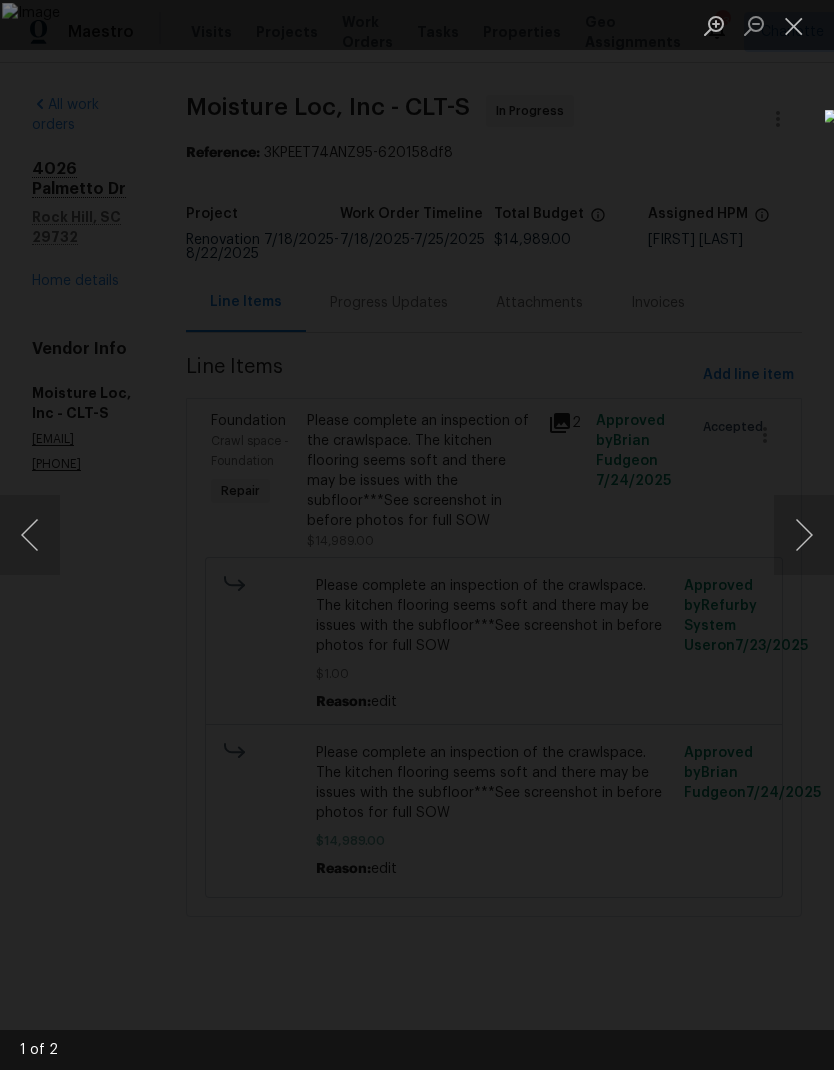 click at bounding box center [804, 535] 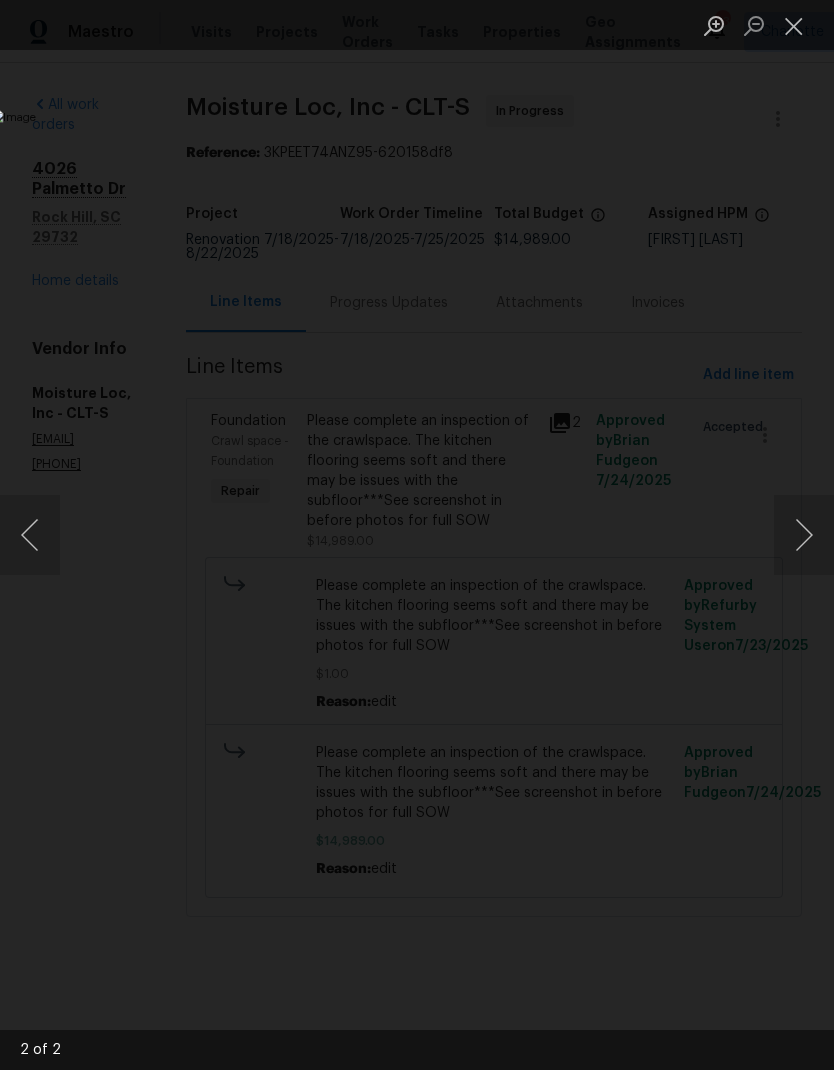 click at bounding box center (804, 535) 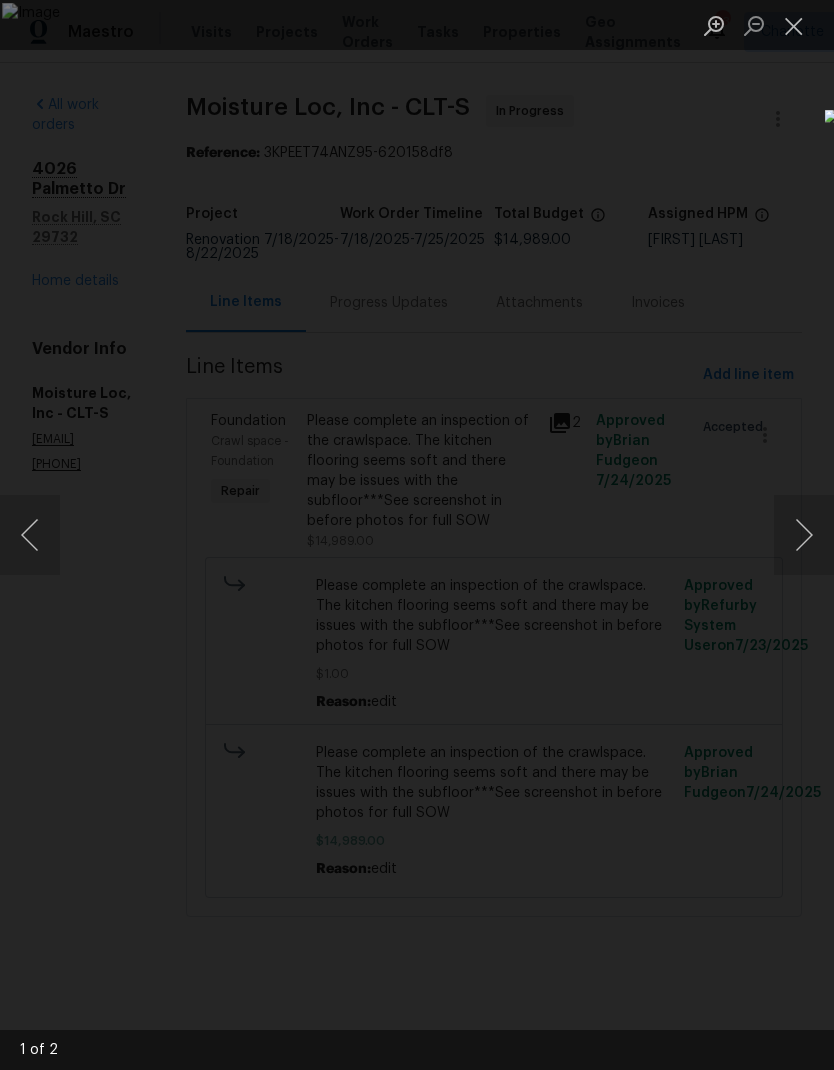 click at bounding box center [794, 25] 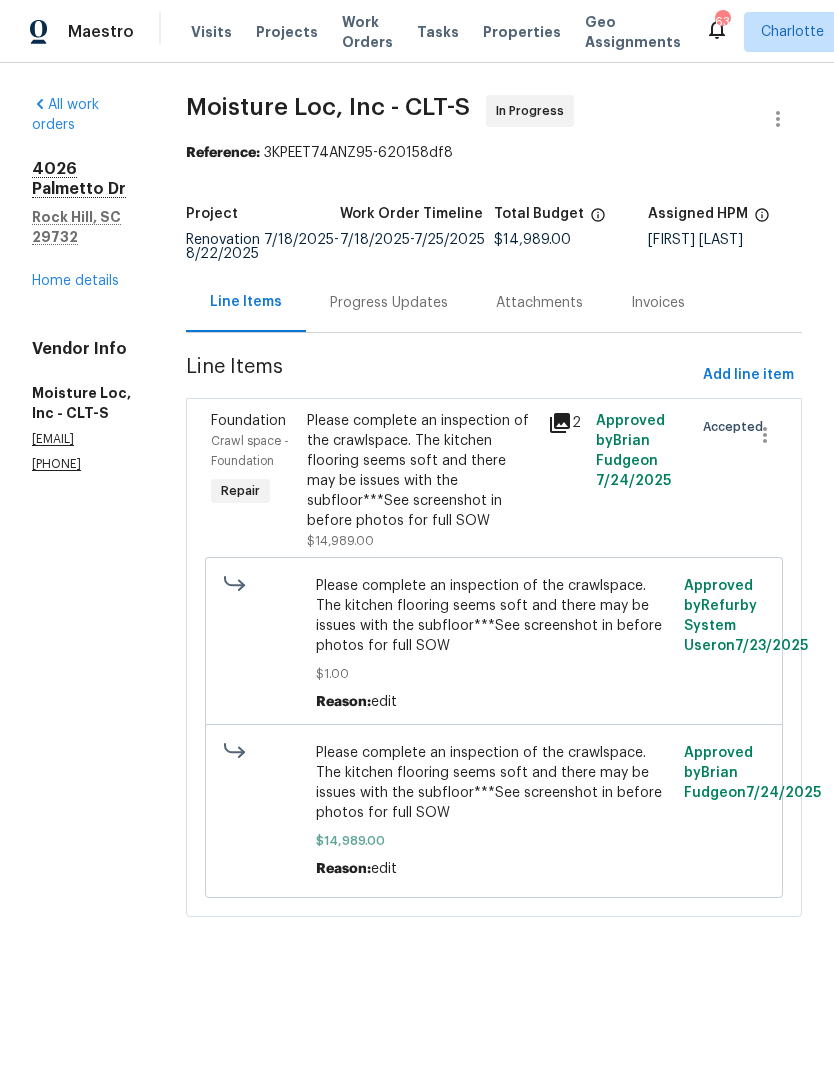 click on "Home details" at bounding box center [75, 281] 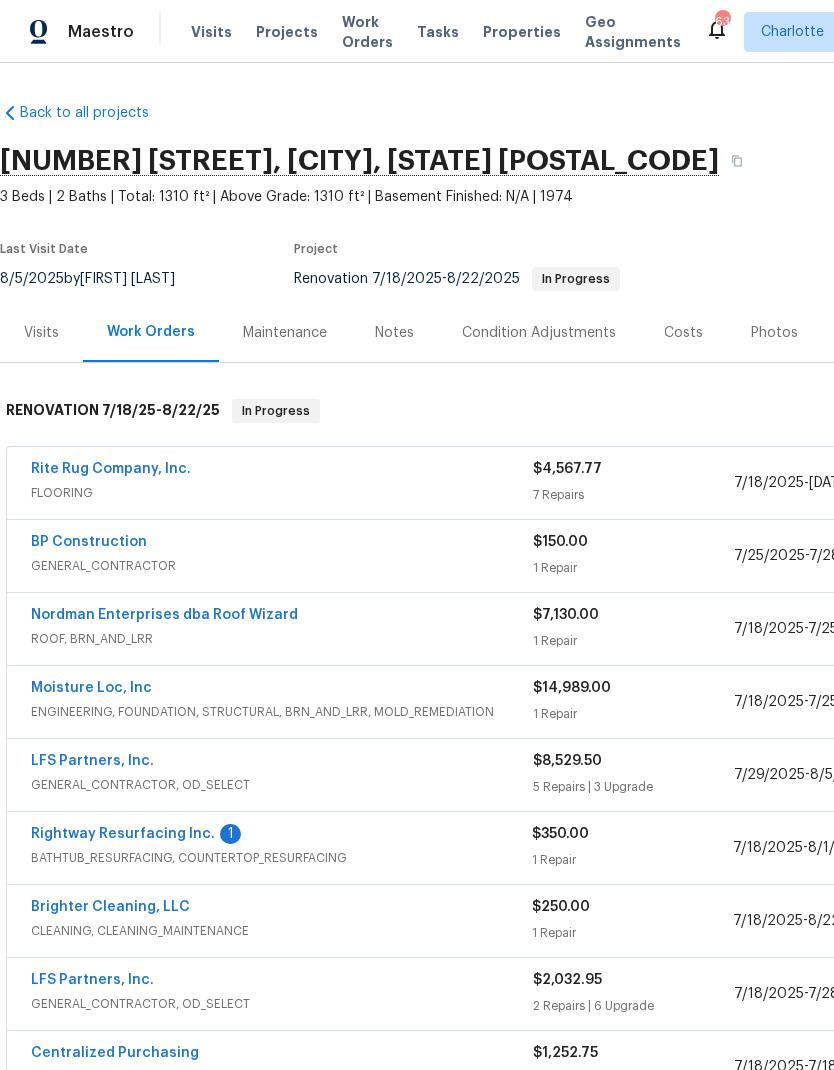 click on "Rightway Resurfacing Inc." at bounding box center [123, 834] 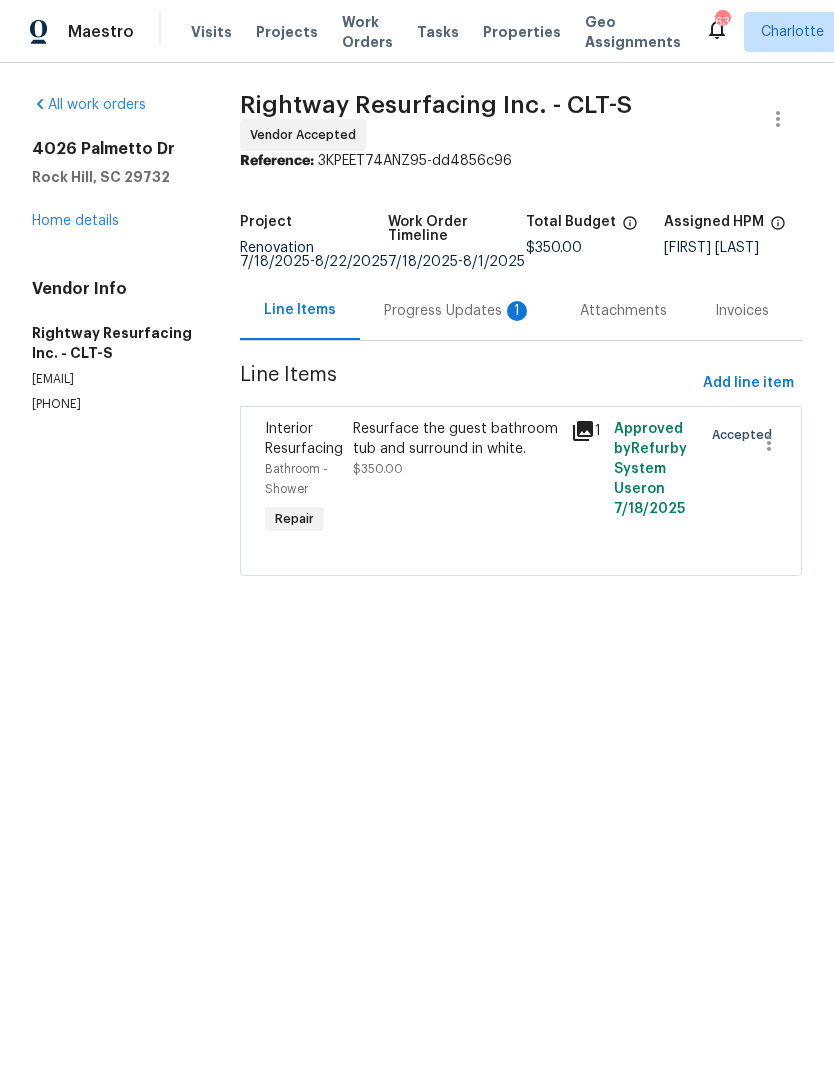 click on "Progress Updates 1" at bounding box center (458, 311) 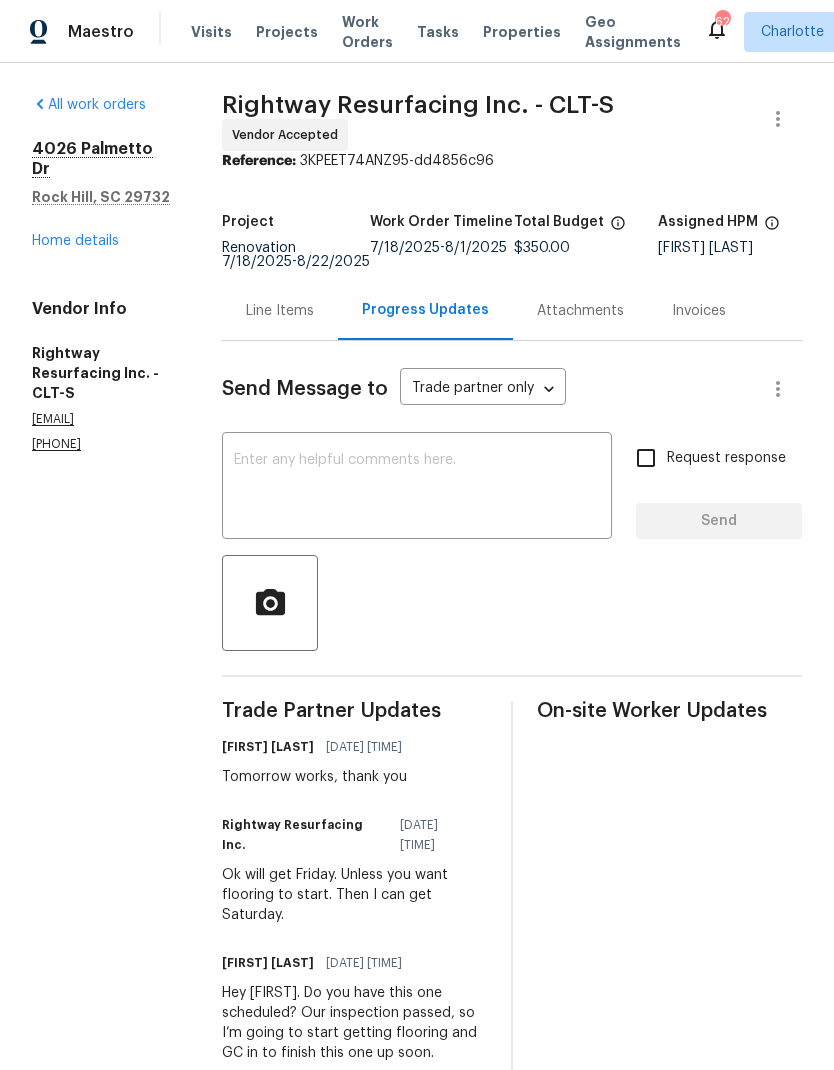 click on "Home details" at bounding box center (75, 241) 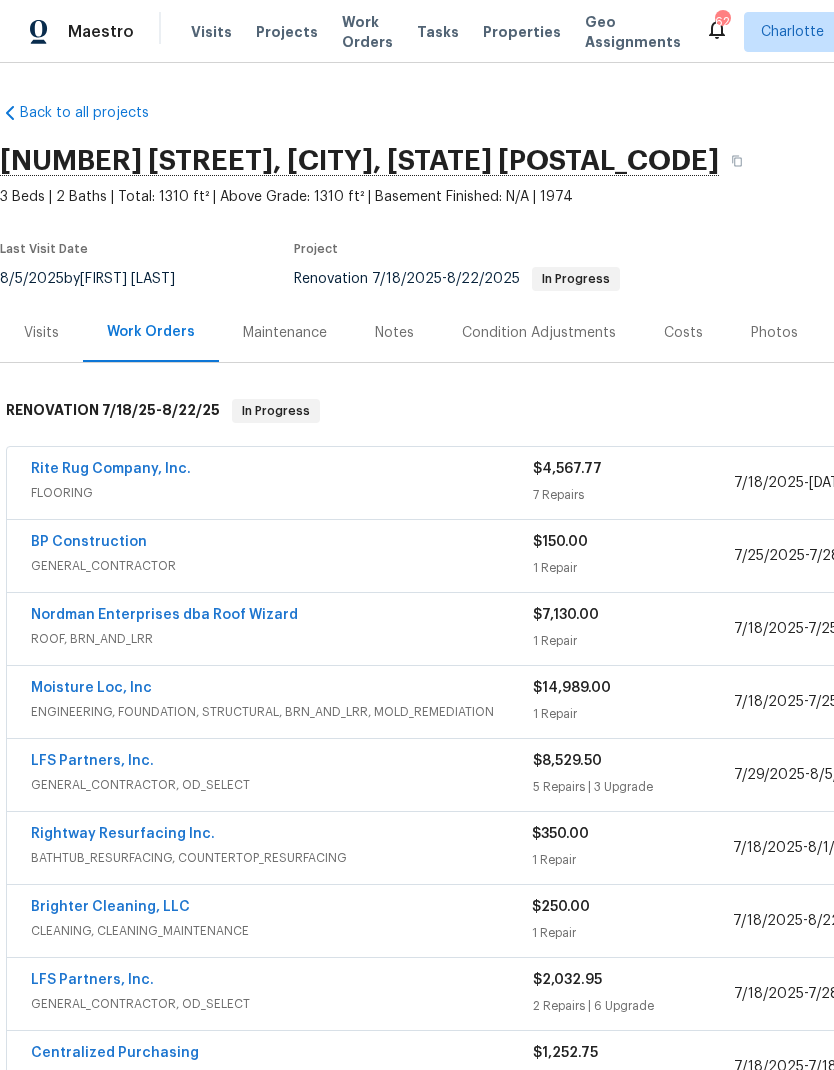 scroll, scrollTop: 0, scrollLeft: 0, axis: both 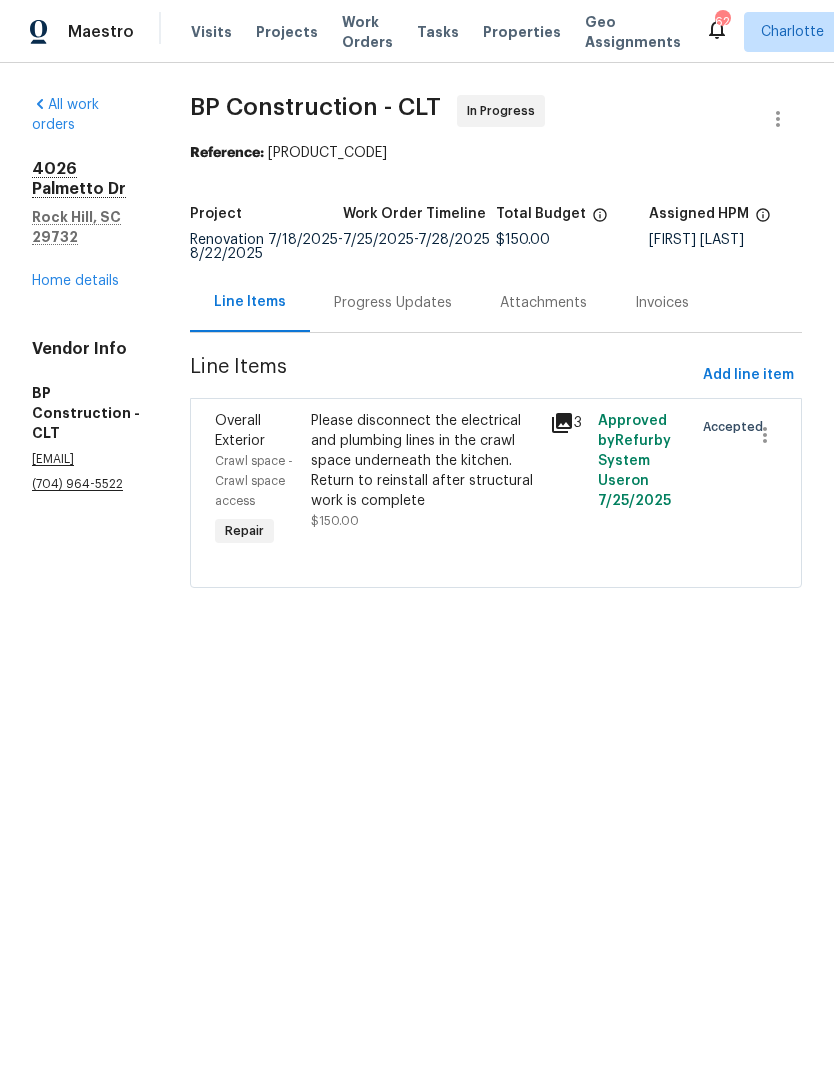 click on "Progress Updates" at bounding box center (393, 303) 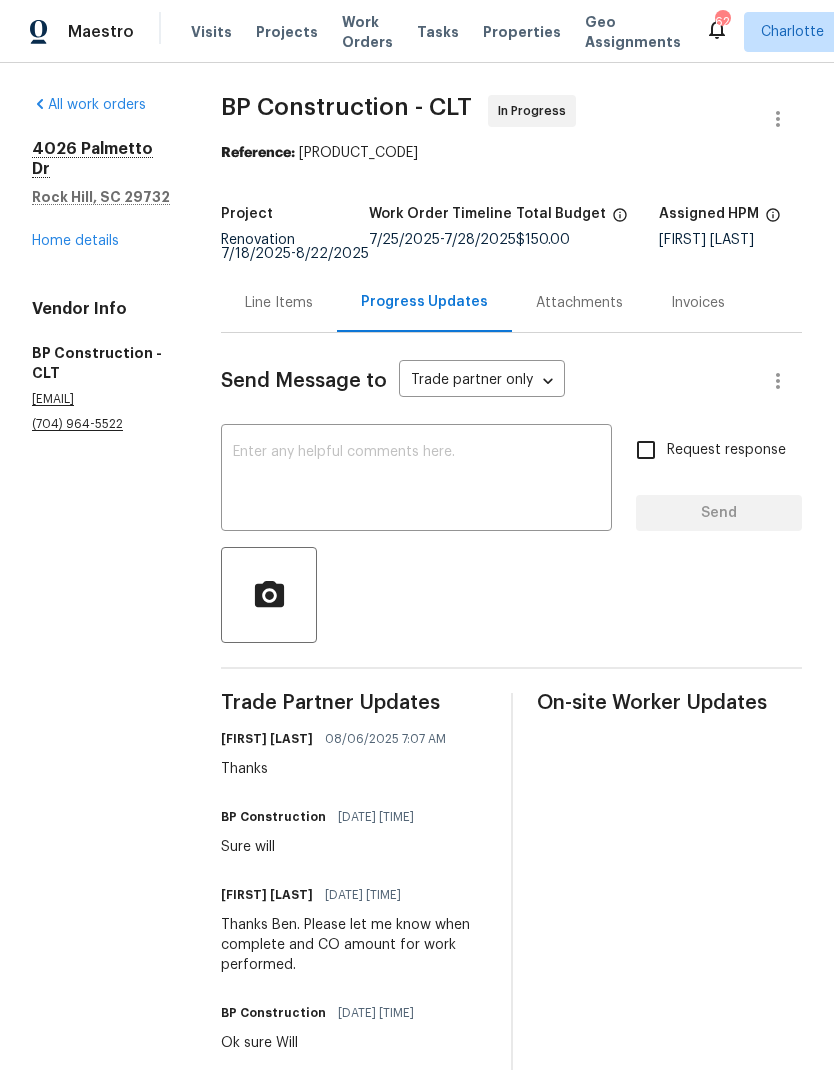 click on "Home details" at bounding box center (75, 241) 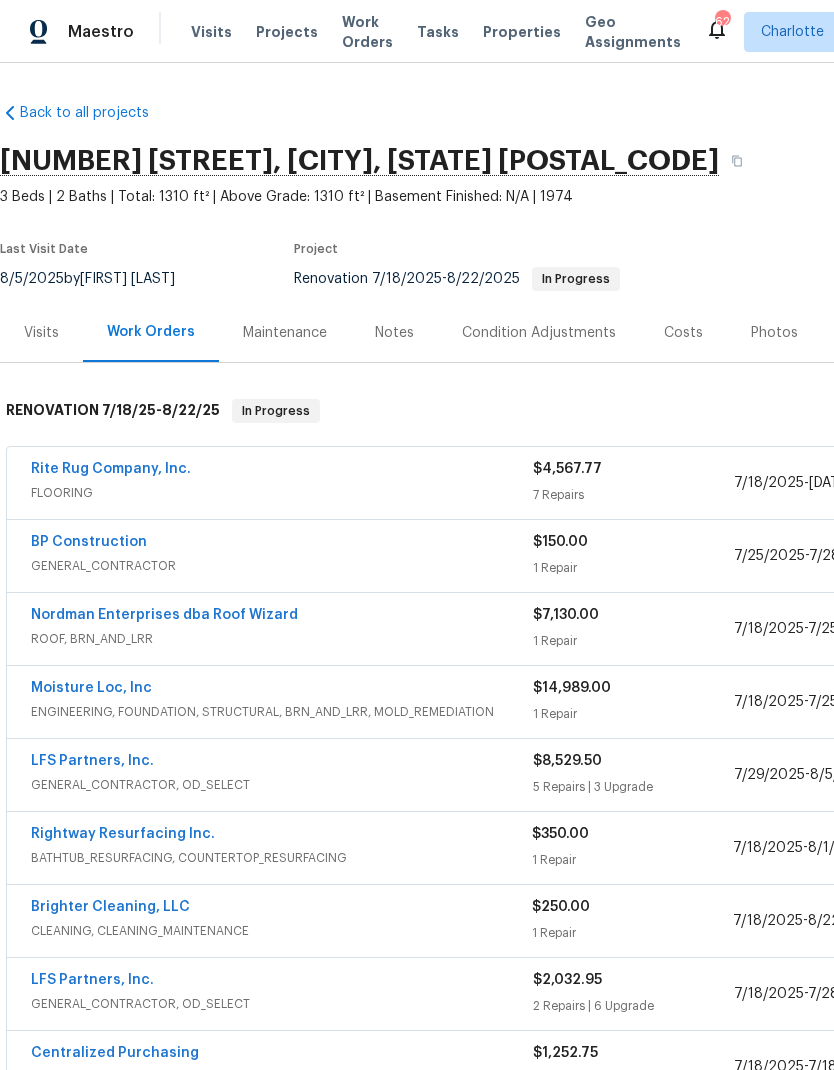 scroll, scrollTop: 0, scrollLeft: 0, axis: both 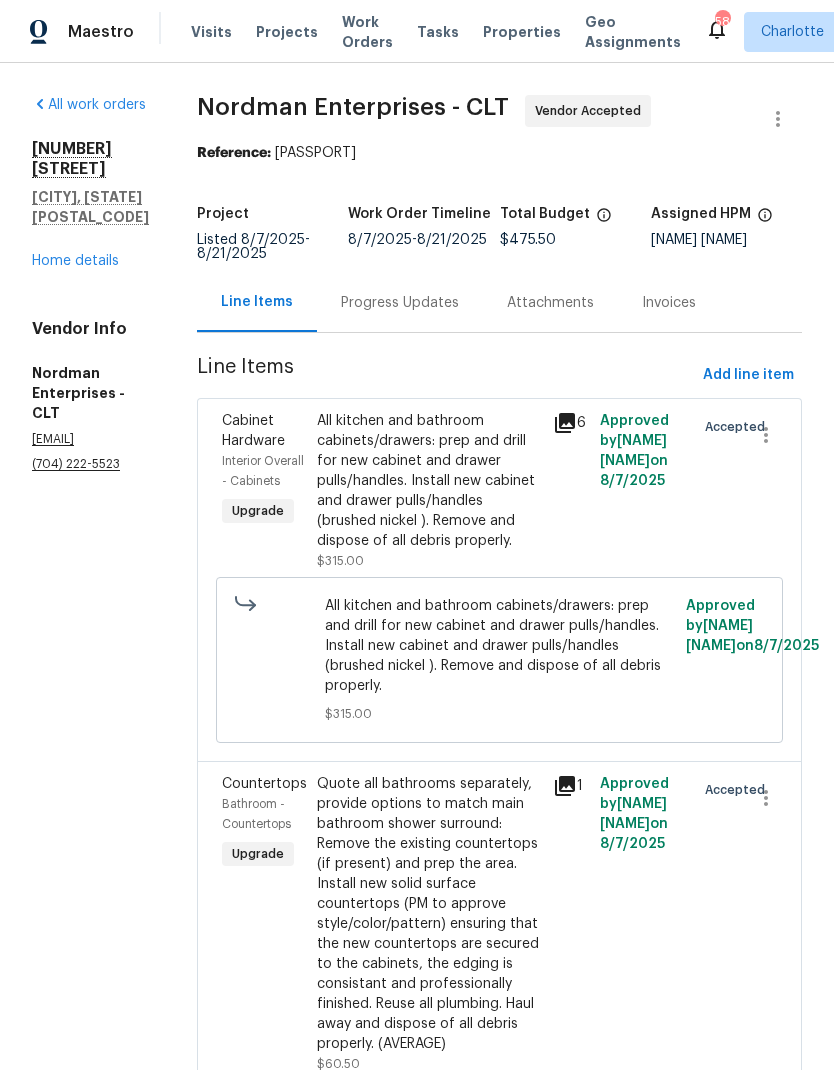 click on "Progress Updates" at bounding box center [400, 302] 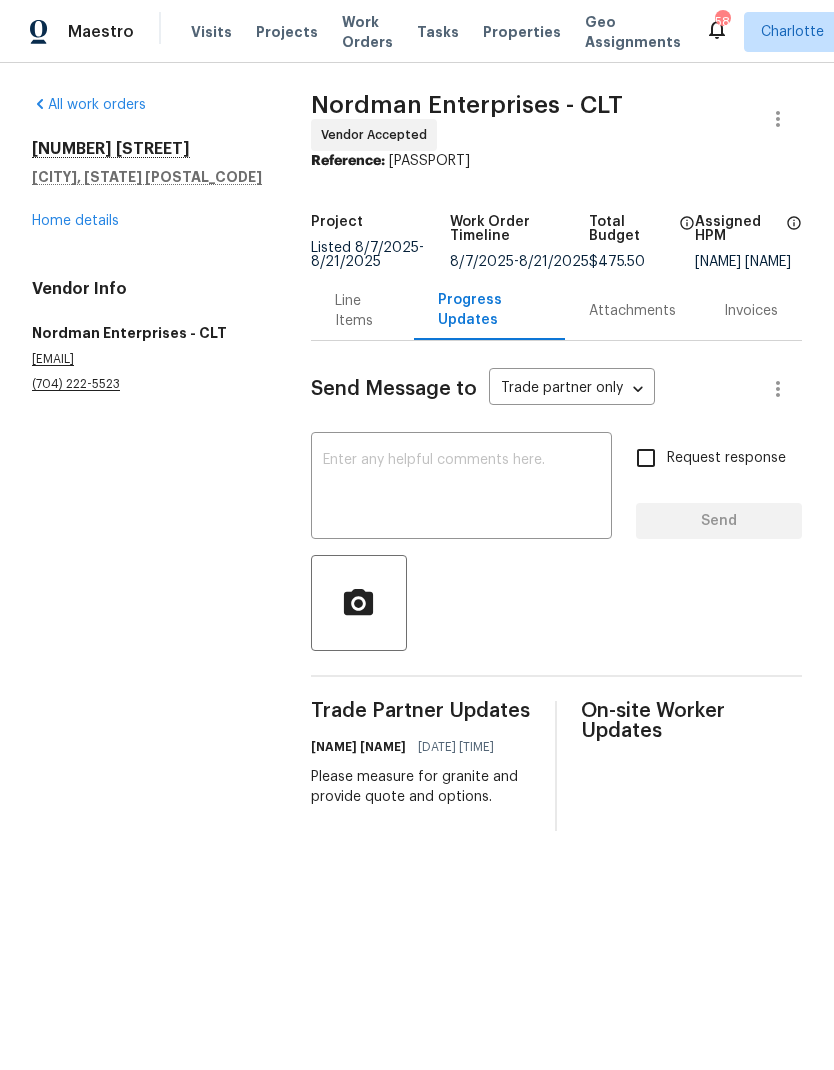 click on "Line Items" at bounding box center (362, 311) 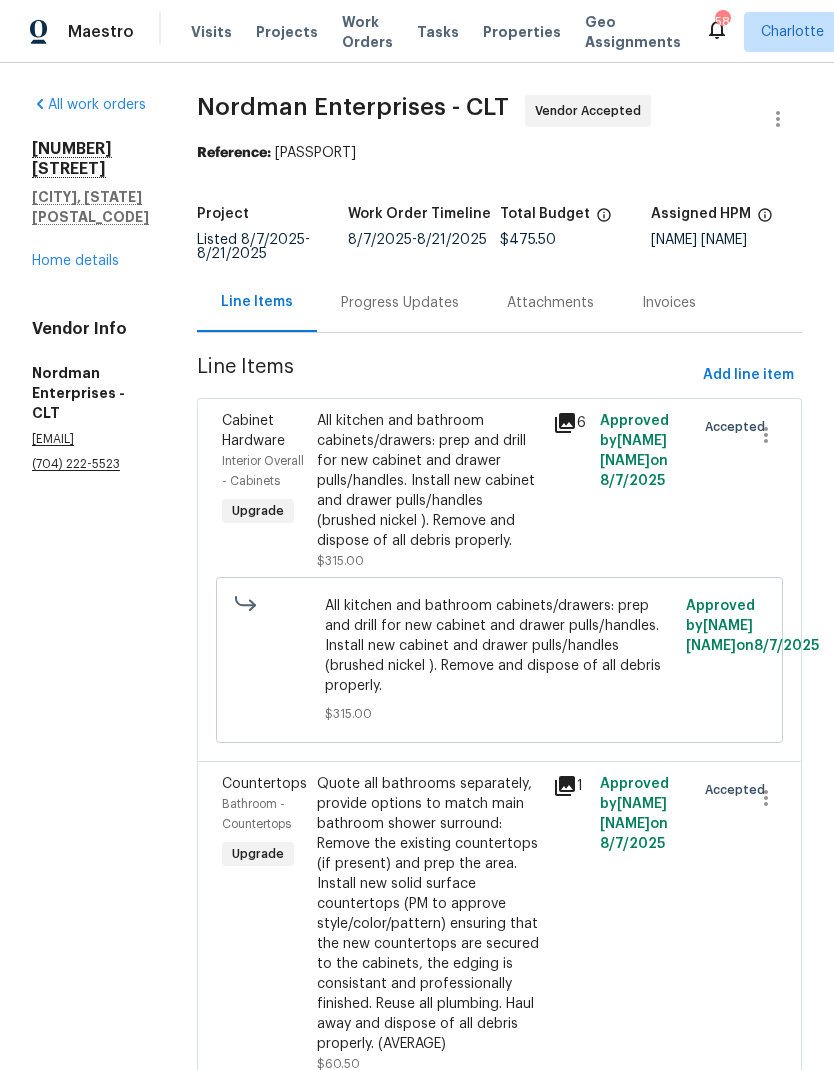 scroll, scrollTop: 0, scrollLeft: 0, axis: both 